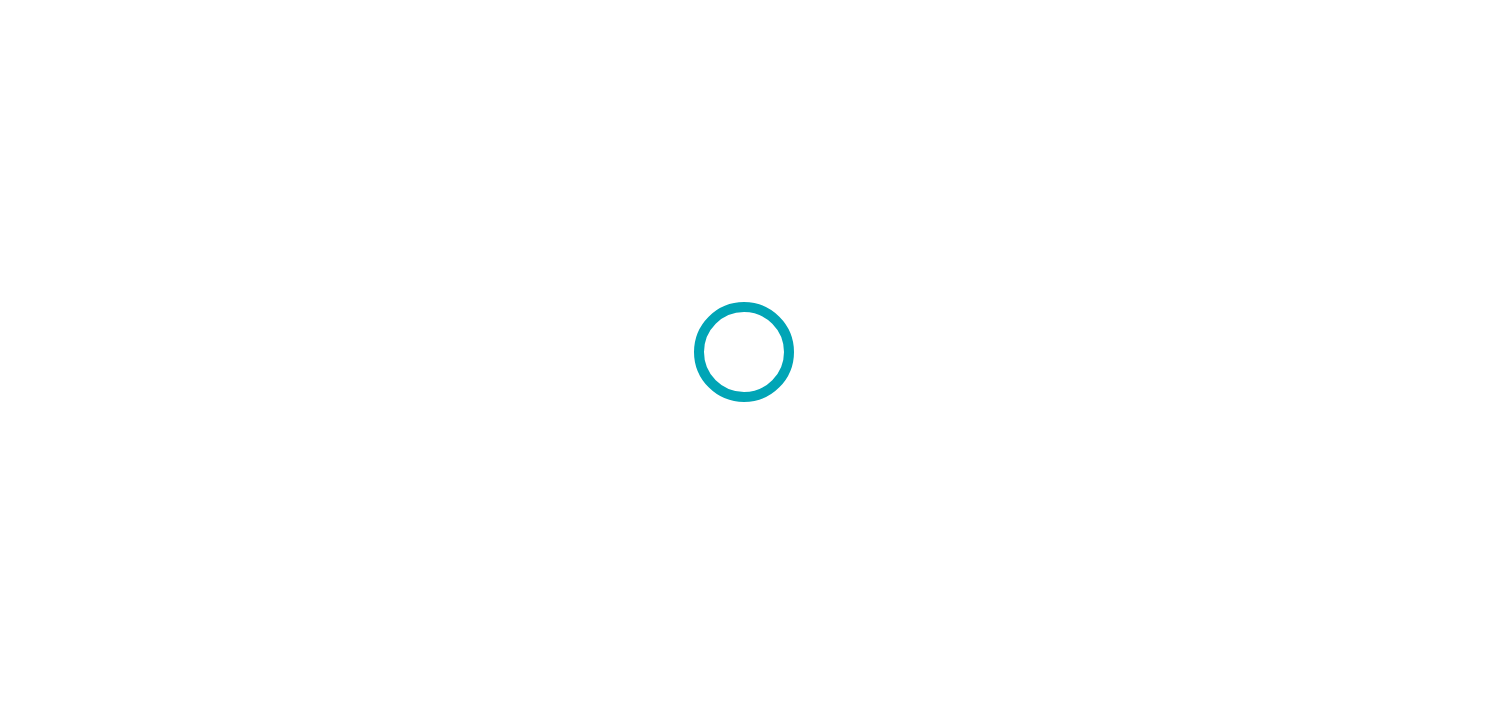 scroll, scrollTop: 0, scrollLeft: 0, axis: both 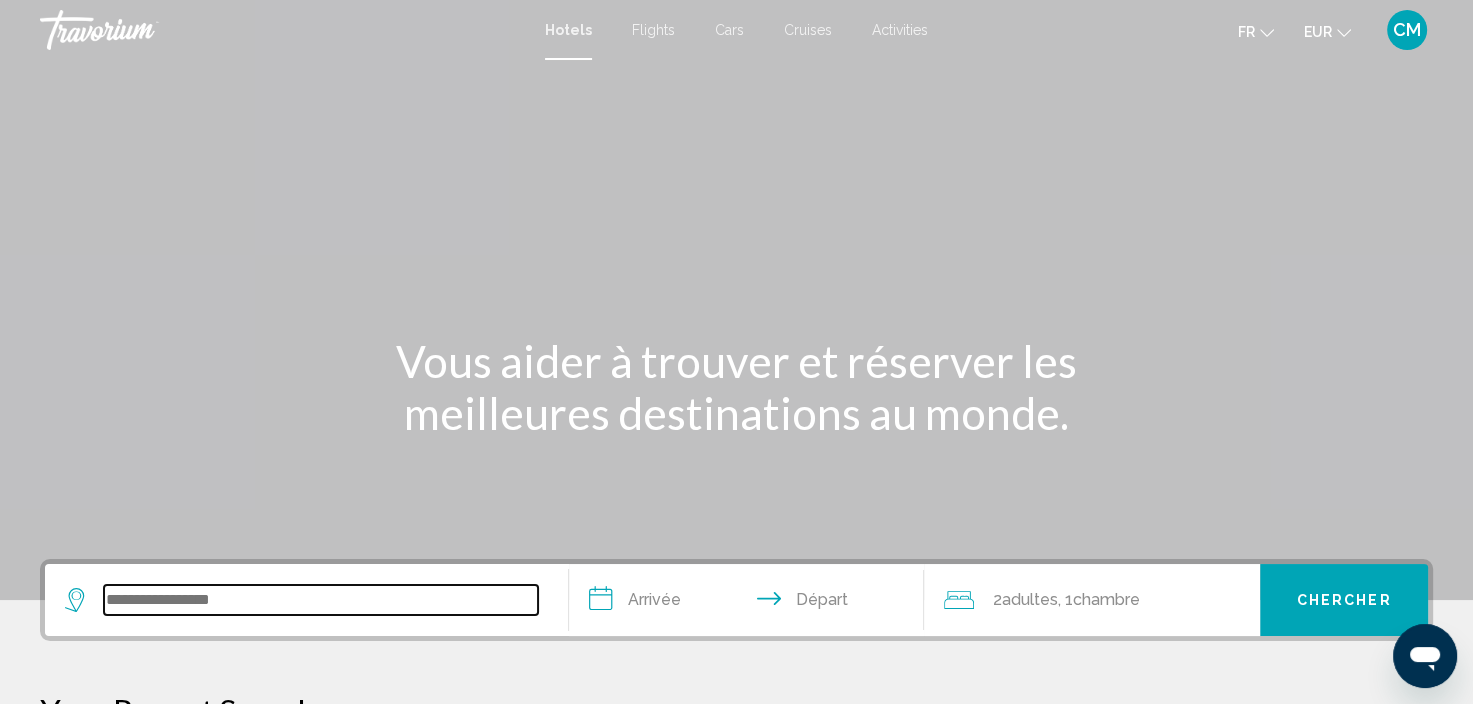 click at bounding box center (321, 600) 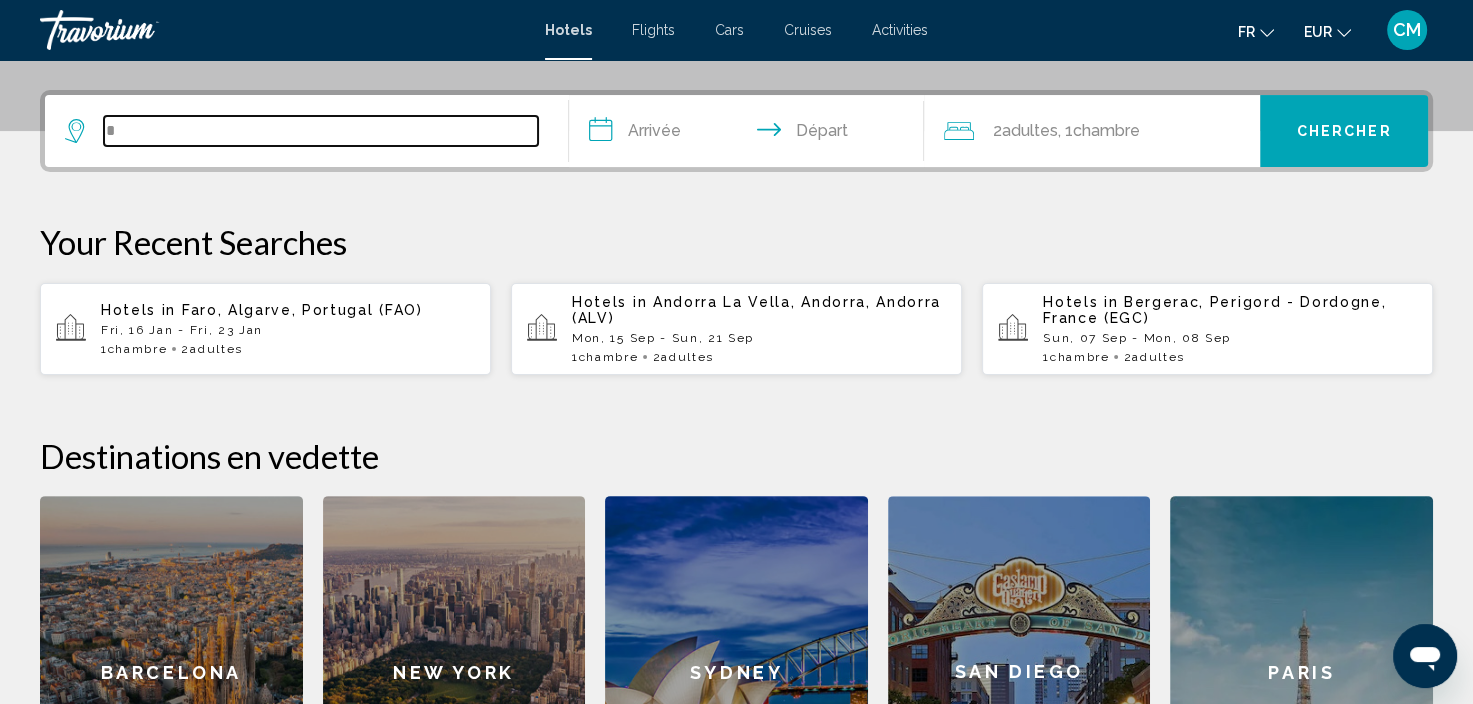 scroll, scrollTop: 493, scrollLeft: 0, axis: vertical 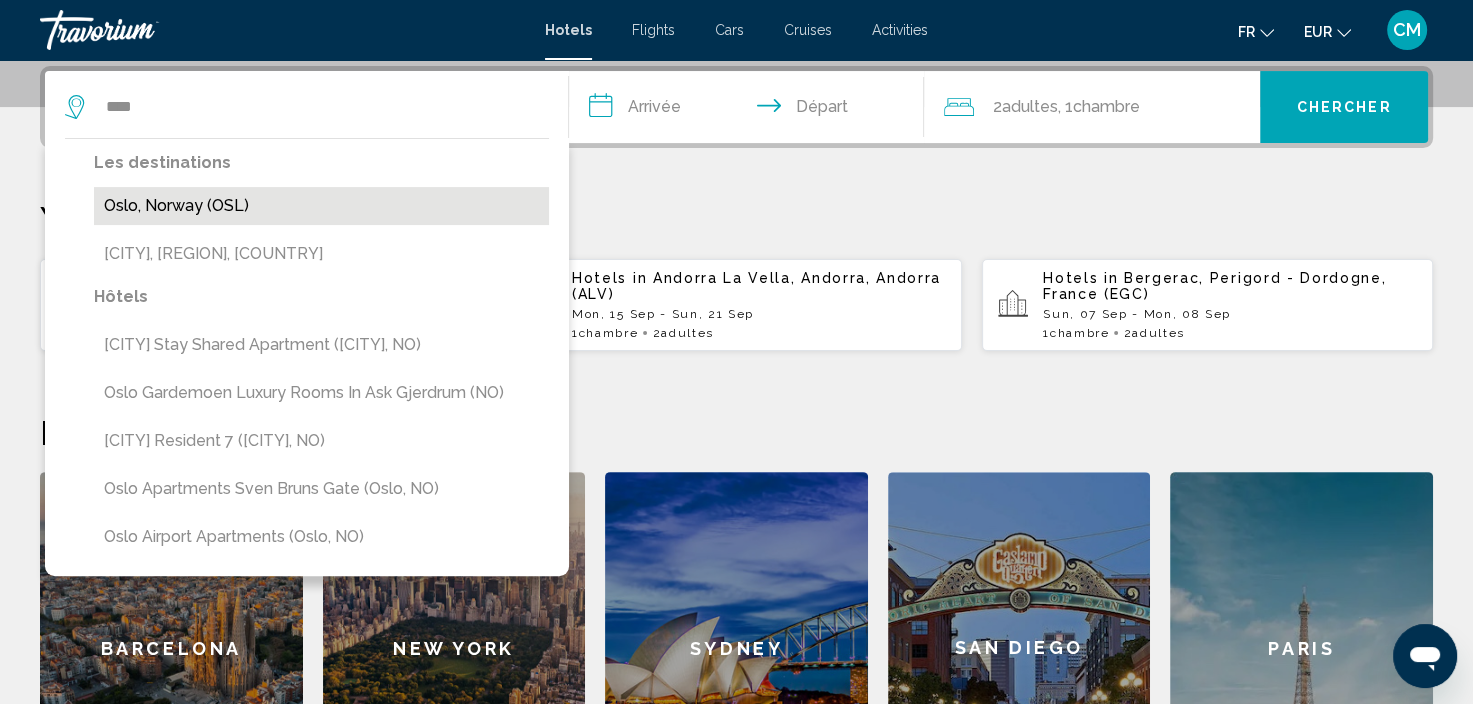 click on "Oslo, Norway (OSL)" at bounding box center (321, 206) 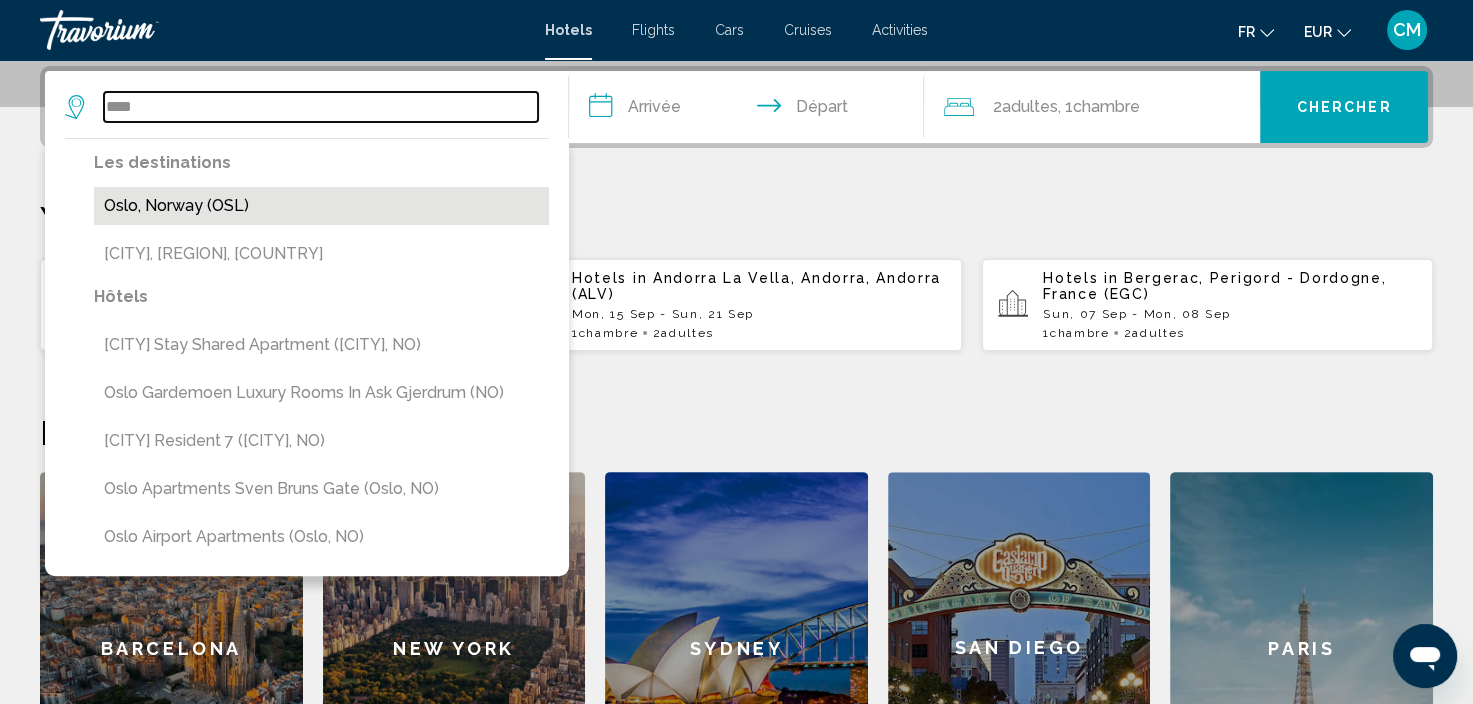 type on "**********" 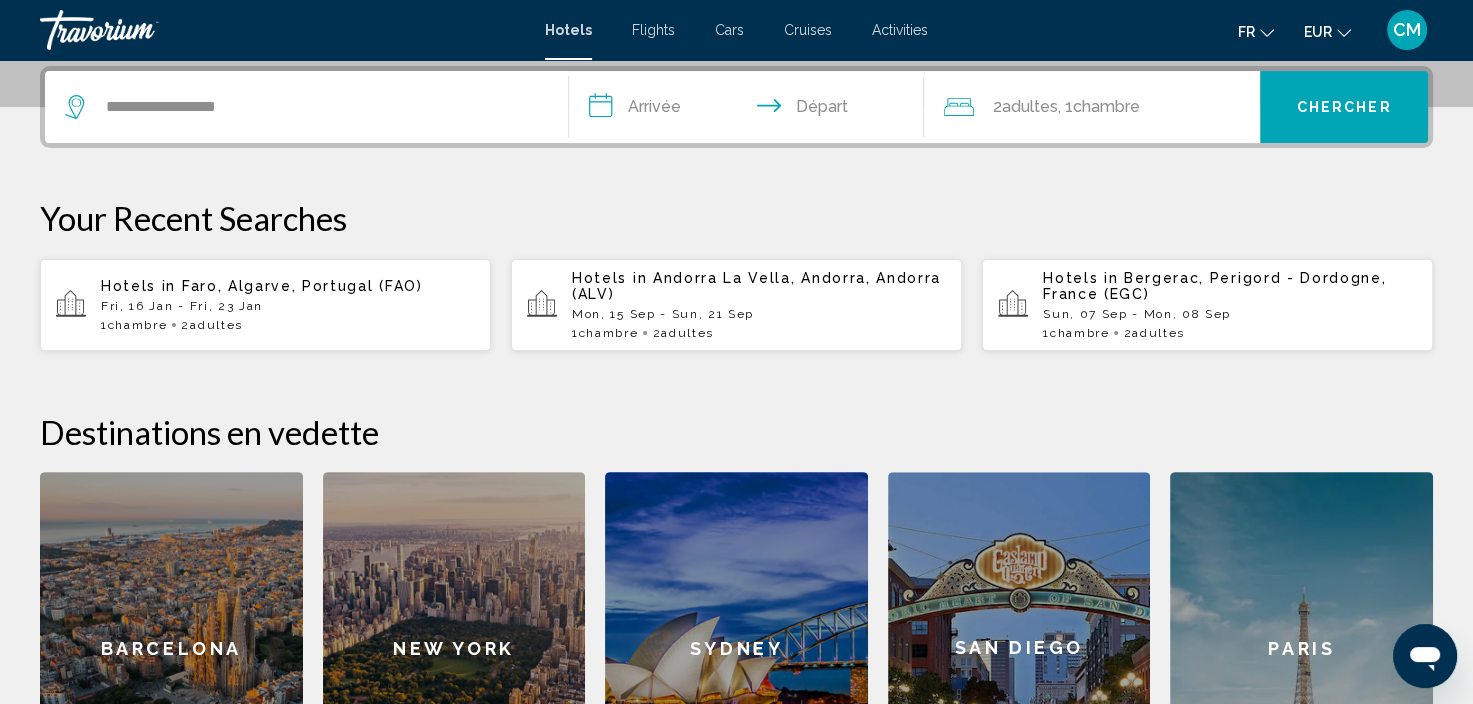 click on "**********" at bounding box center (751, 110) 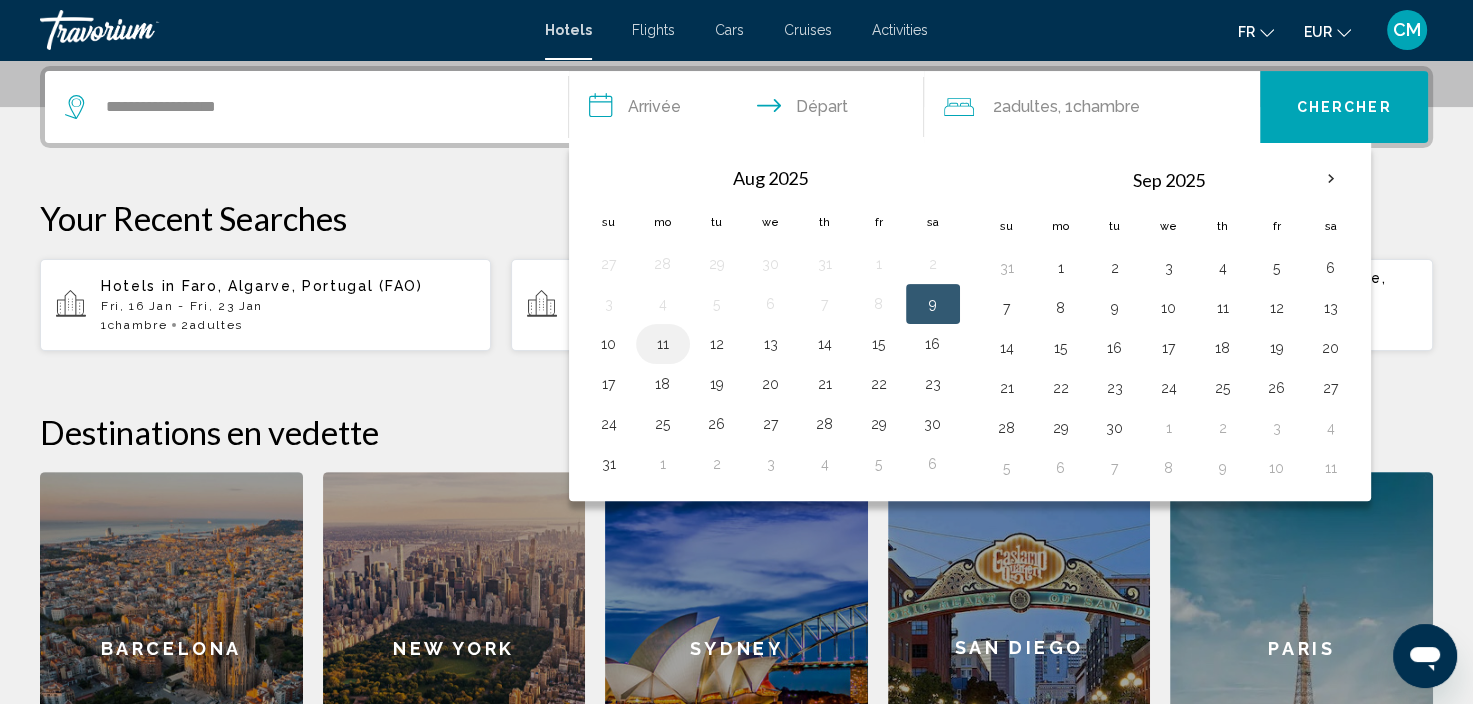 click on "11" at bounding box center [663, 344] 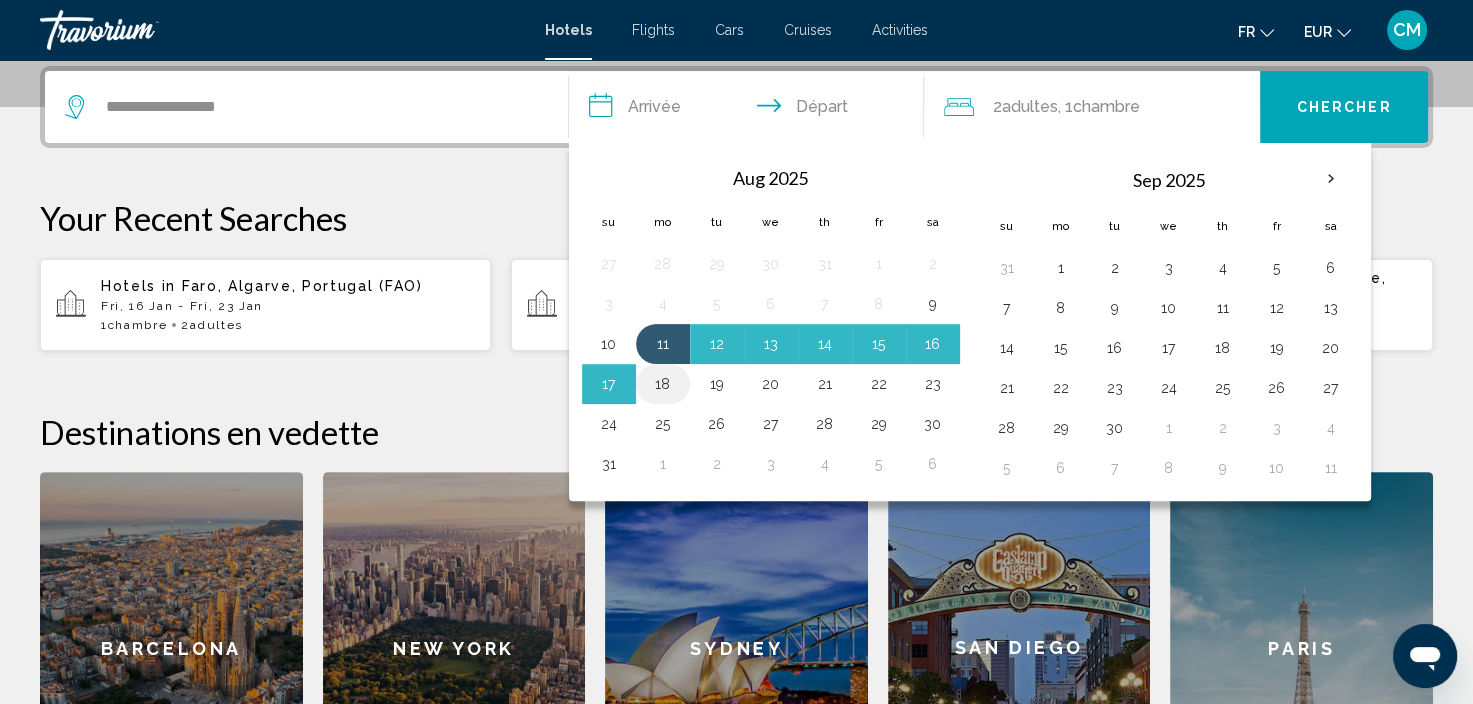 click on "18" at bounding box center (663, 384) 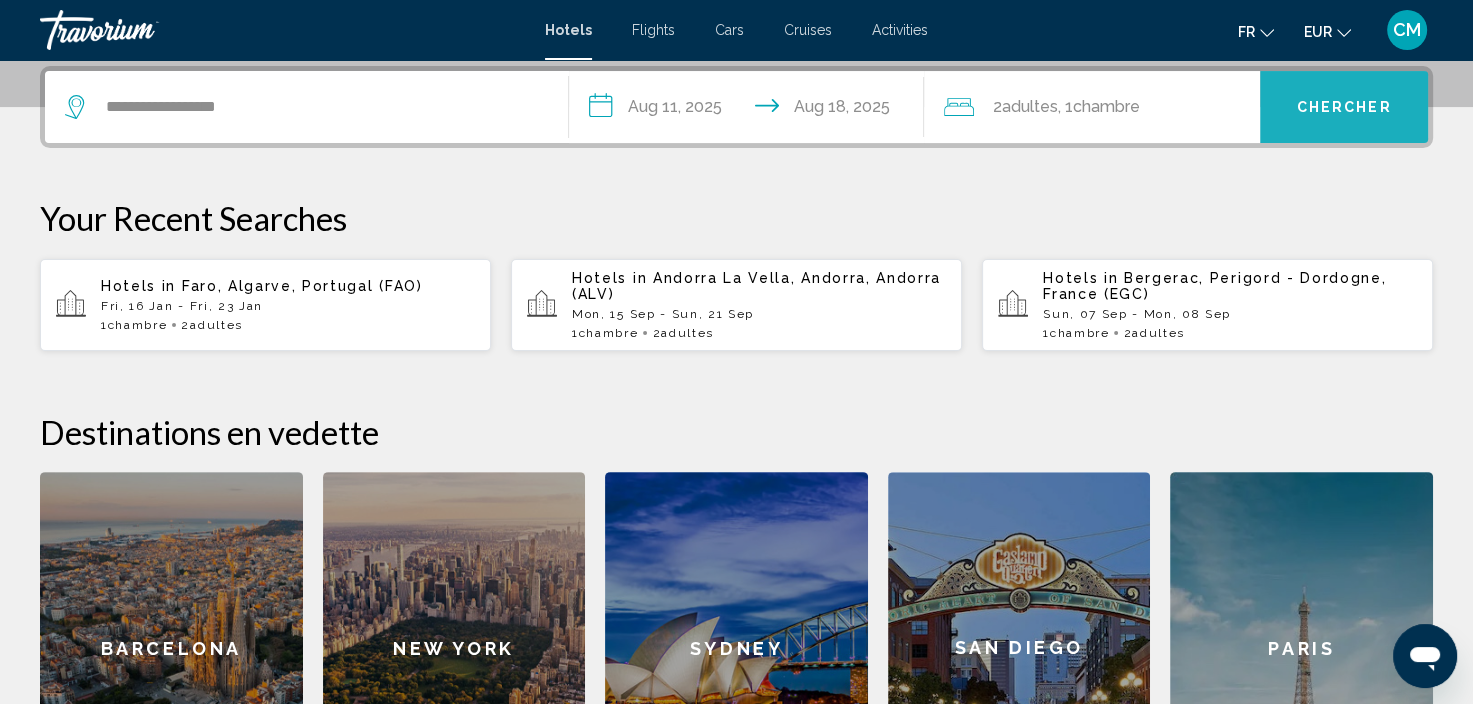 click on "Chercher" at bounding box center [1344, 108] 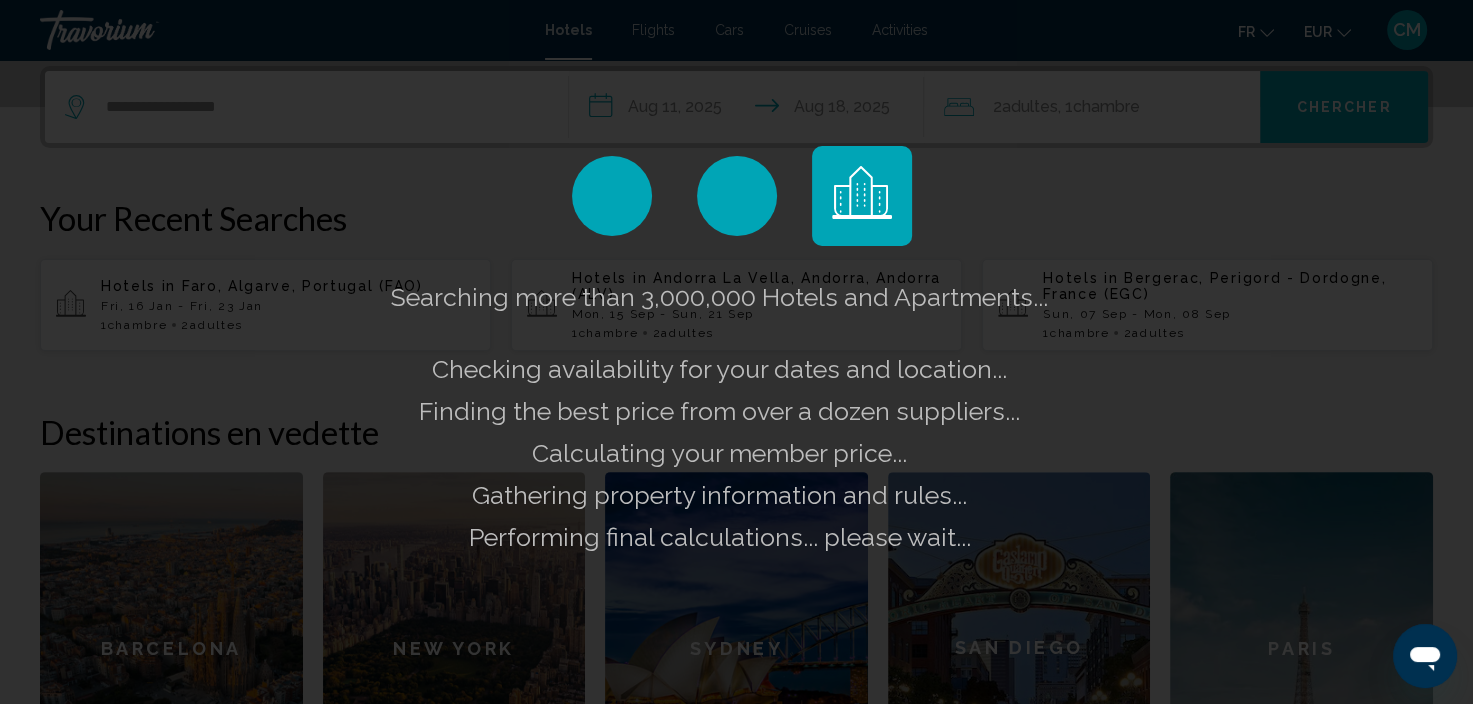 click on "Searching more than 3,000,000 Hotels and Apartments...
Checking availability for your dates and location..." 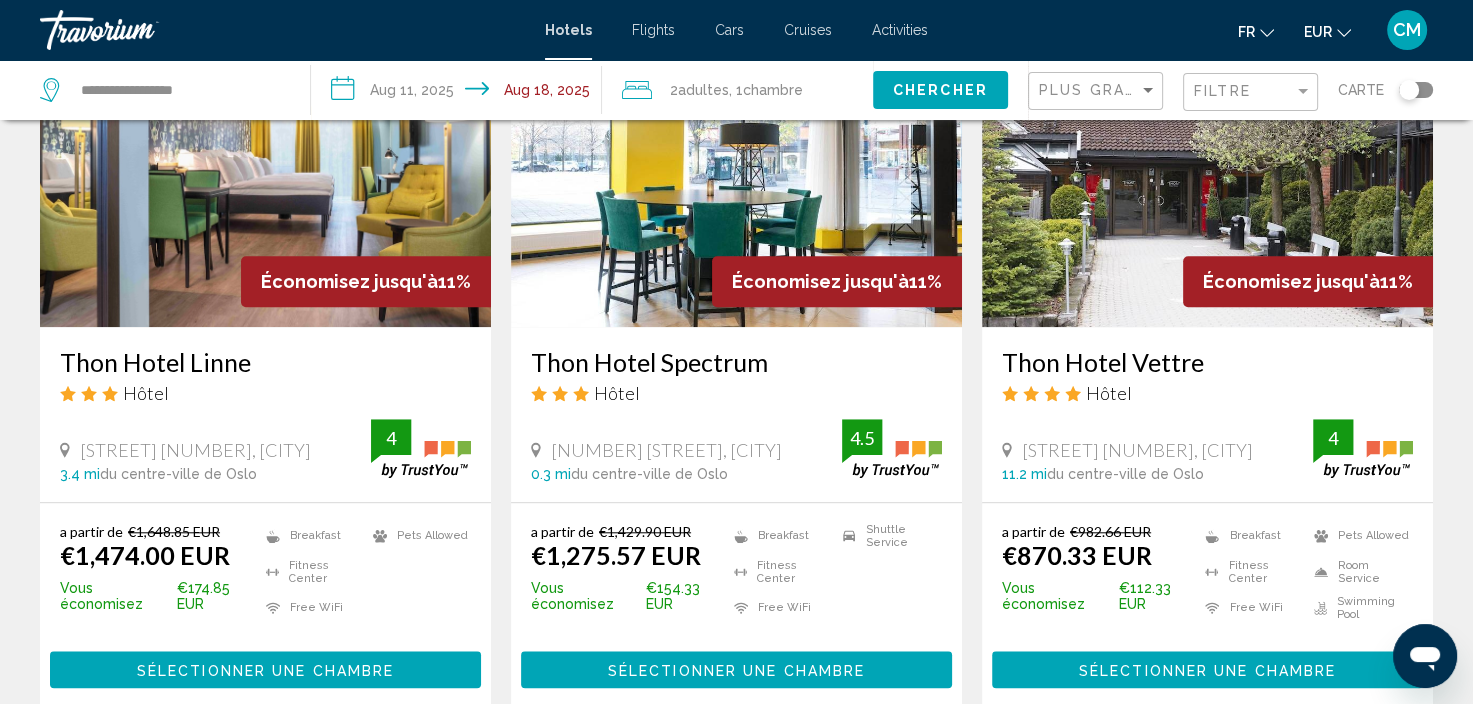 scroll, scrollTop: 1600, scrollLeft: 0, axis: vertical 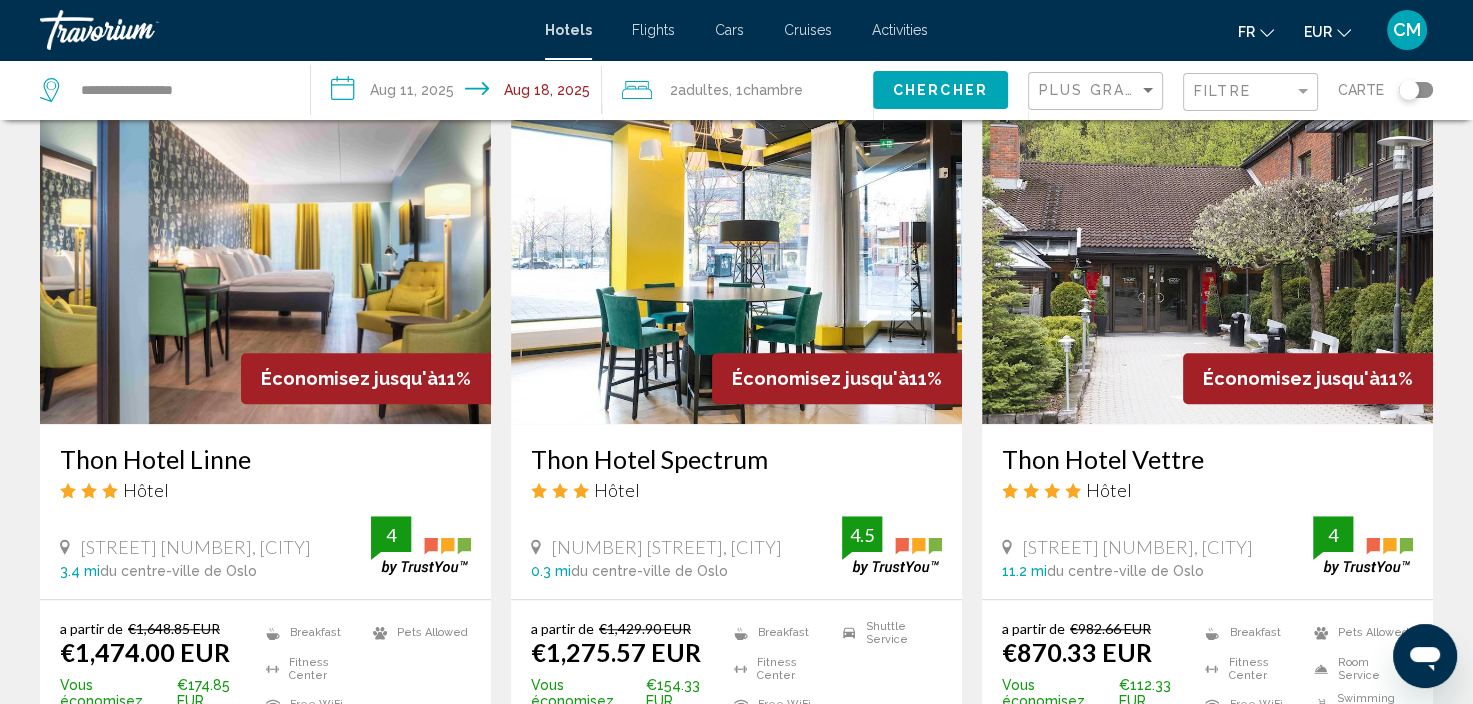 click on "Plus grandes économies" 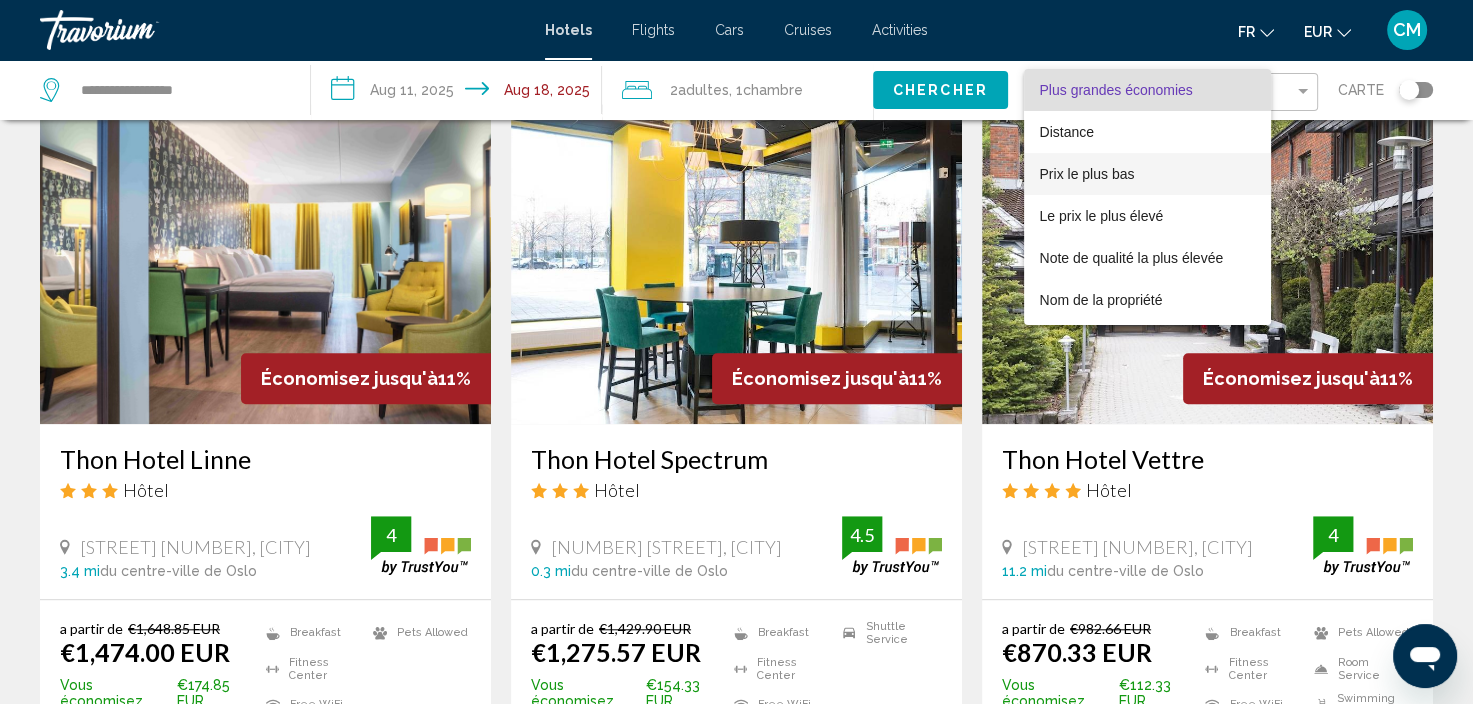 click on "Prix le plus bas" at bounding box center [1087, 174] 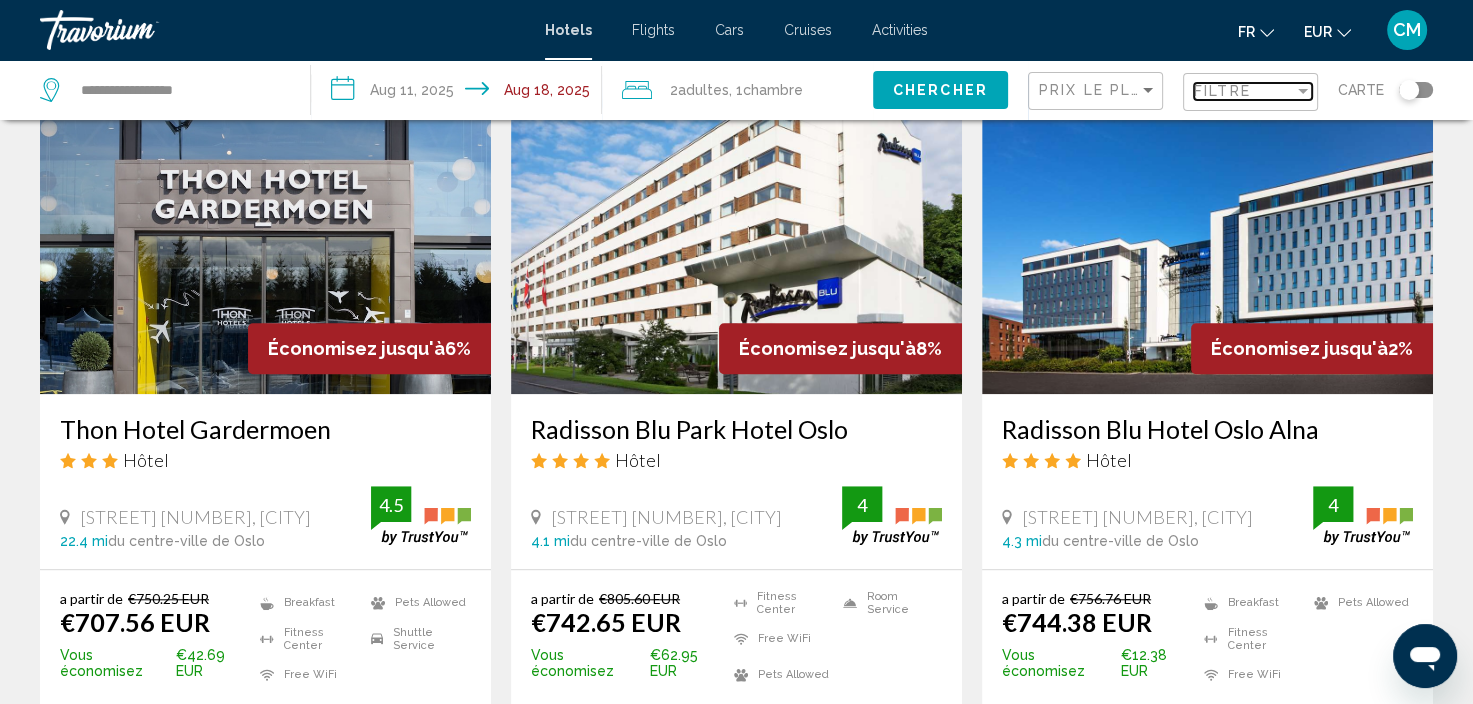 click on "Filtre" at bounding box center (1222, 91) 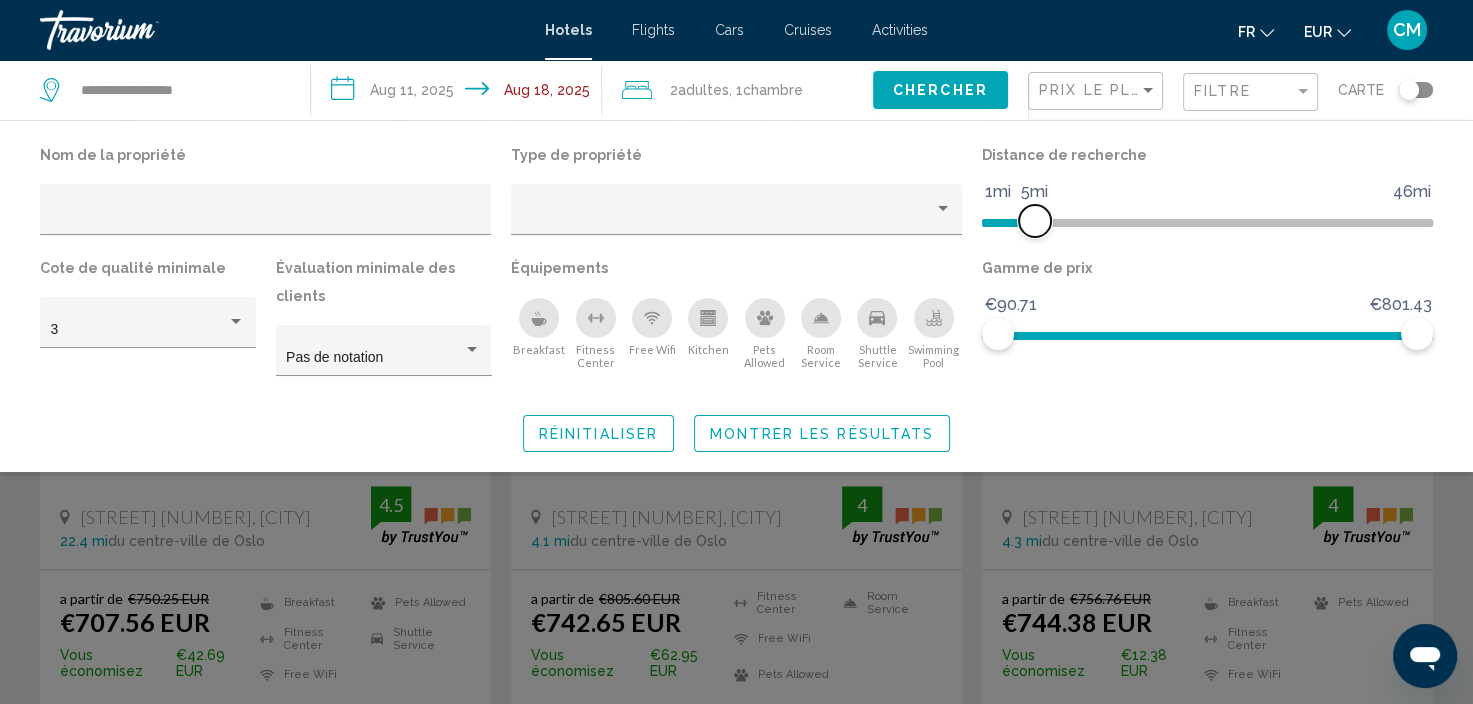 drag, startPoint x: 1269, startPoint y: 215, endPoint x: 1039, endPoint y: 216, distance: 230.00217 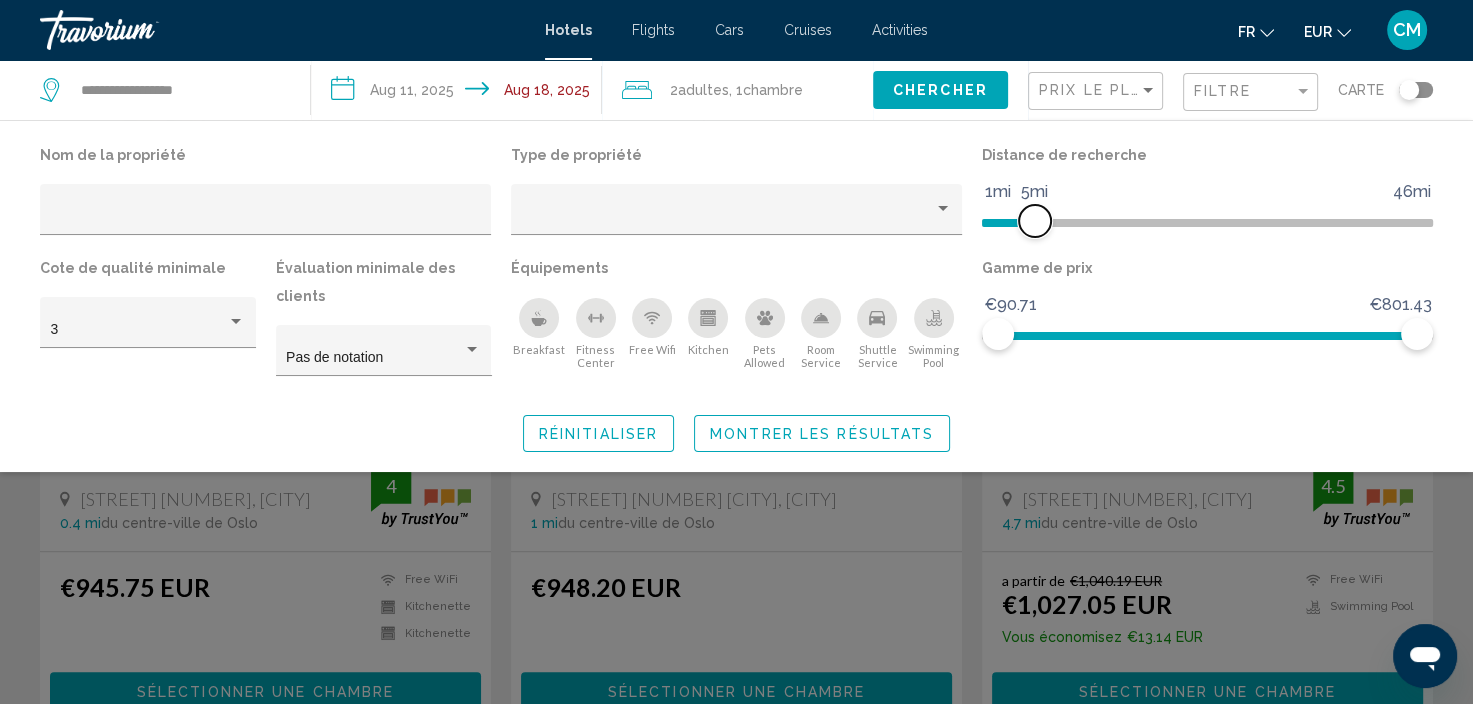 scroll, scrollTop: 117, scrollLeft: 0, axis: vertical 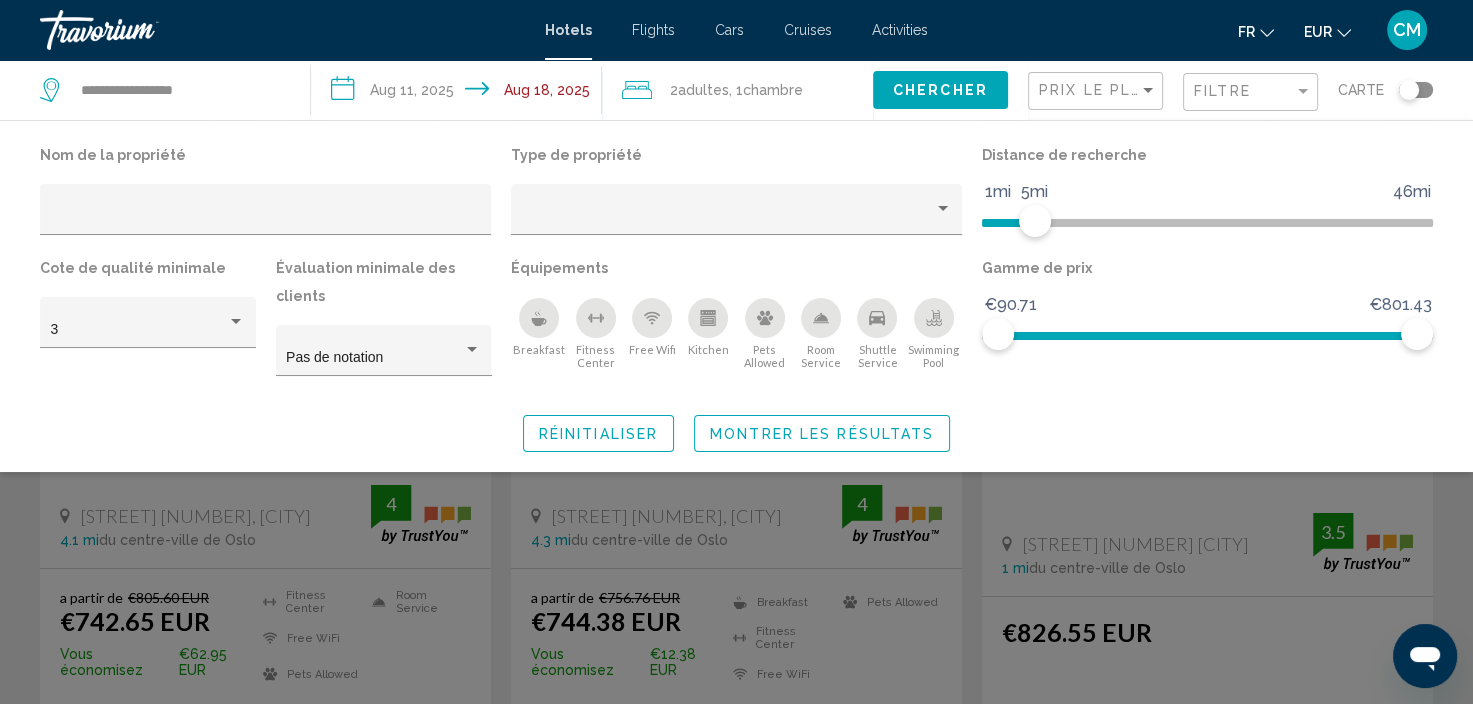 click on "Montrer les résultats" 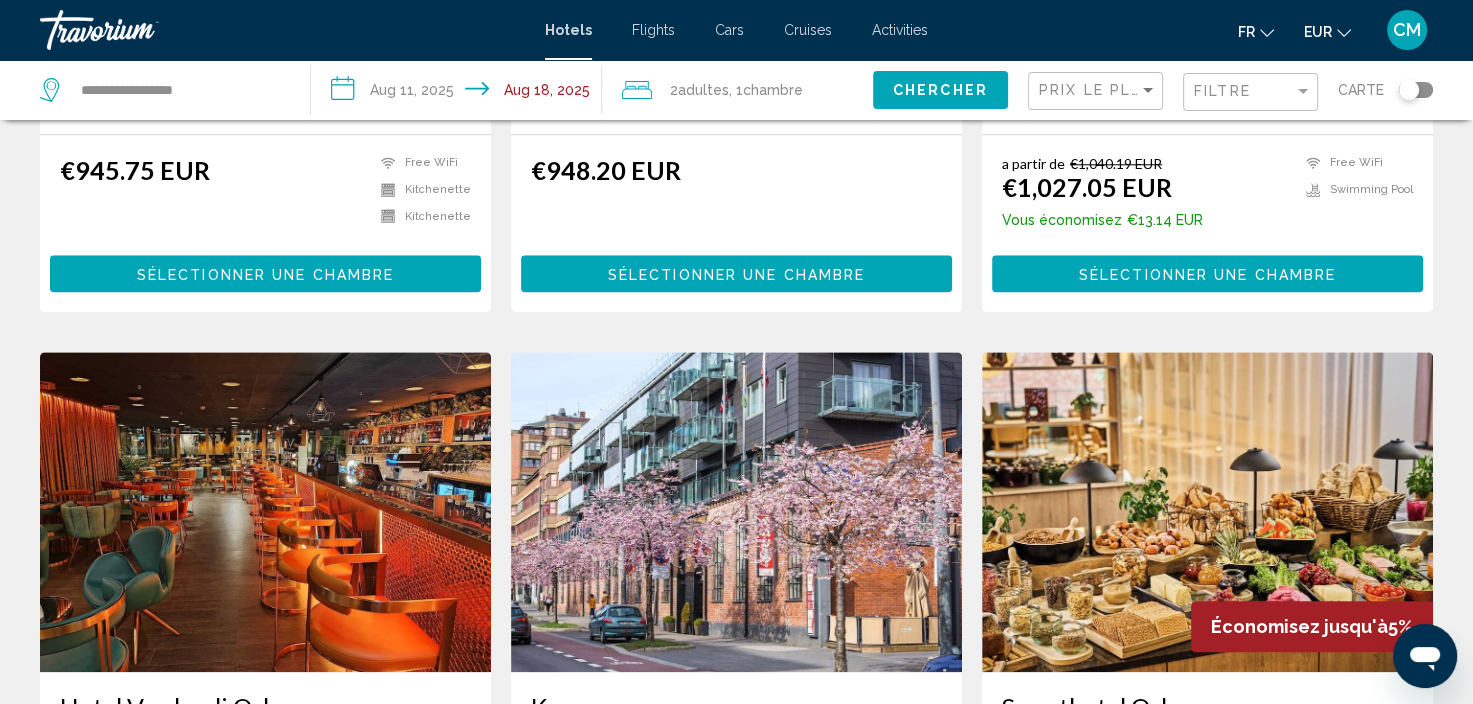 scroll, scrollTop: 2217, scrollLeft: 0, axis: vertical 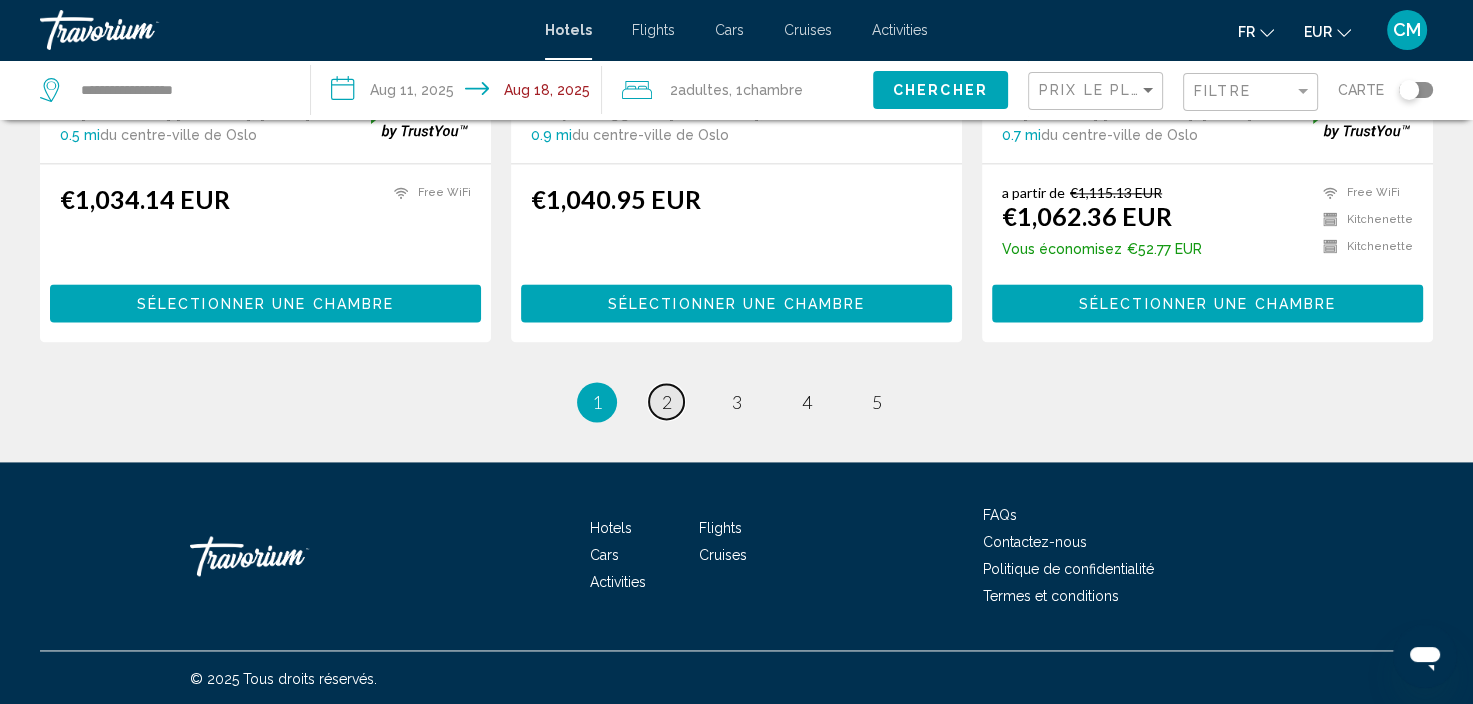 click on "page  2" at bounding box center [666, 401] 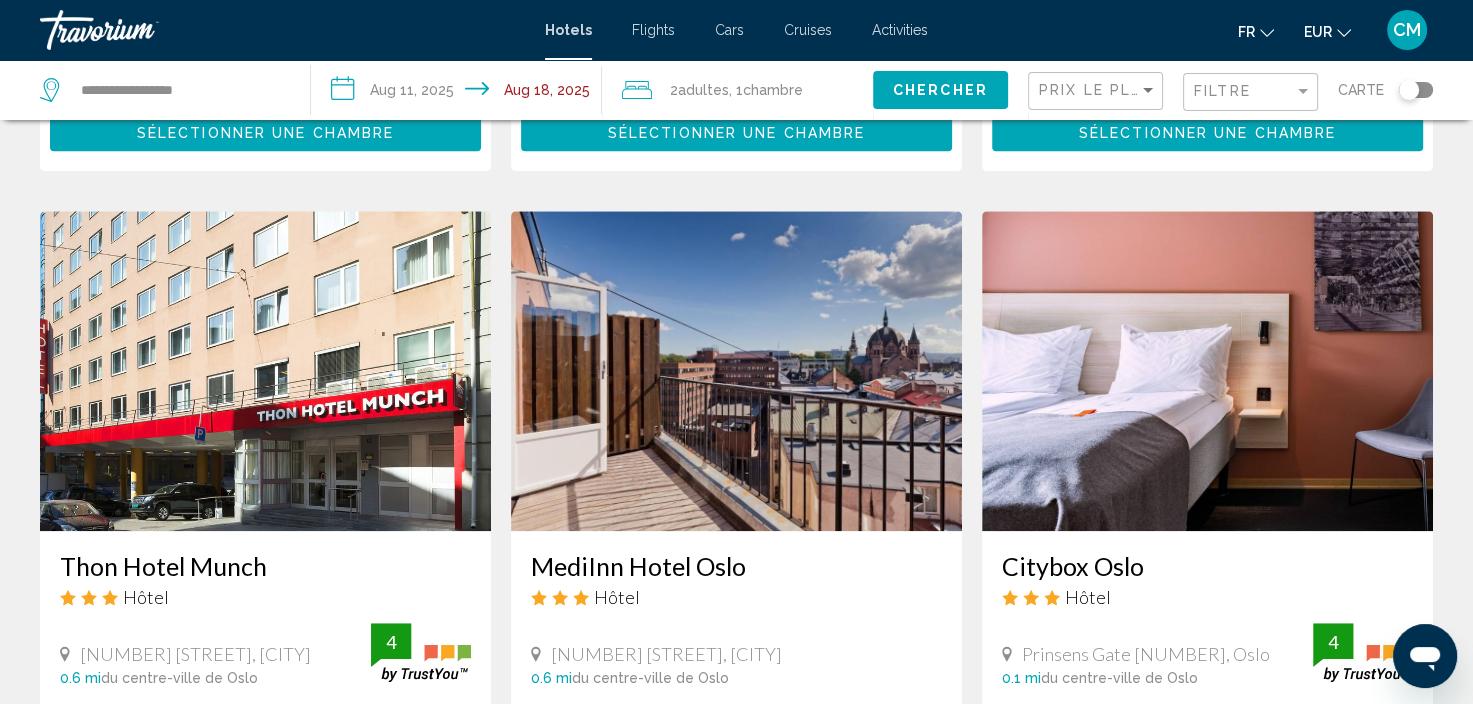 scroll, scrollTop: 1300, scrollLeft: 0, axis: vertical 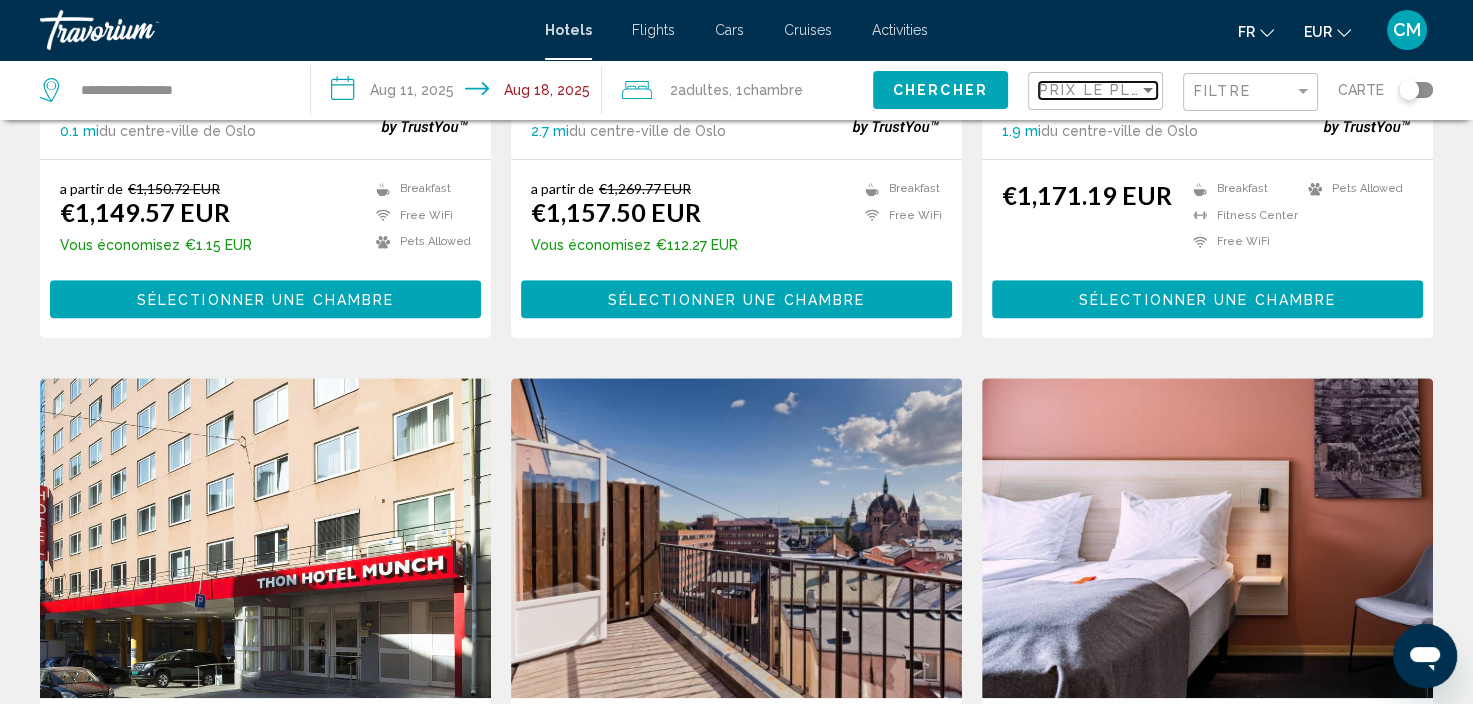 click at bounding box center [1148, 90] 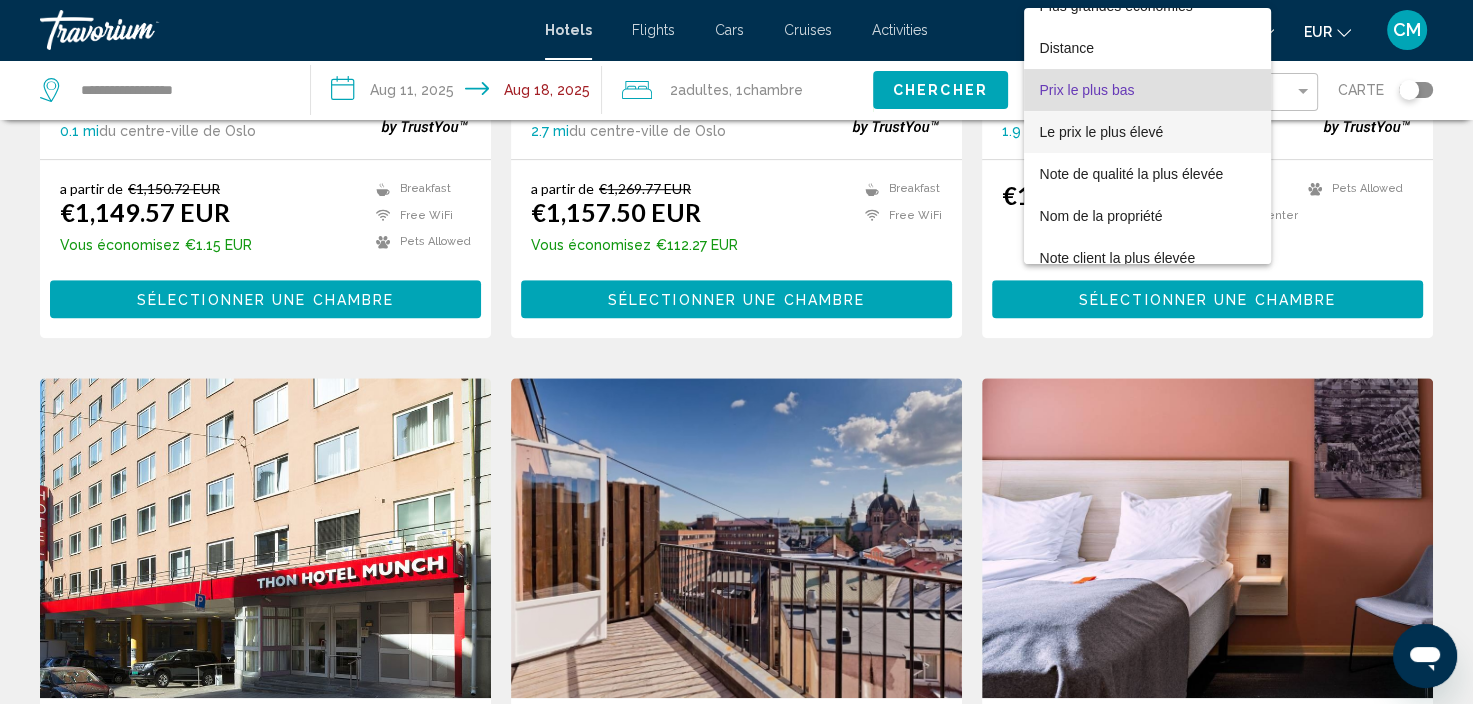 scroll, scrollTop: 0, scrollLeft: 0, axis: both 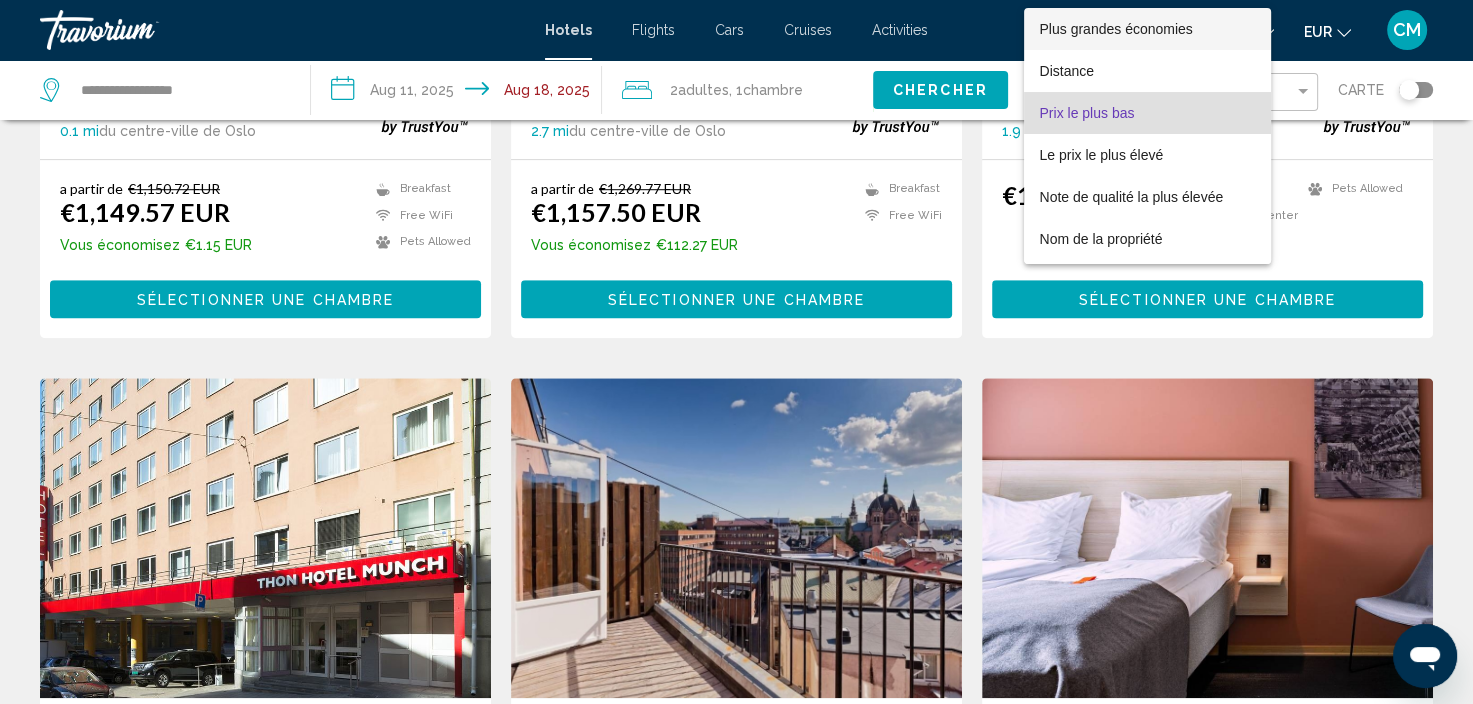 click on "Plus grandes économies" at bounding box center [1116, 29] 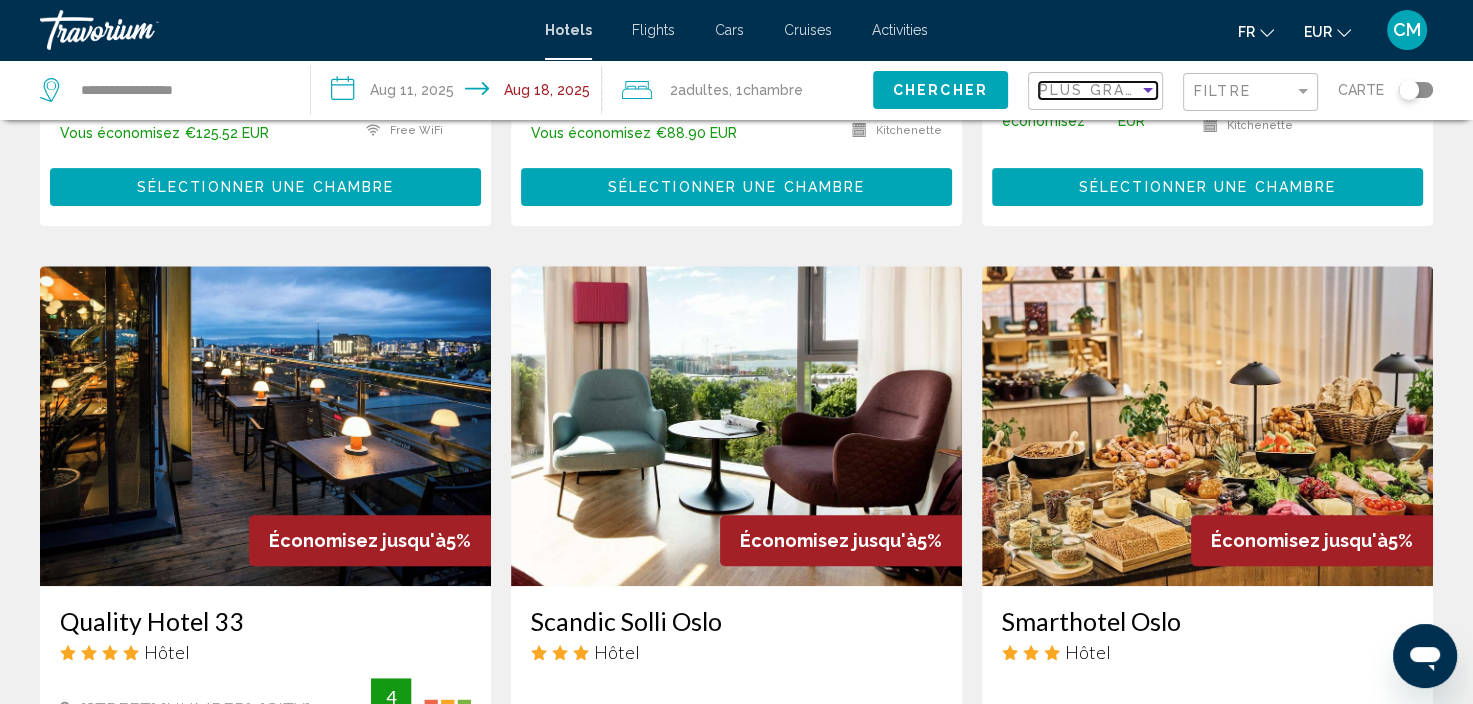 scroll, scrollTop: 300, scrollLeft: 0, axis: vertical 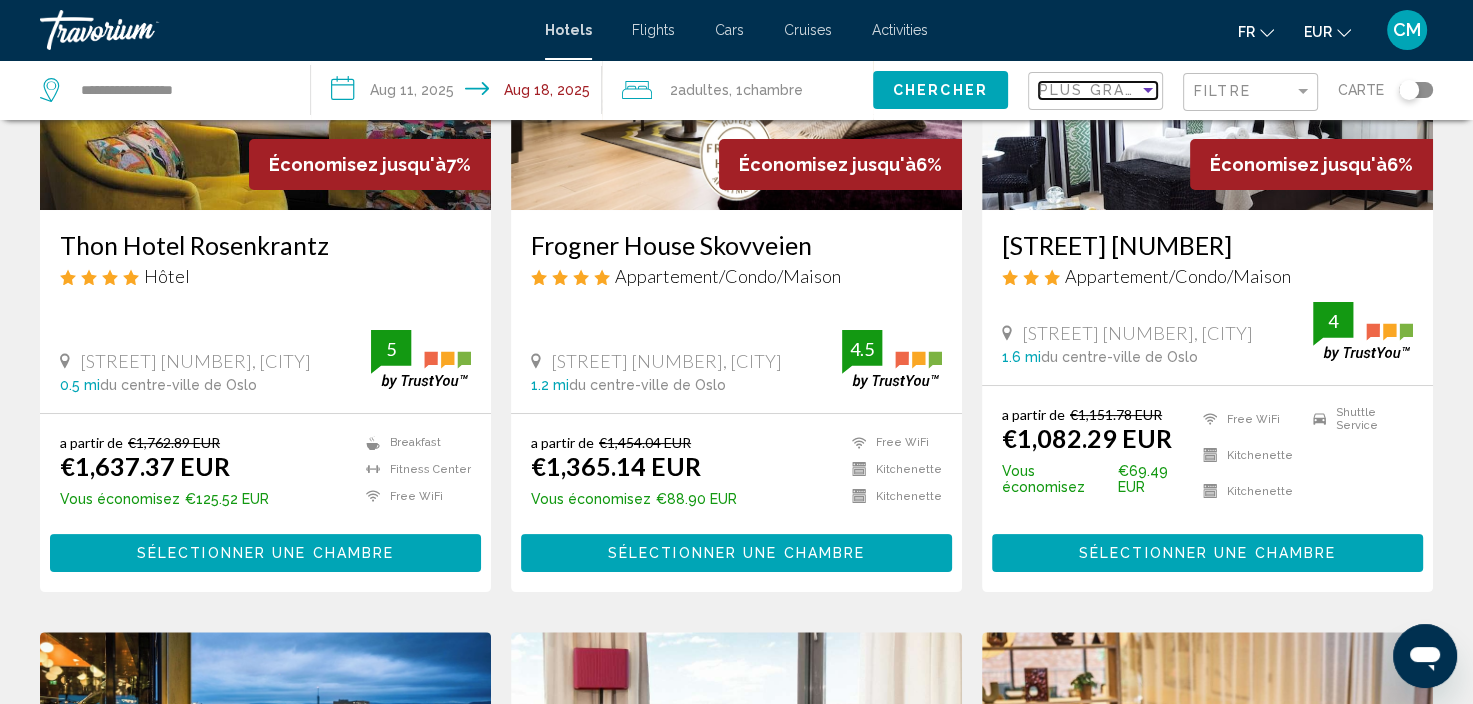 click at bounding box center (1148, 90) 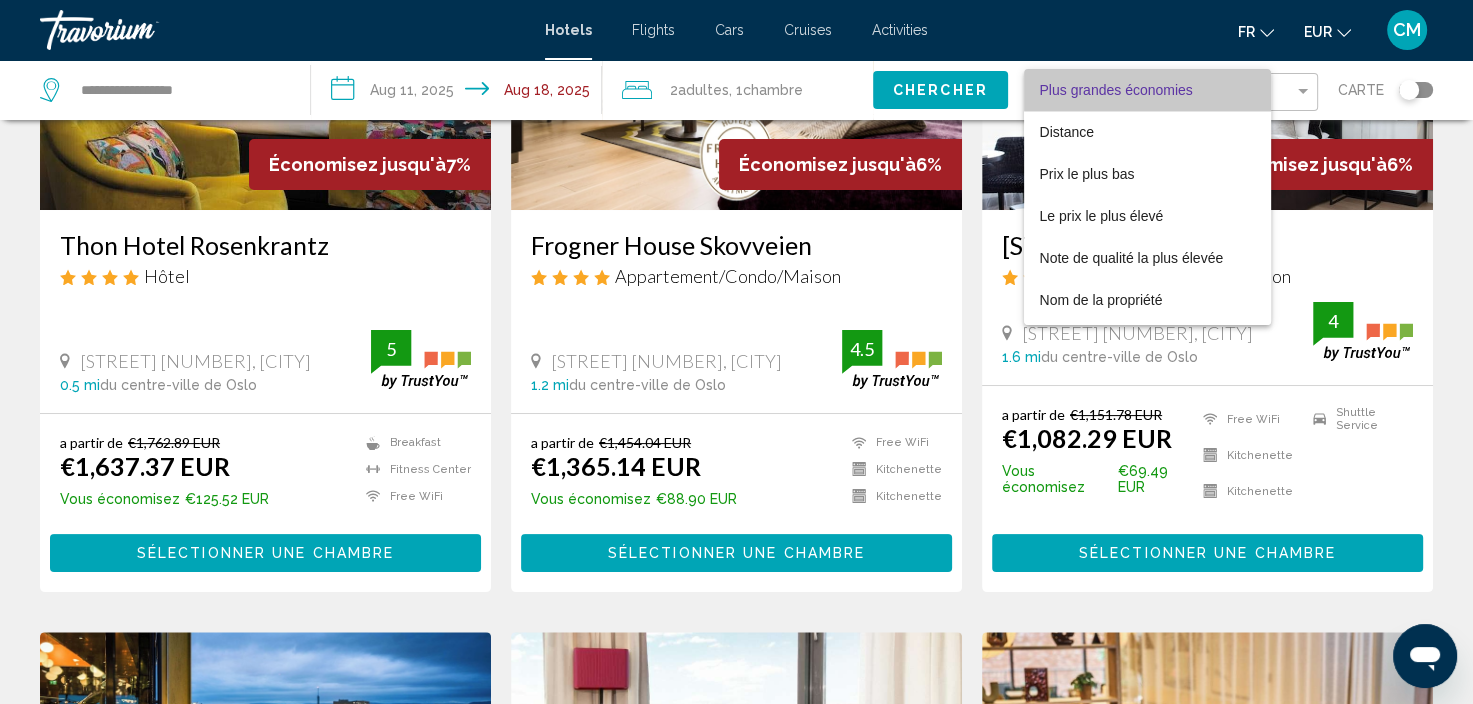 click on "Plus grandes économies" at bounding box center (1116, 90) 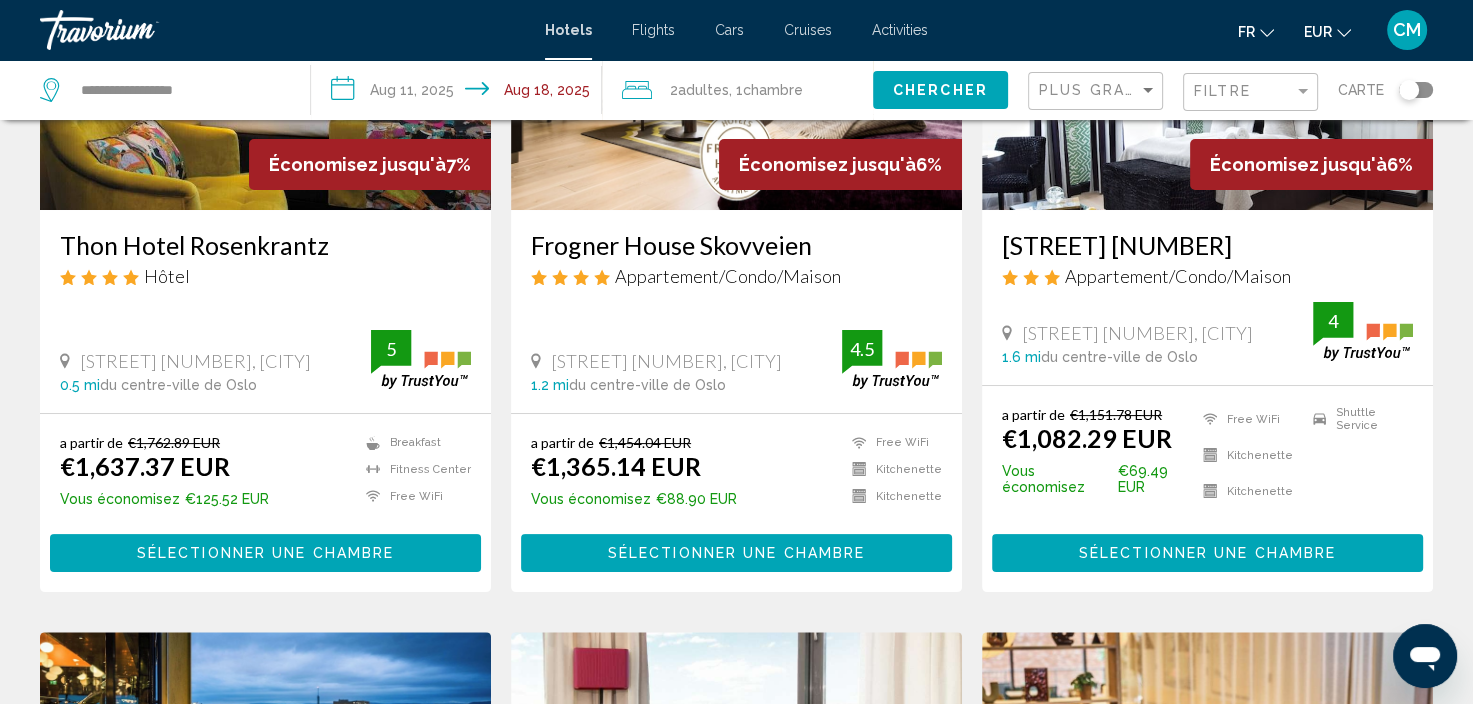 click on "Filtre" 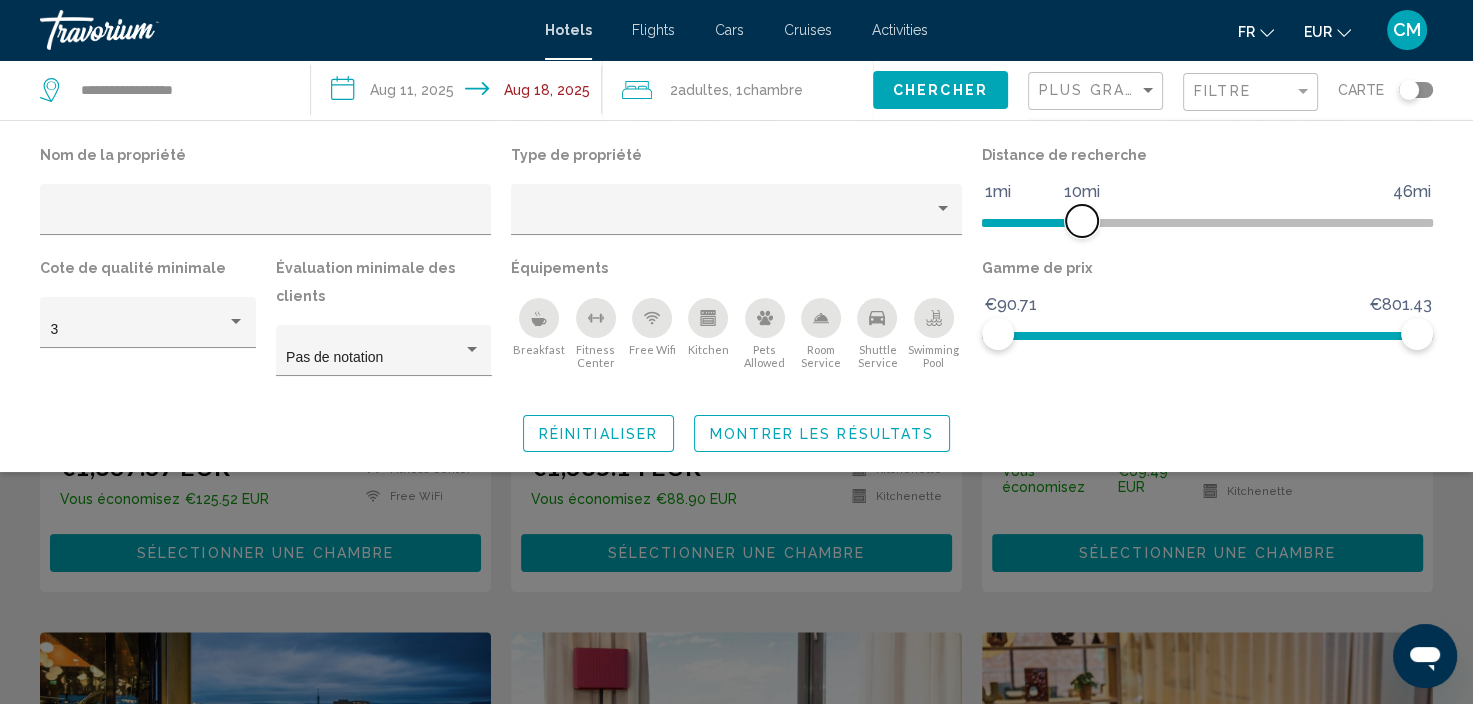 drag, startPoint x: 1033, startPoint y: 227, endPoint x: 1077, endPoint y: 223, distance: 44.181442 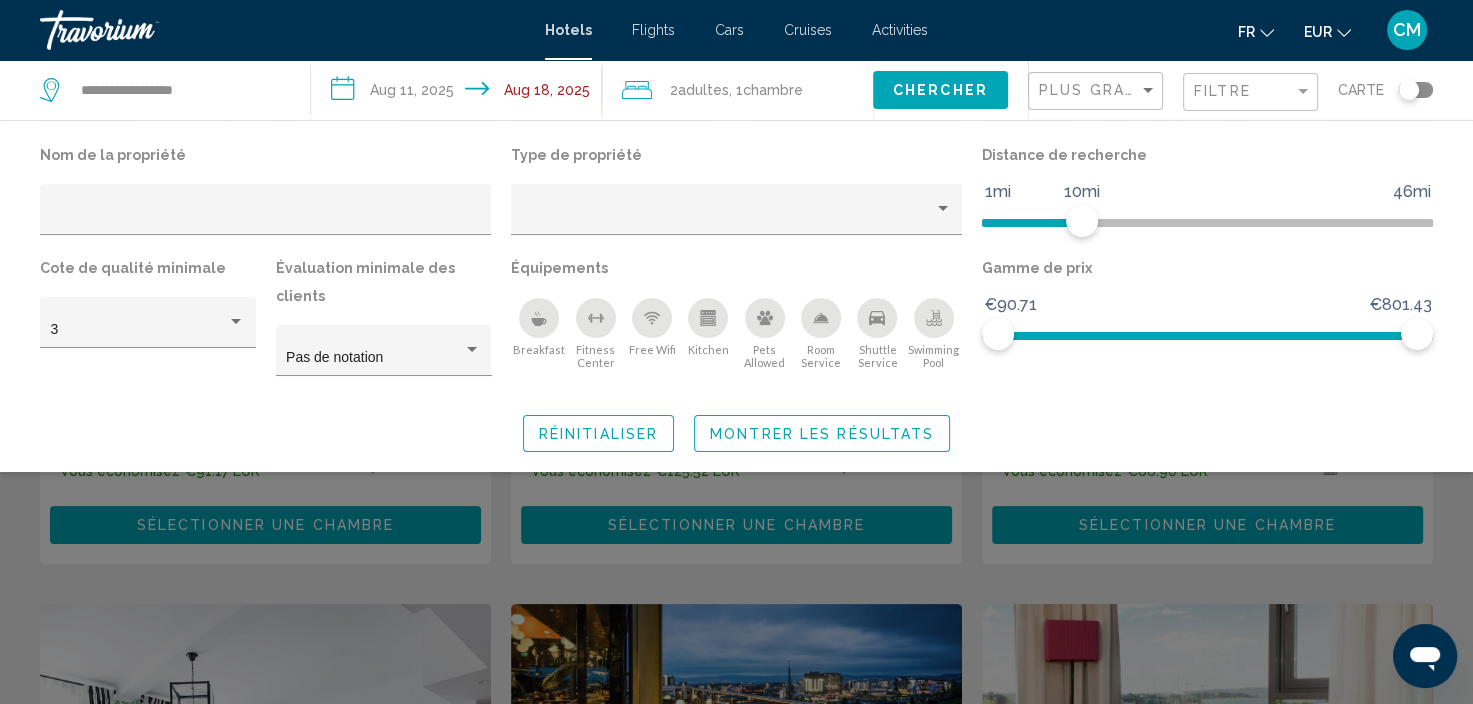 click on "Montrer les résultats" 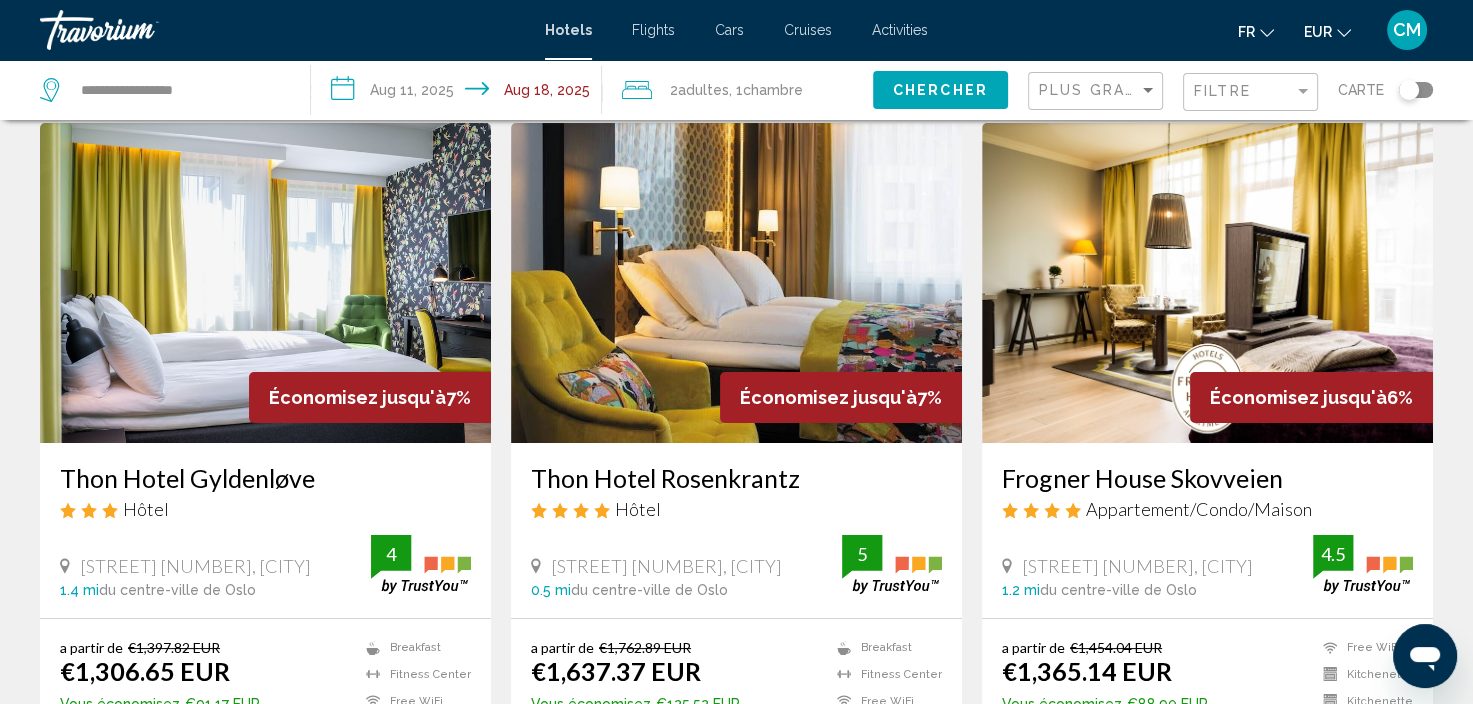 scroll, scrollTop: 0, scrollLeft: 0, axis: both 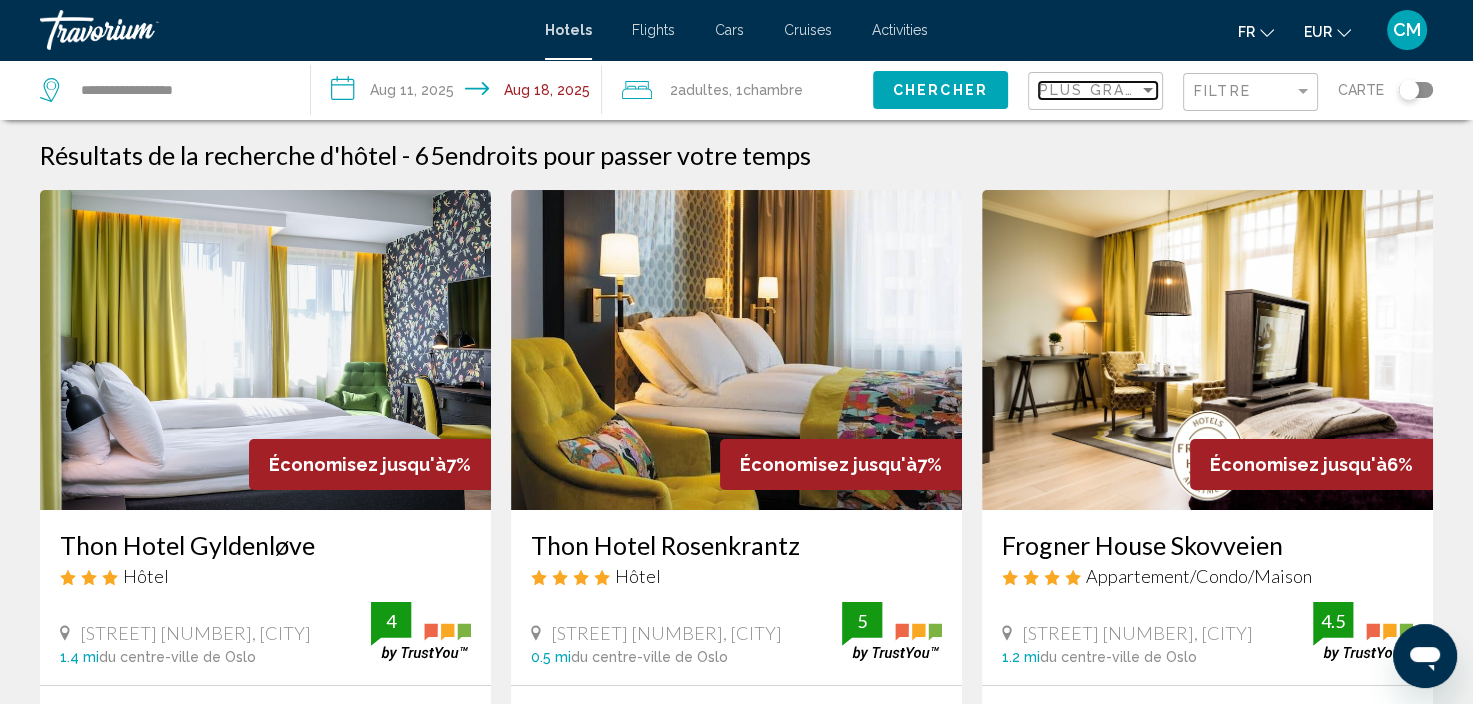 click on "Plus grandes économies" at bounding box center (1158, 90) 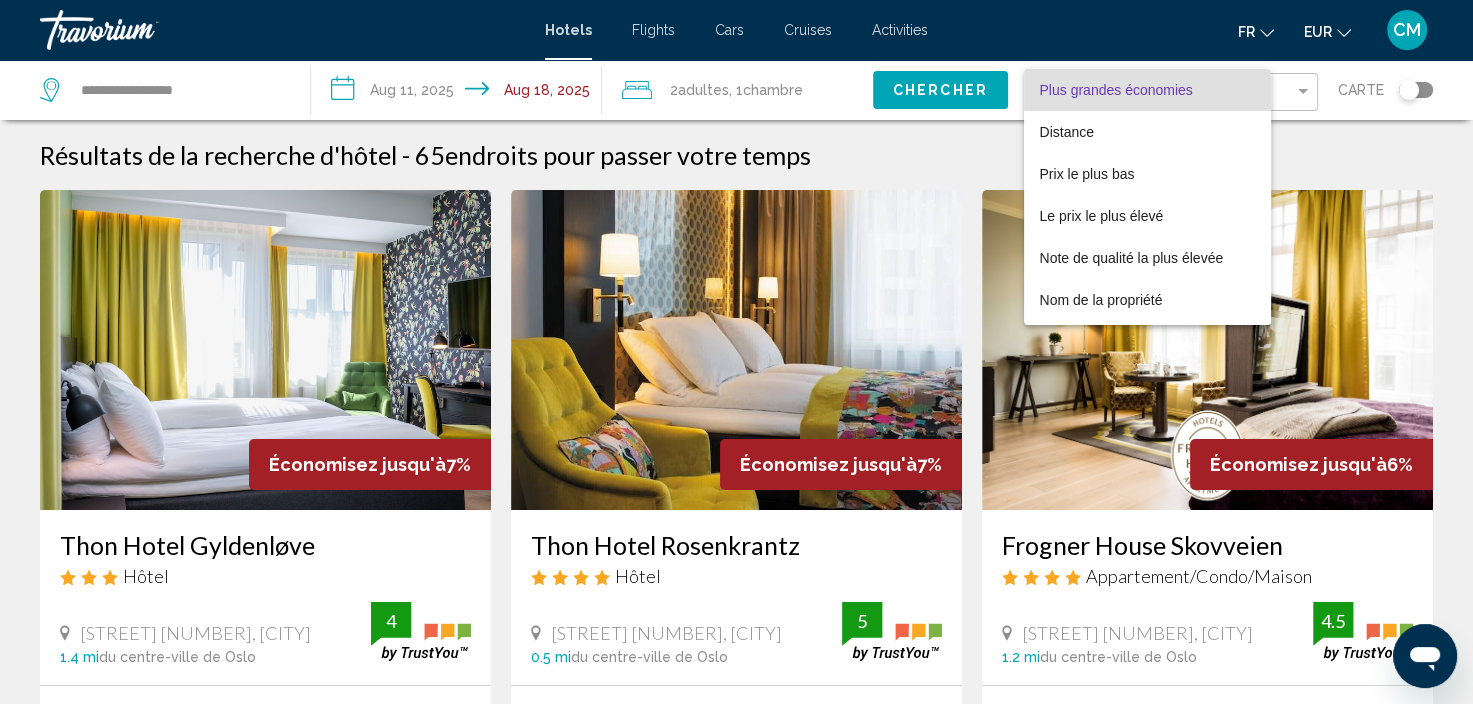 click on "Plus grandes économies" at bounding box center [1116, 90] 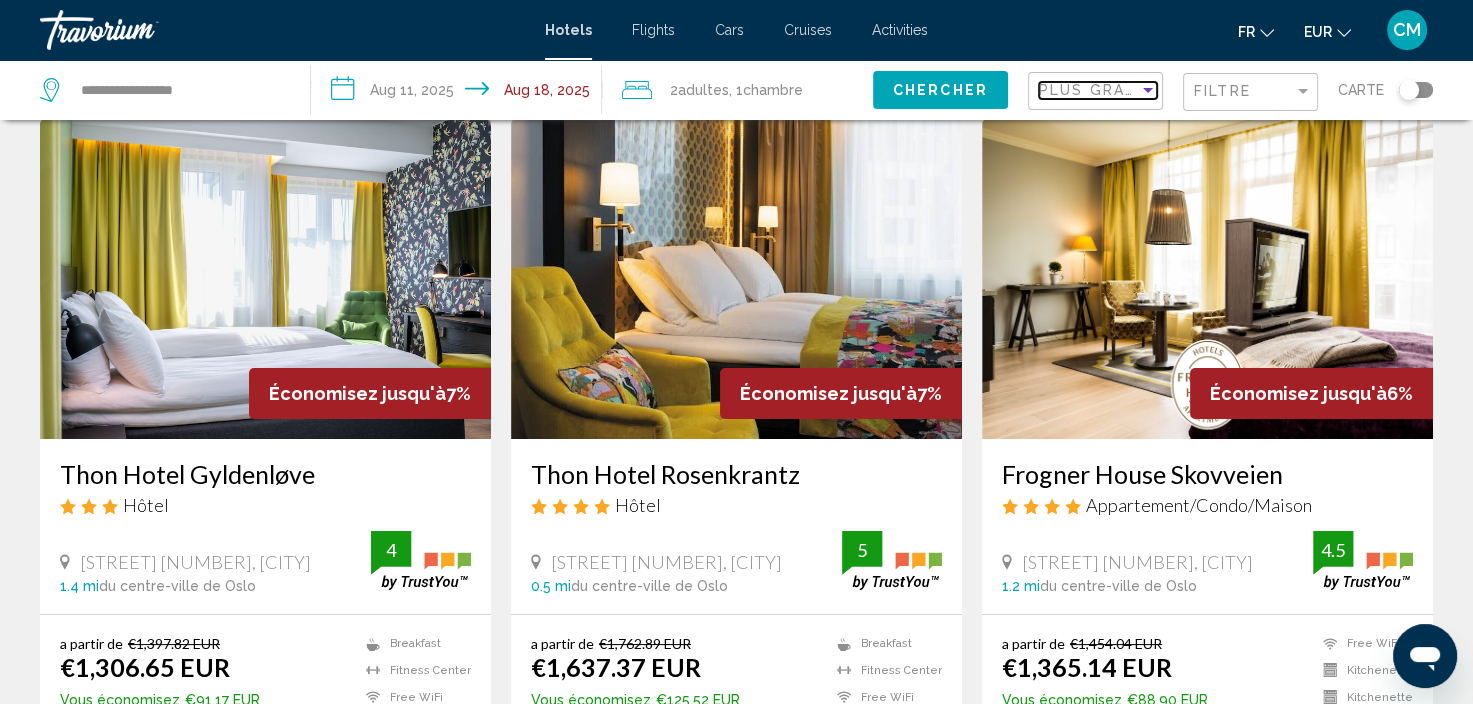scroll, scrollTop: 200, scrollLeft: 0, axis: vertical 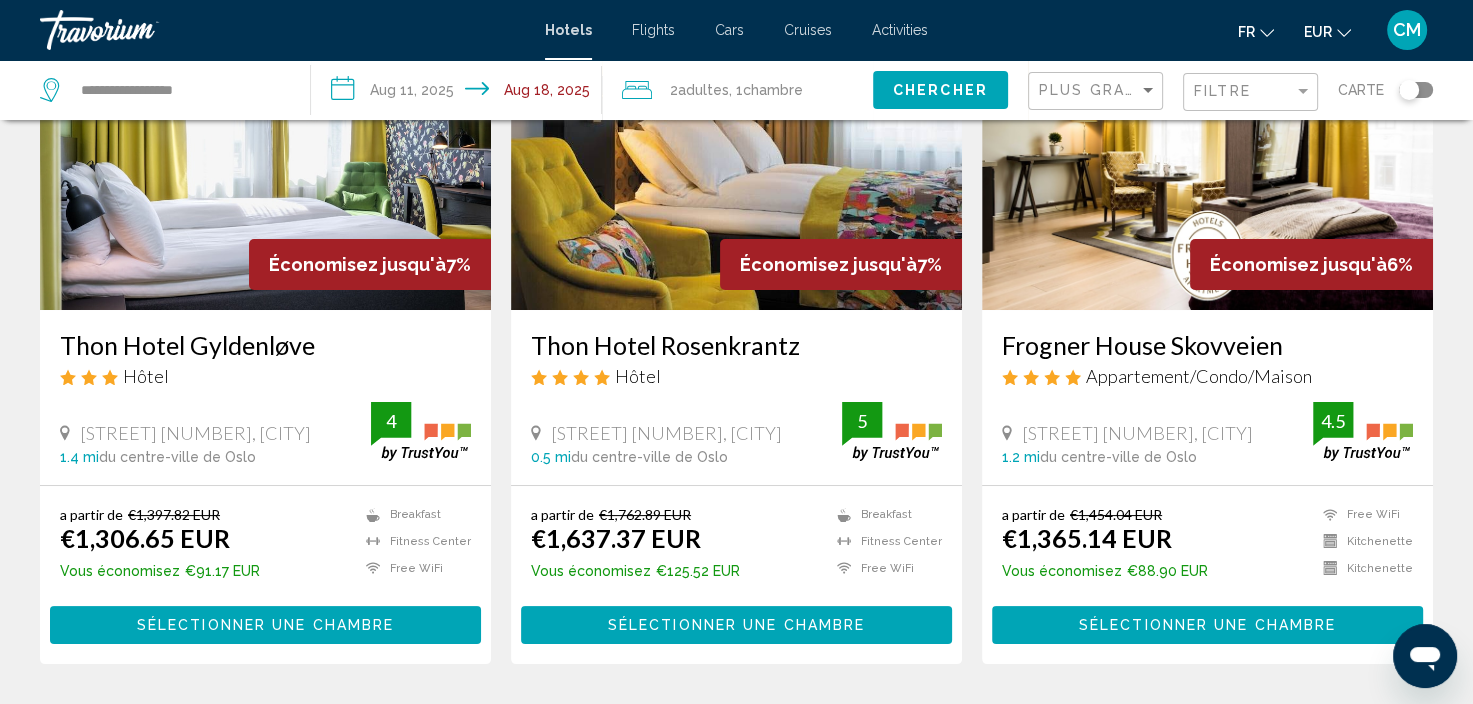 click on "**********" at bounding box center [460, 93] 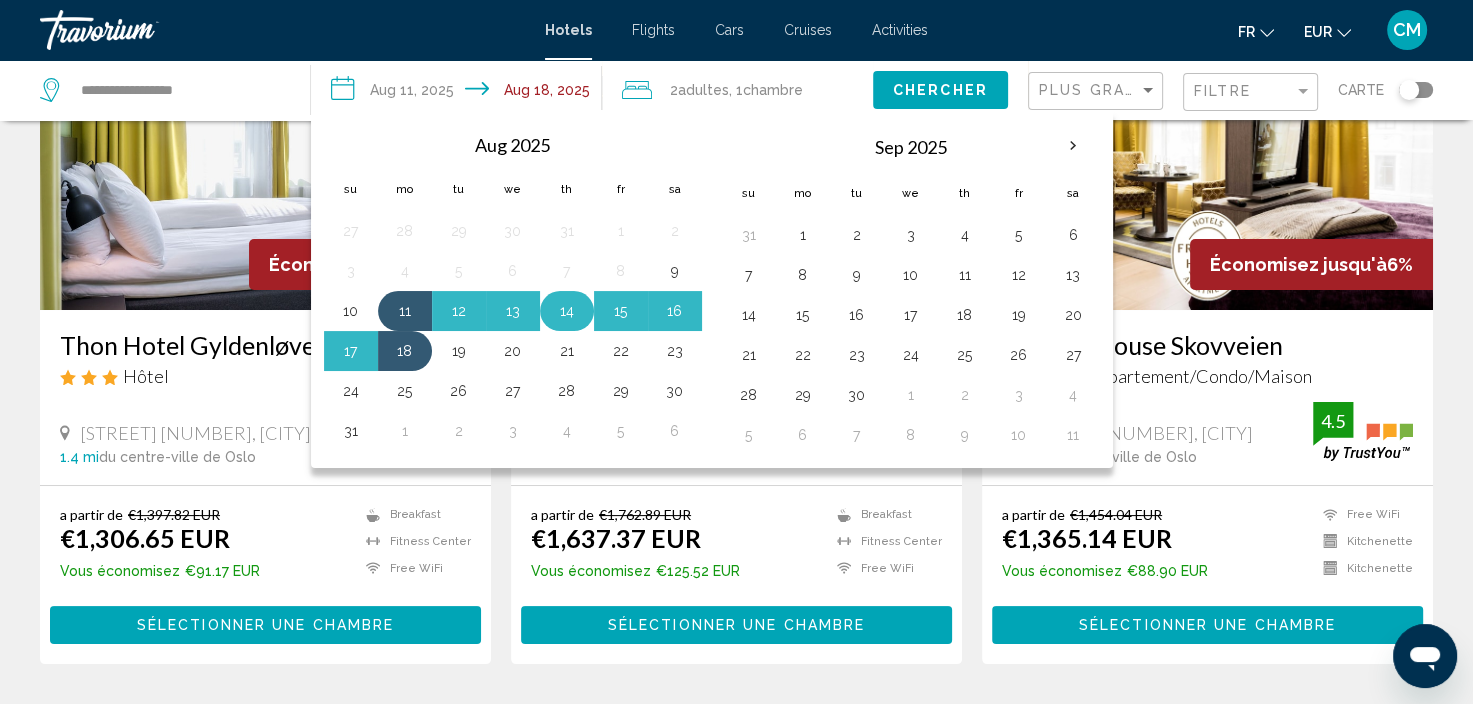 click on "14" at bounding box center [567, 311] 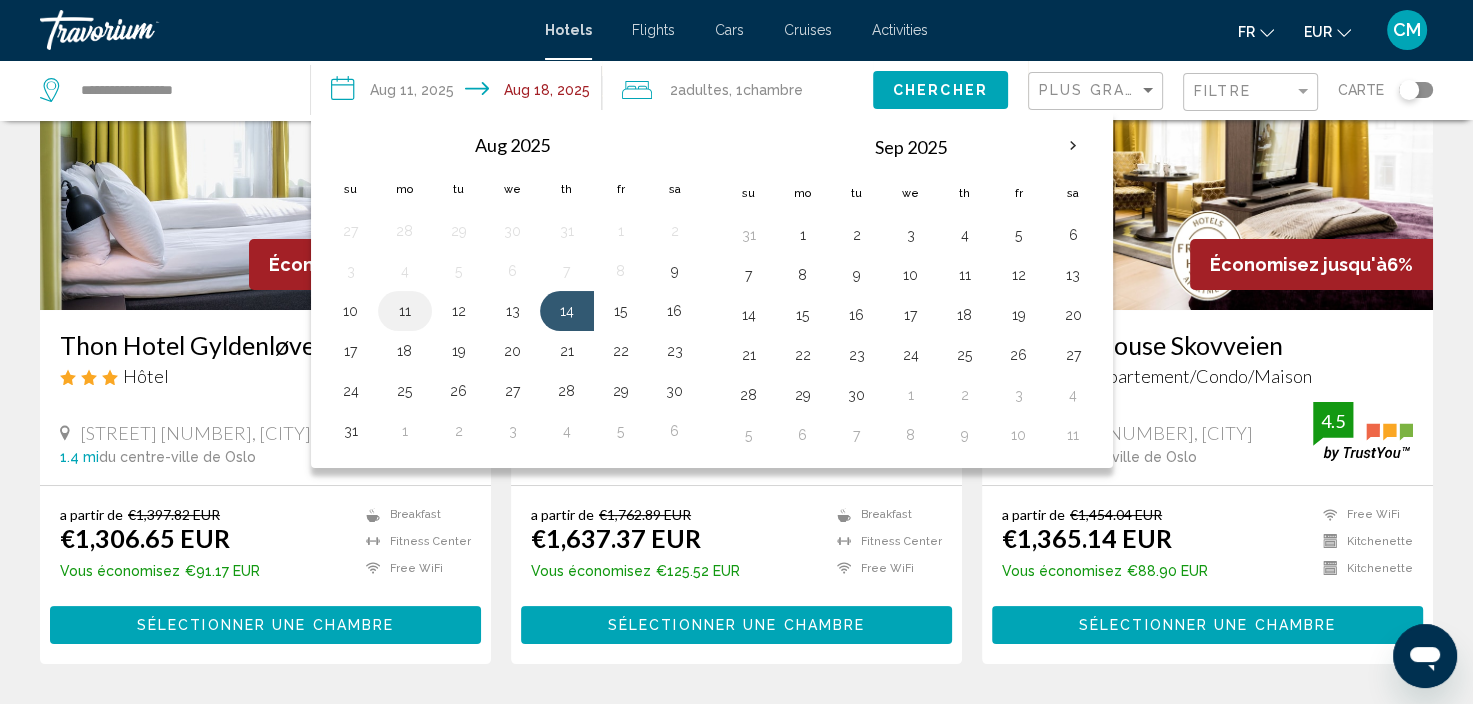 click on "11" at bounding box center (405, 311) 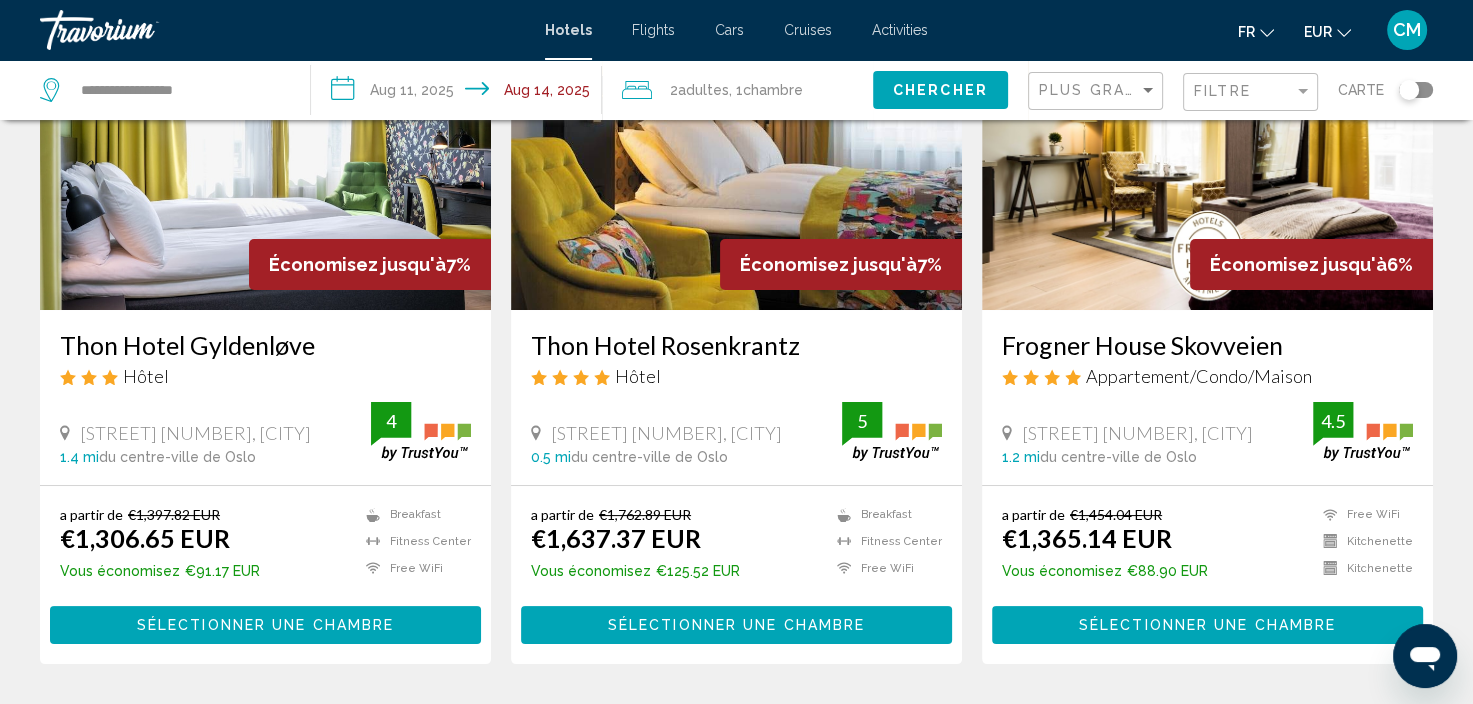 click on "Chercher" 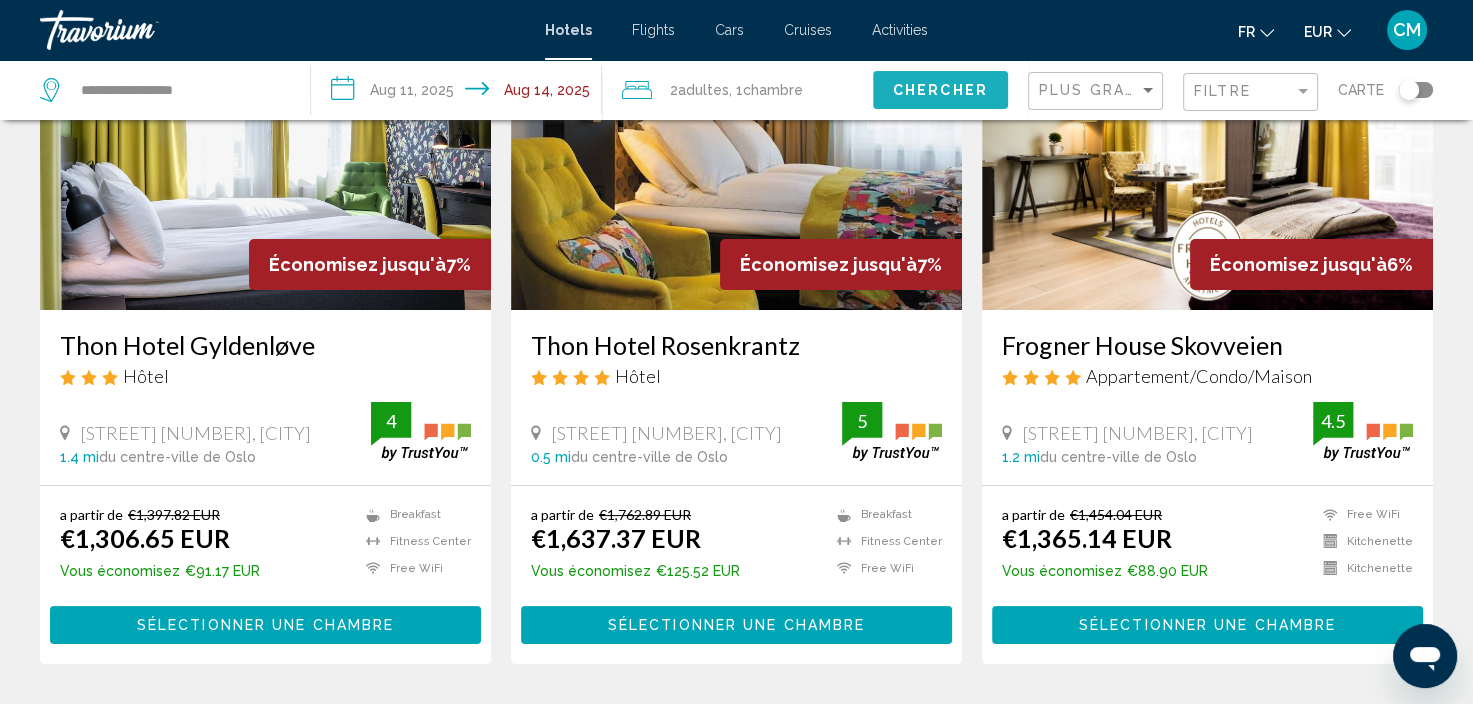 scroll, scrollTop: 0, scrollLeft: 0, axis: both 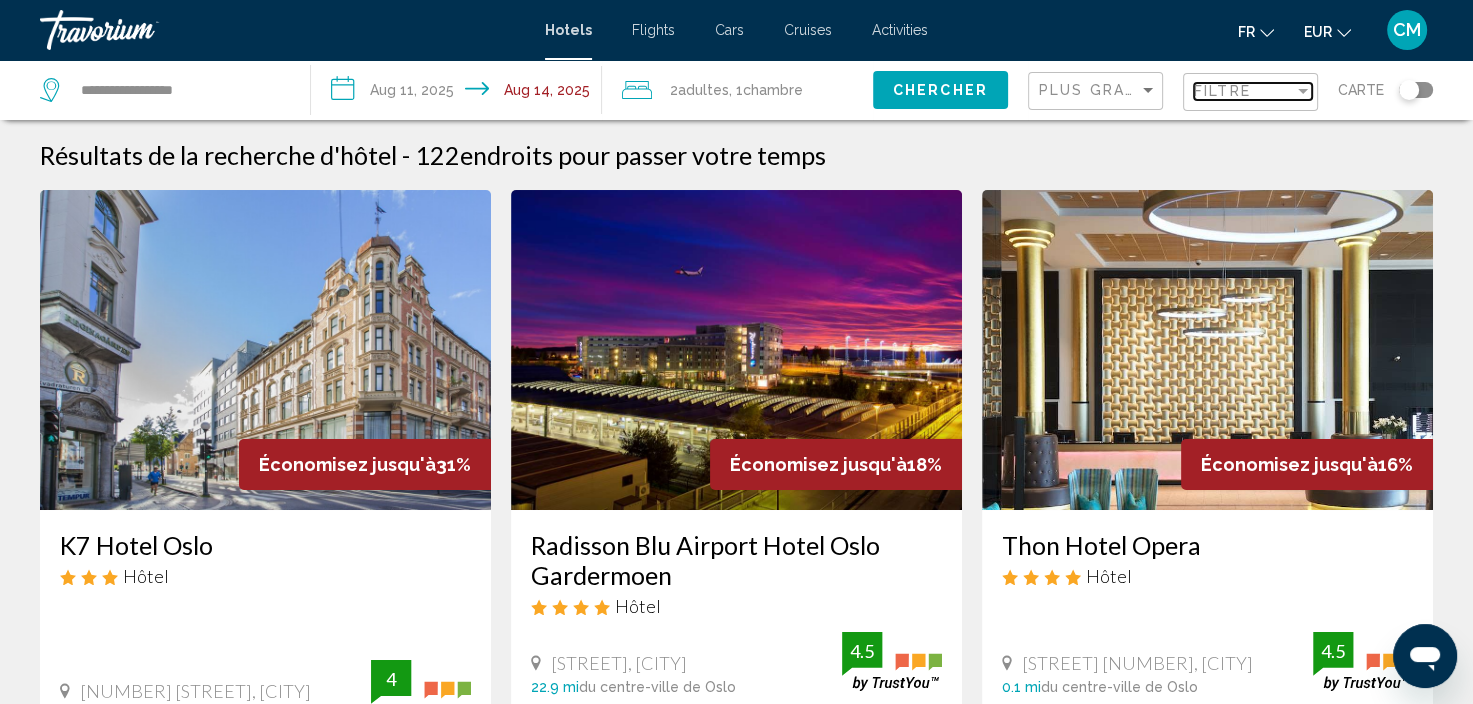 click on "Filtre" at bounding box center (1244, 91) 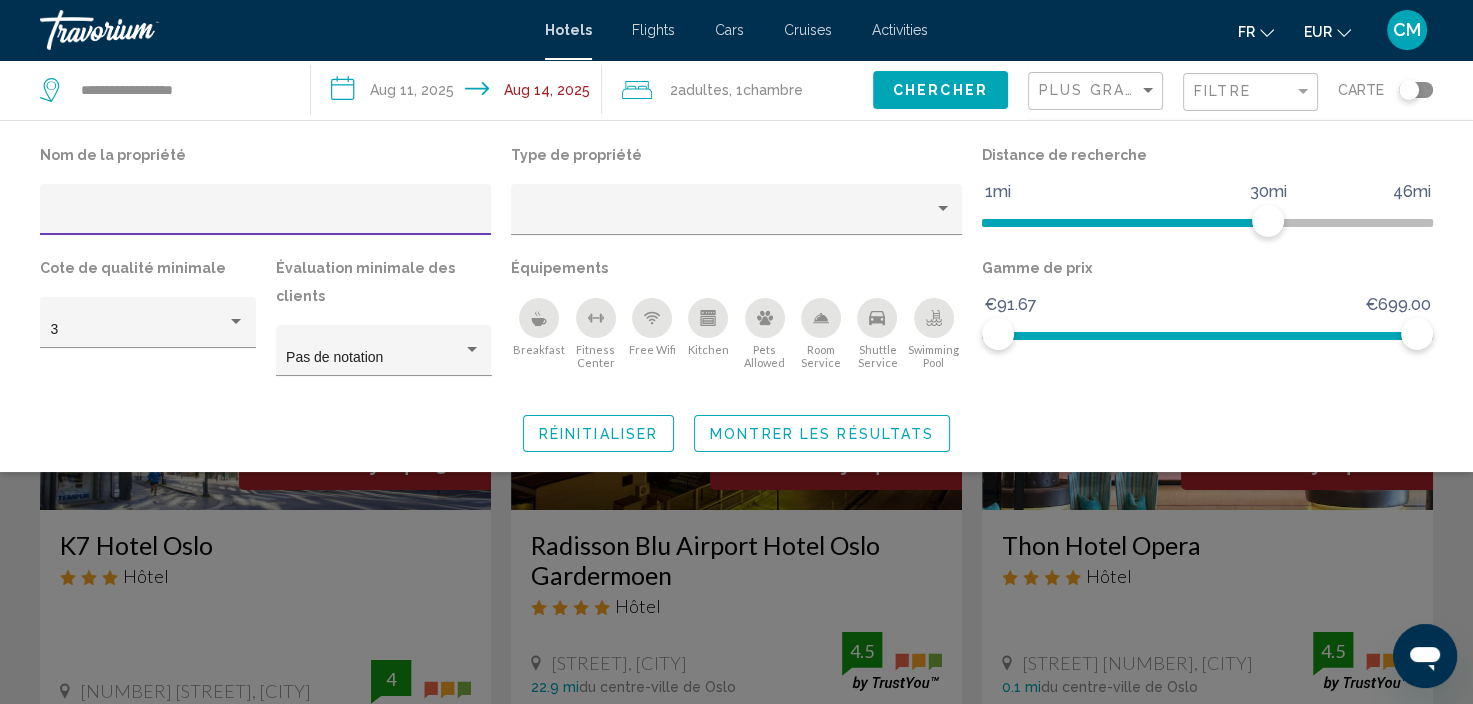 click 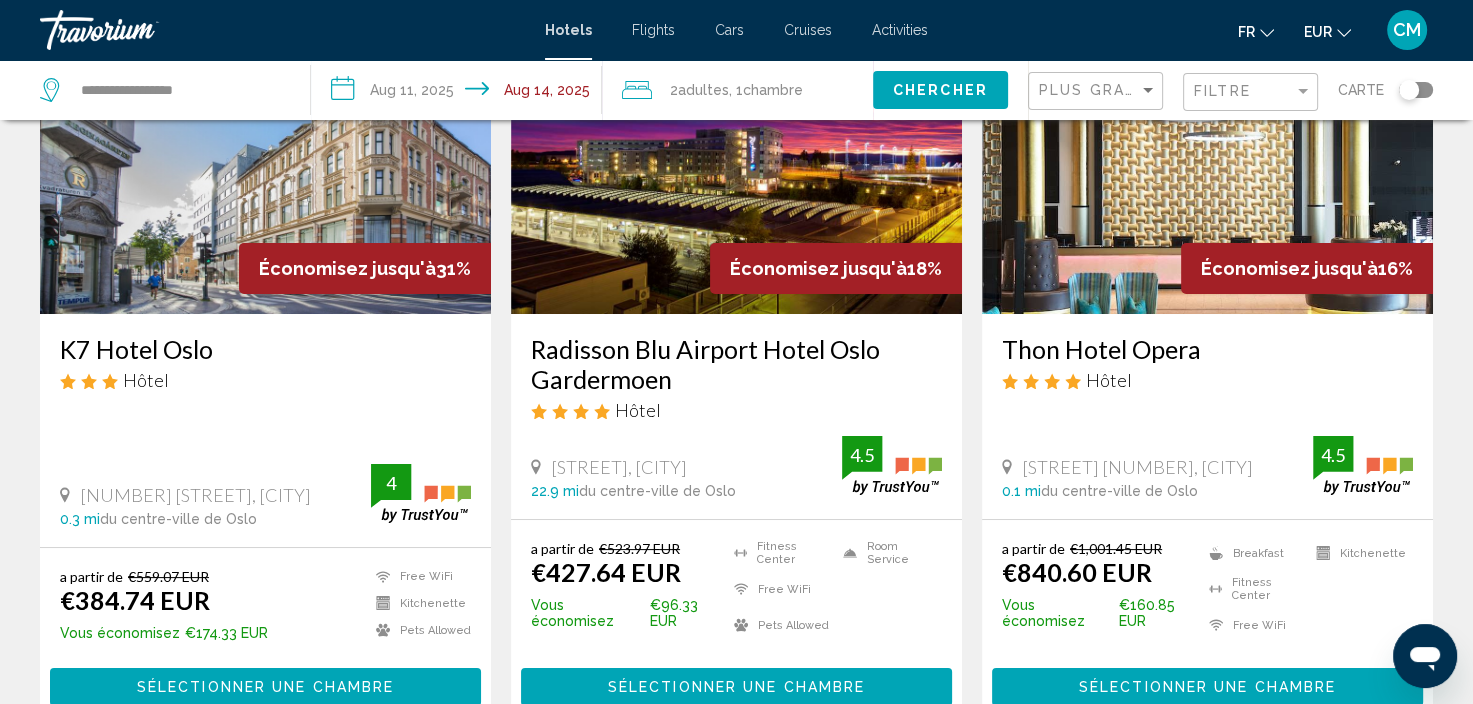 scroll, scrollTop: 200, scrollLeft: 0, axis: vertical 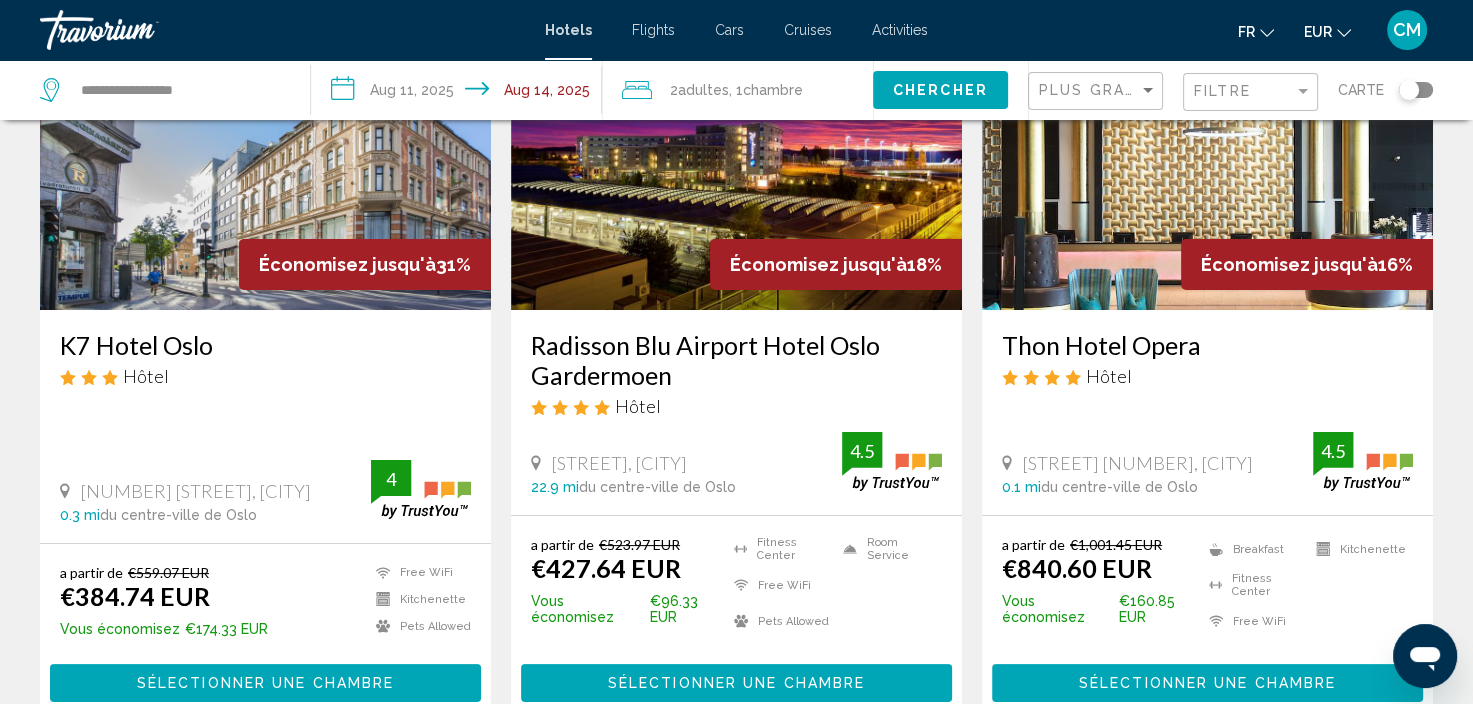 click at bounding box center (265, 150) 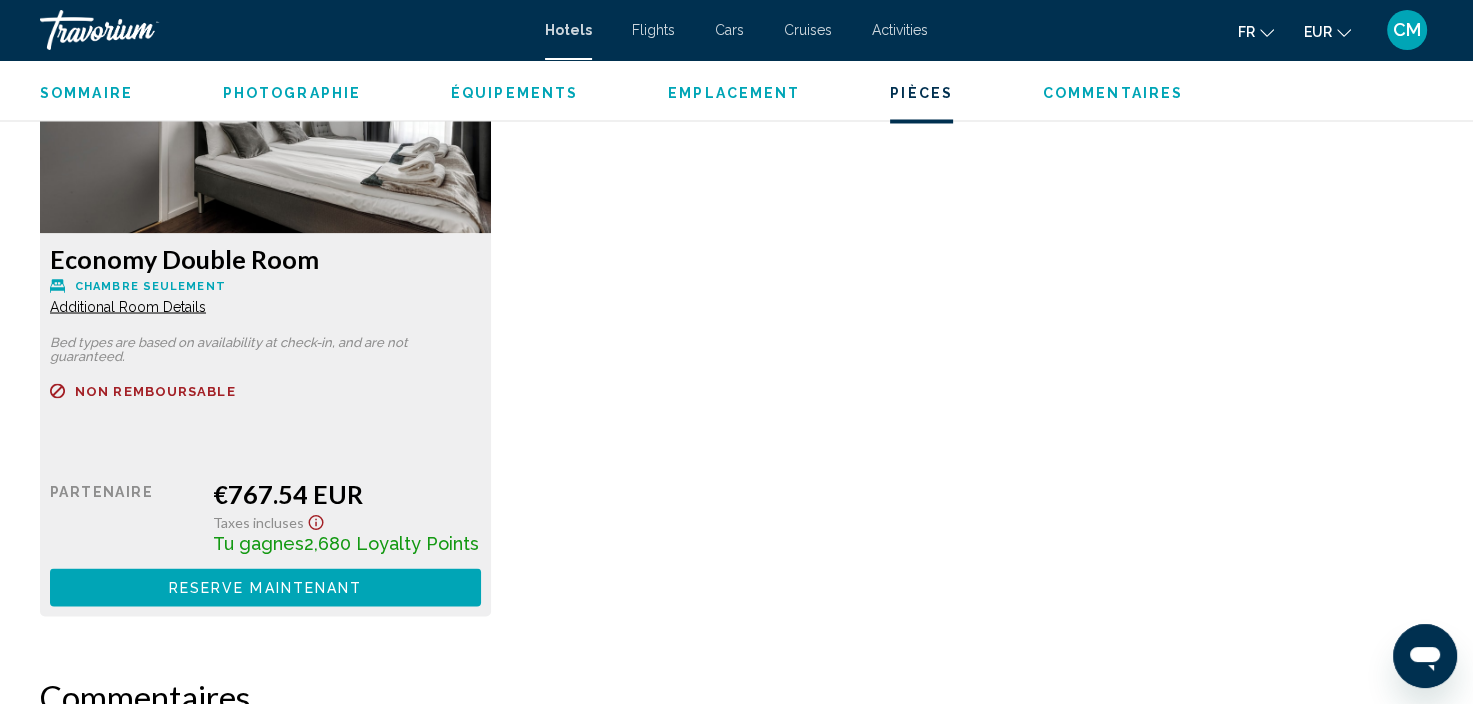 scroll, scrollTop: 3508, scrollLeft: 0, axis: vertical 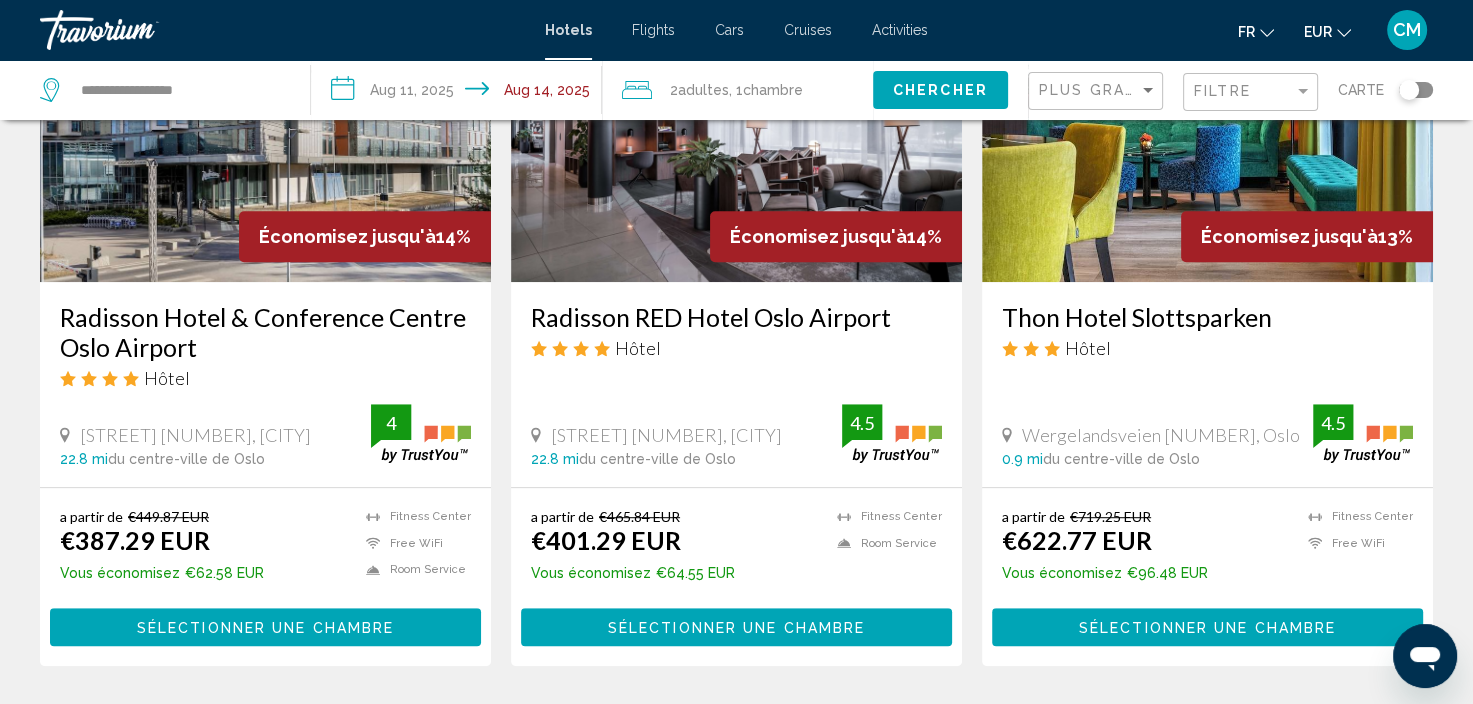 click at bounding box center [1207, 122] 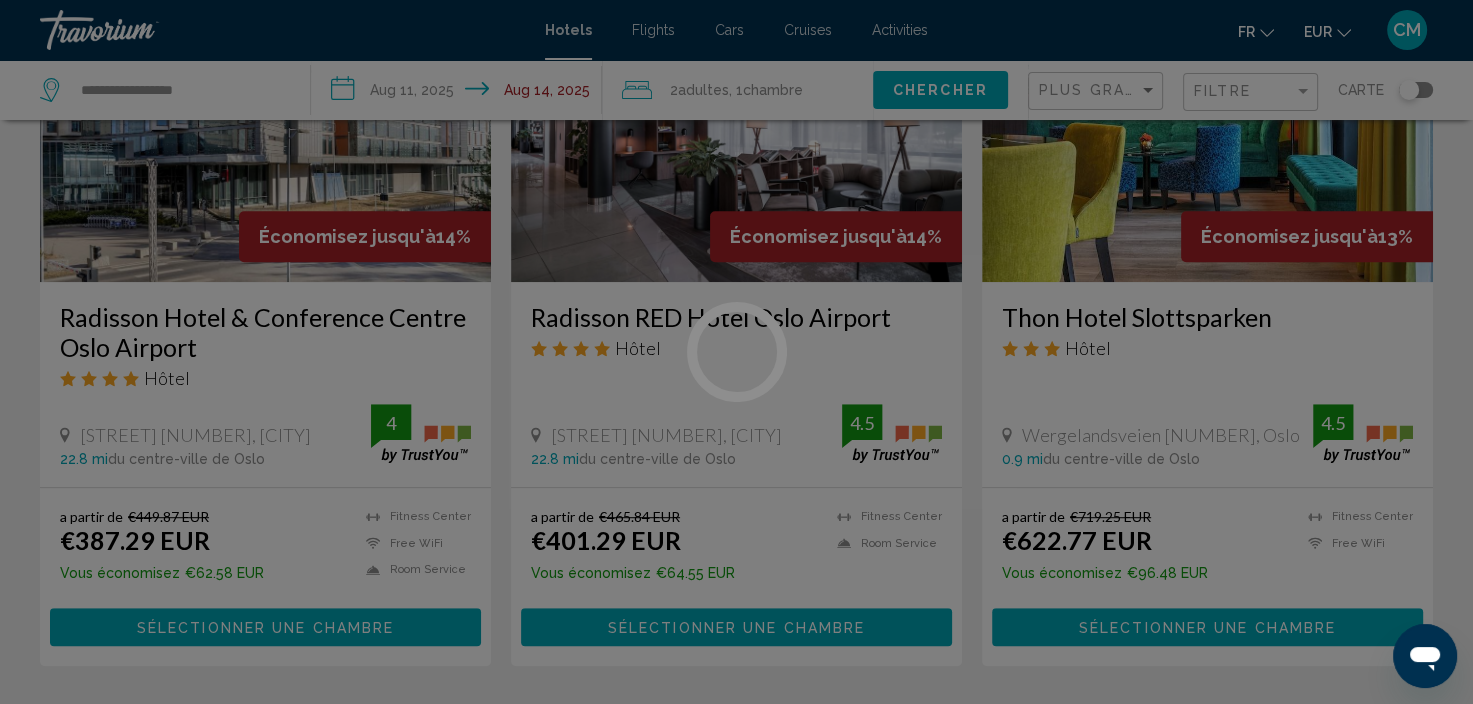 scroll, scrollTop: 8, scrollLeft: 0, axis: vertical 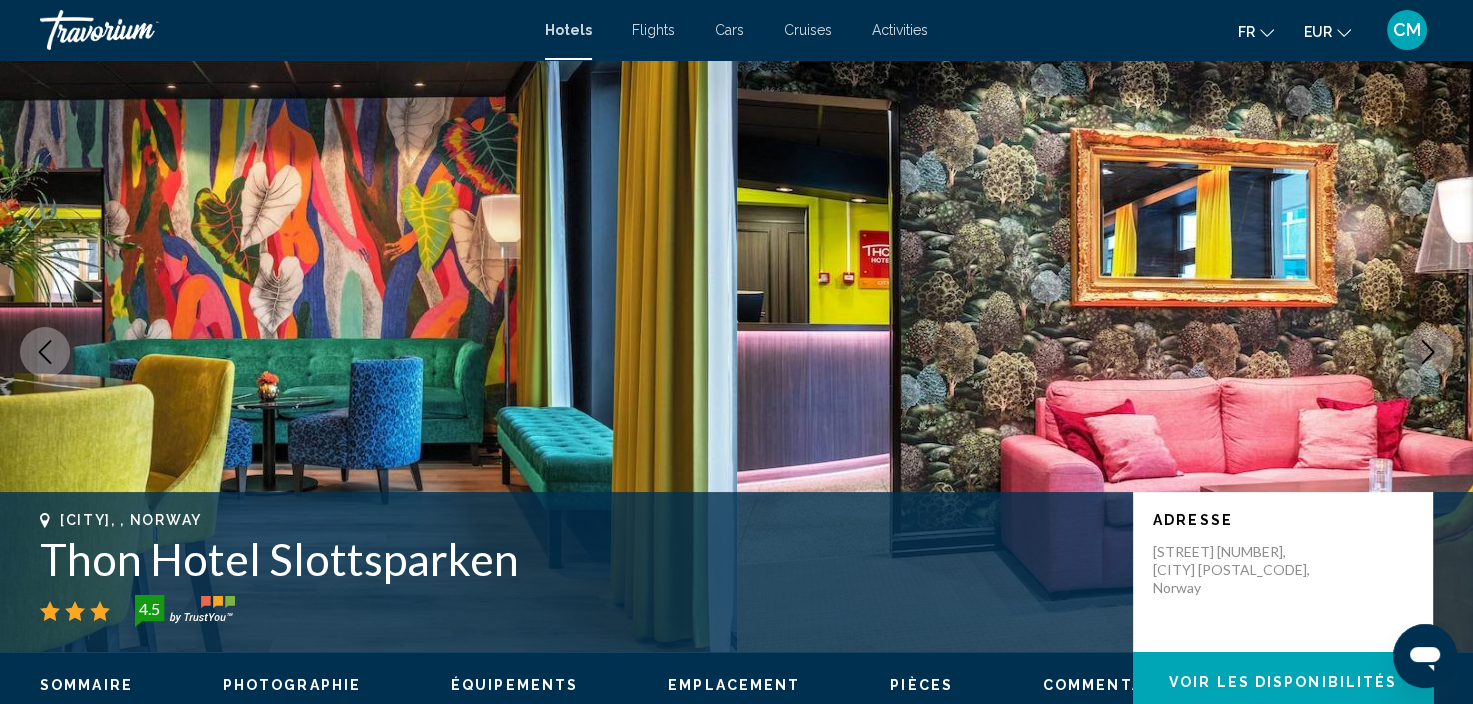 click 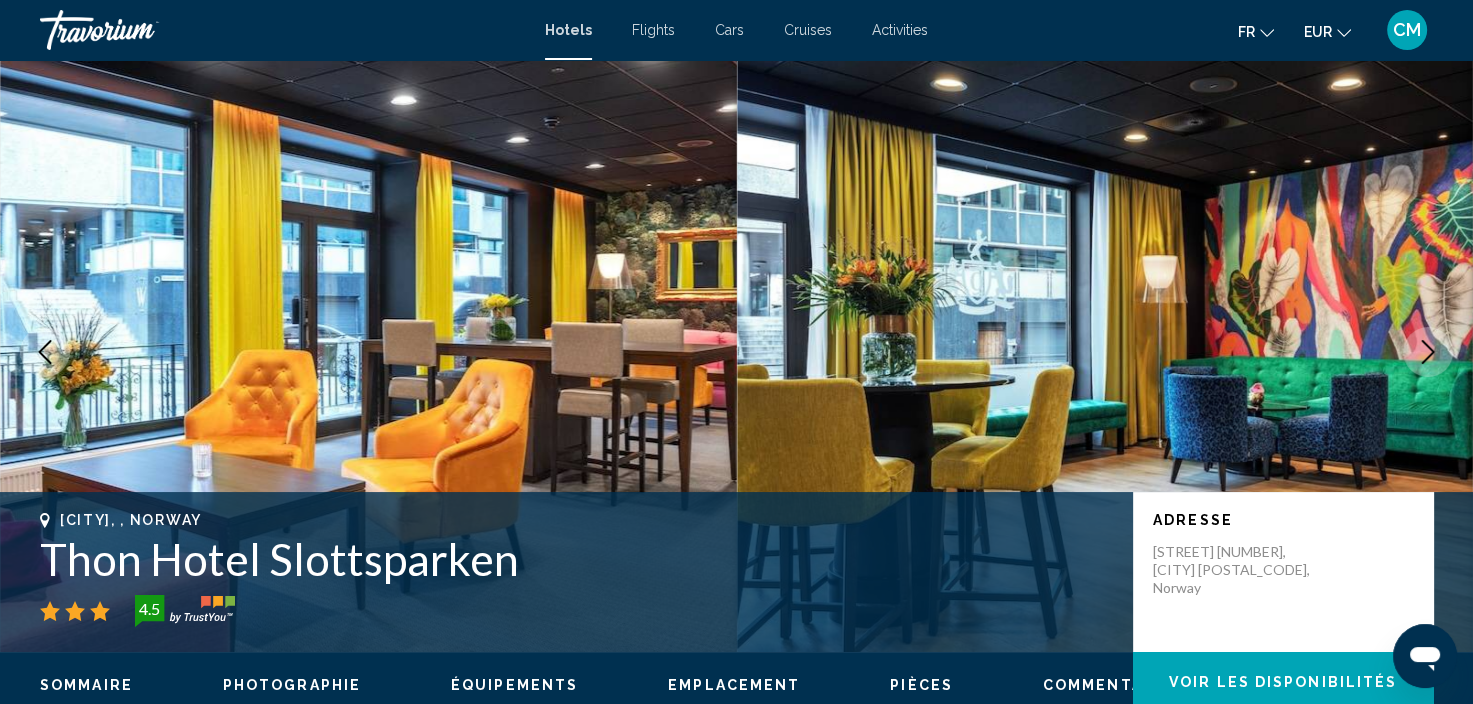 click 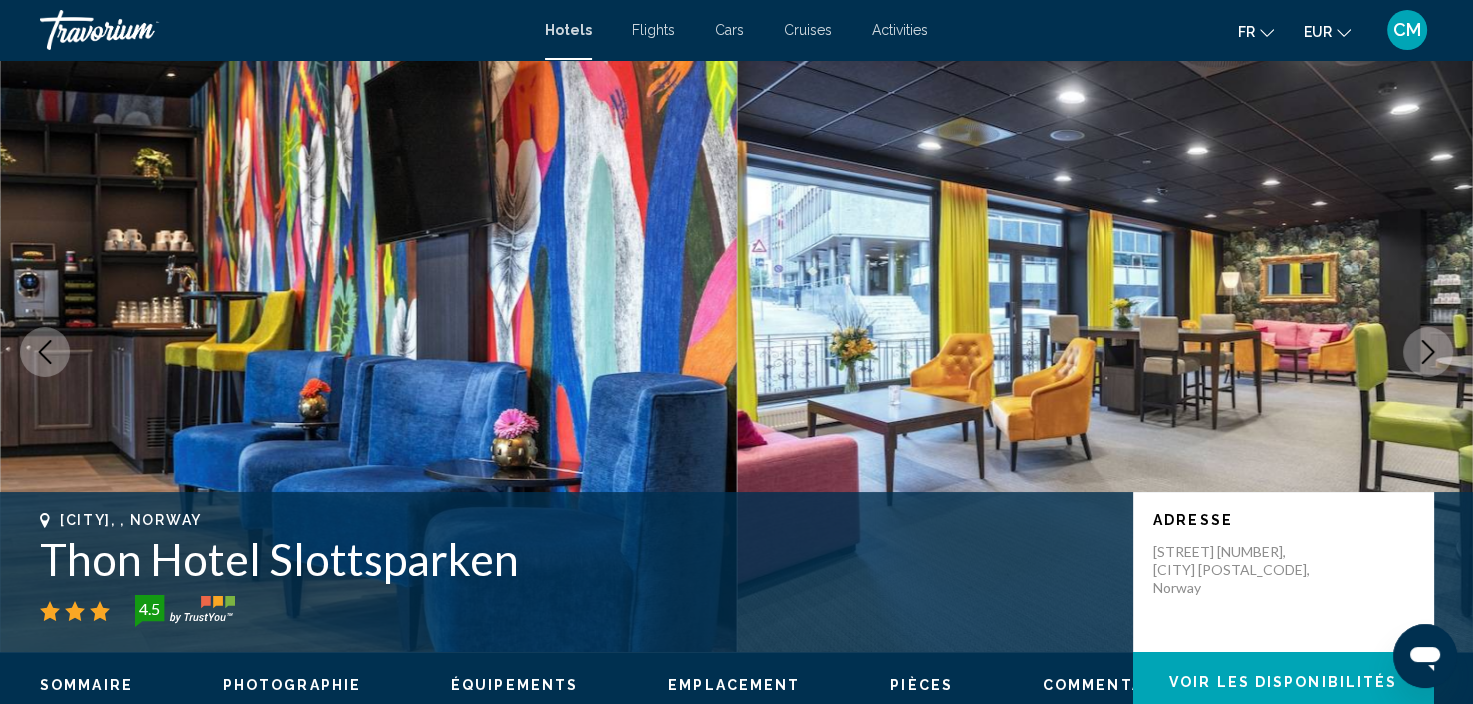click 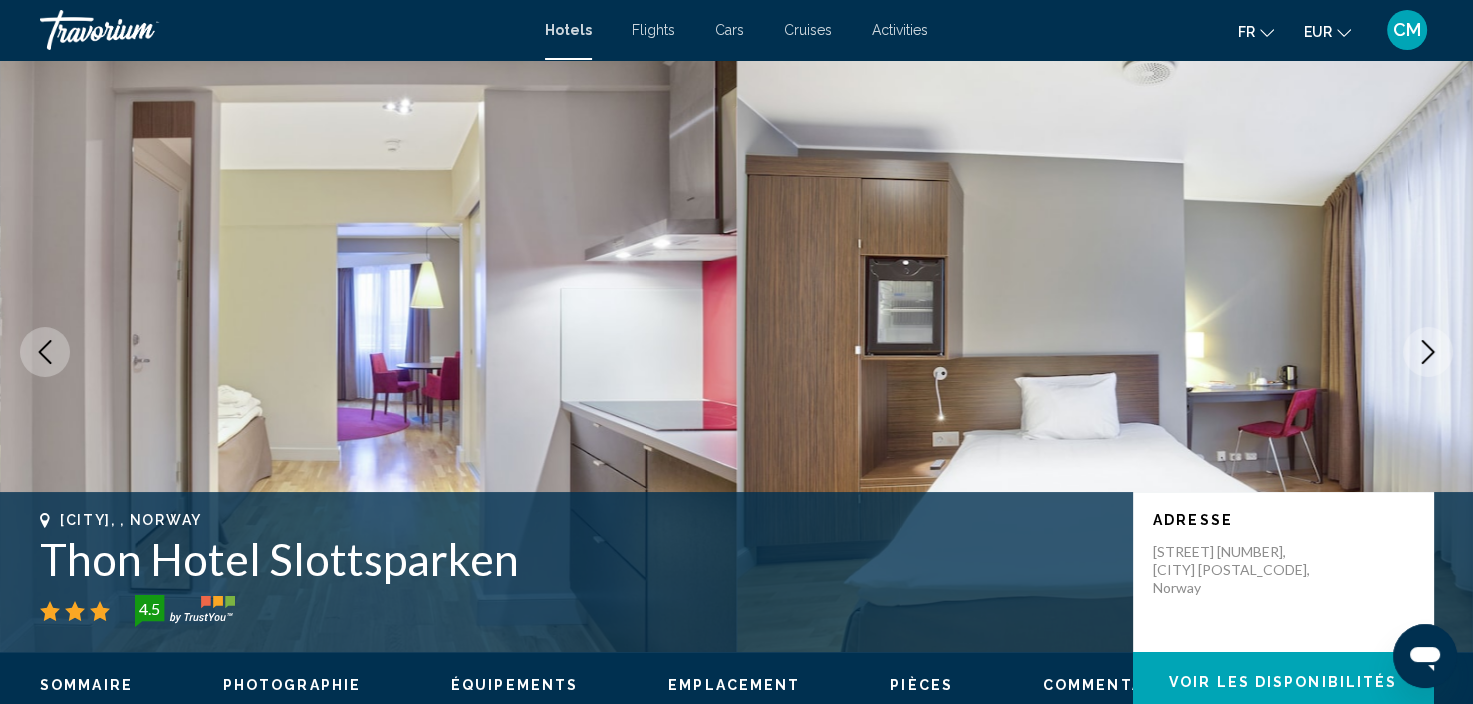 click 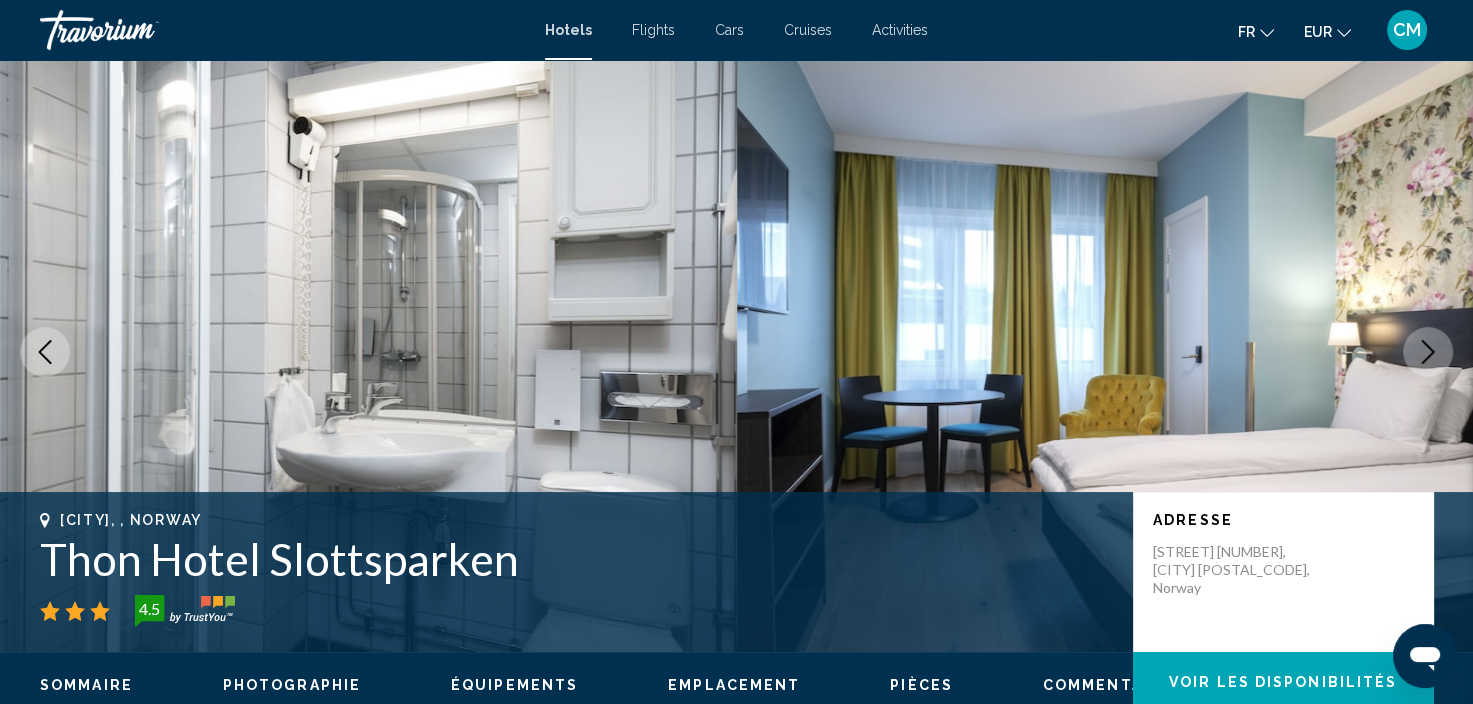 click 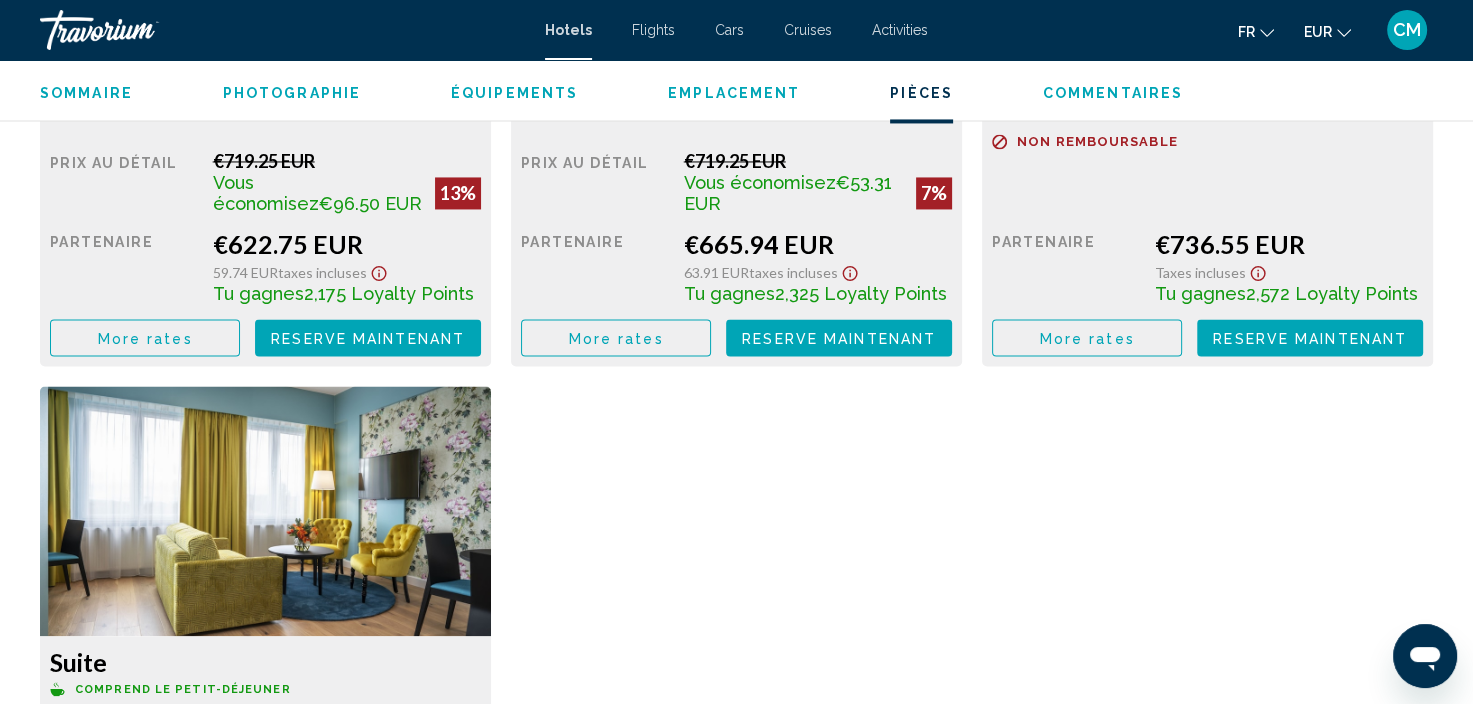 scroll, scrollTop: 2908, scrollLeft: 0, axis: vertical 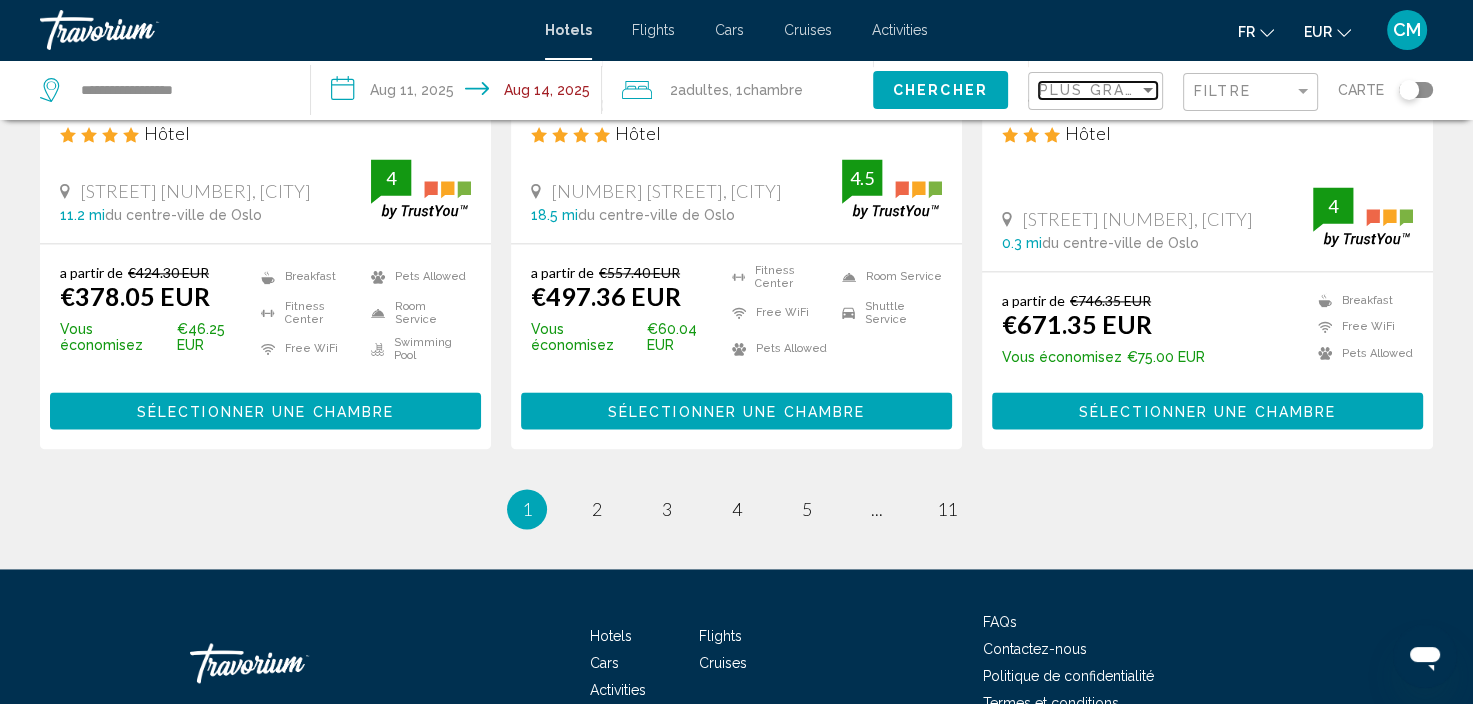 click on "Plus grandes économies" at bounding box center [1158, 90] 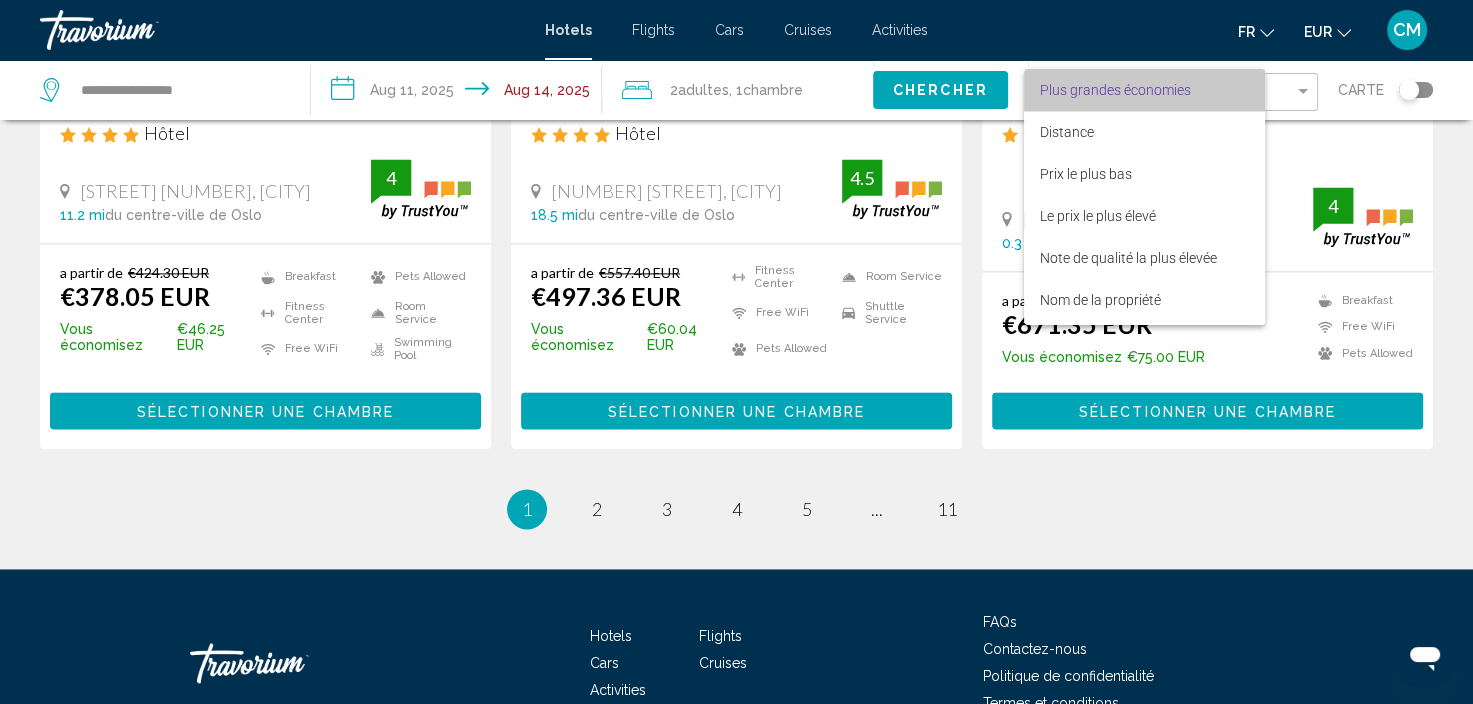 click on "Plus grandes économies" at bounding box center (1115, 90) 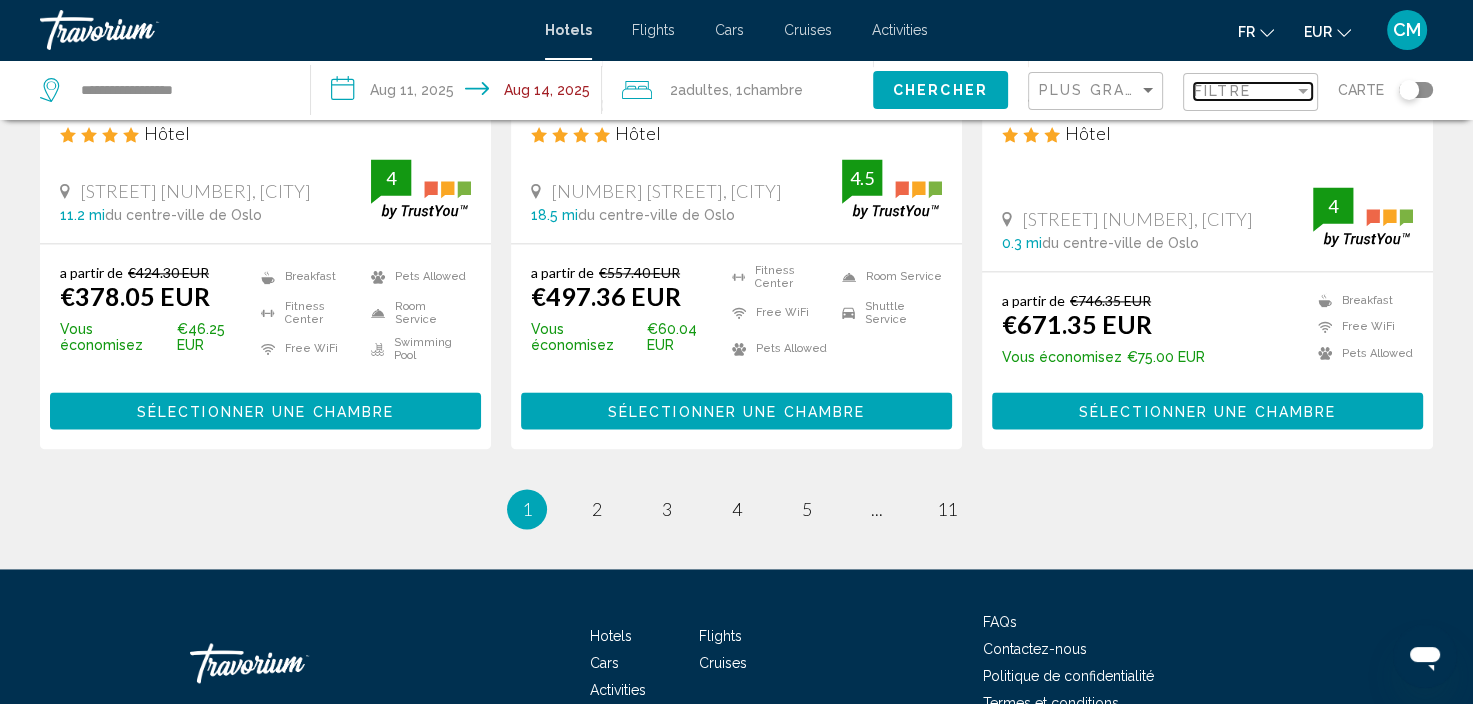 click on "Filtre" at bounding box center (1222, 91) 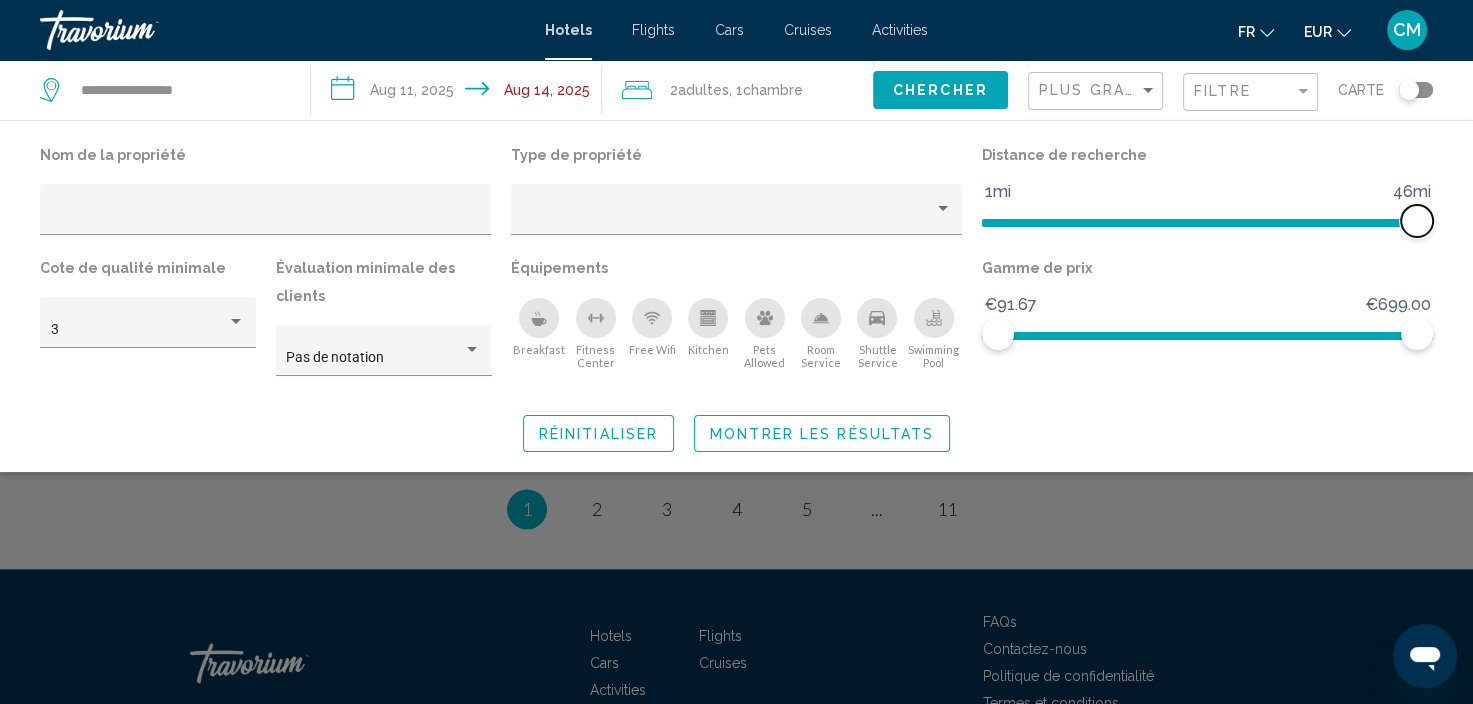 drag, startPoint x: 1265, startPoint y: 215, endPoint x: 1416, endPoint y: 221, distance: 151.11916 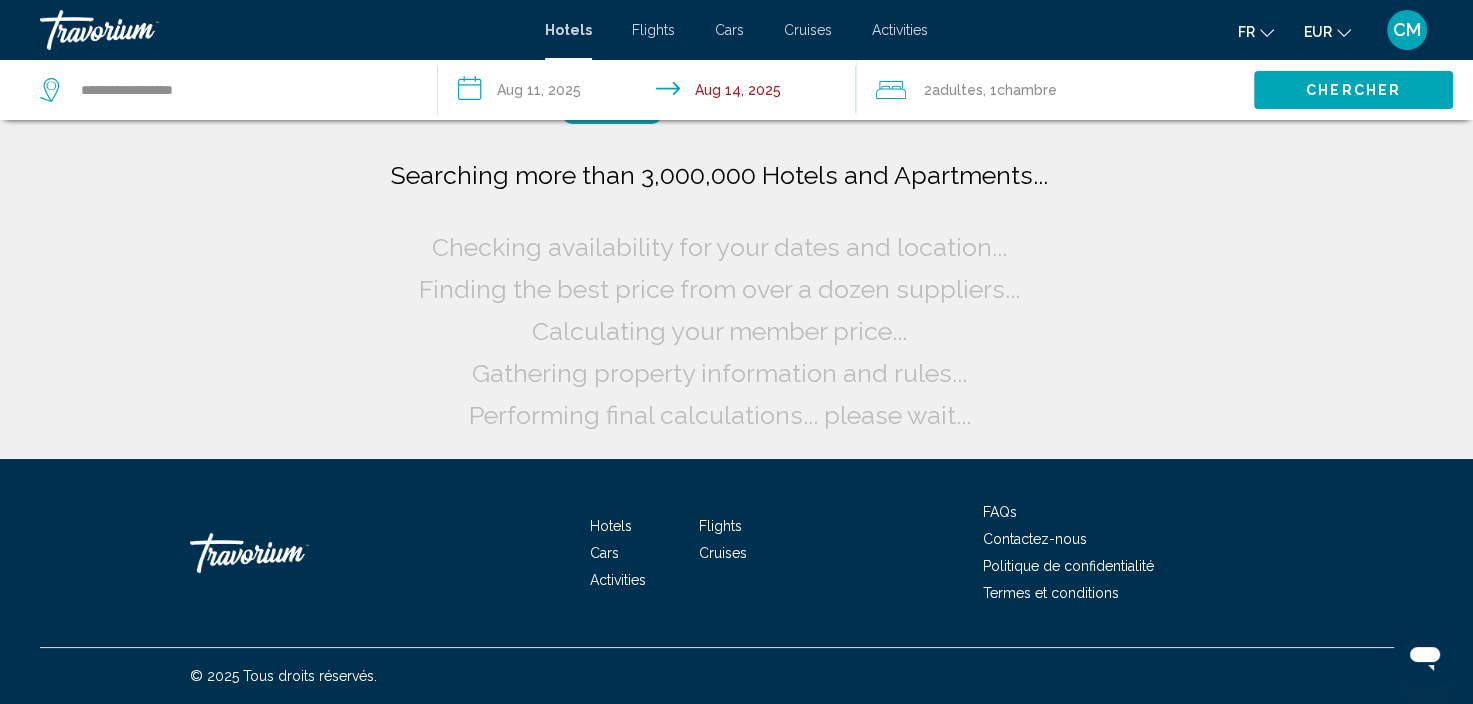 scroll, scrollTop: 0, scrollLeft: 0, axis: both 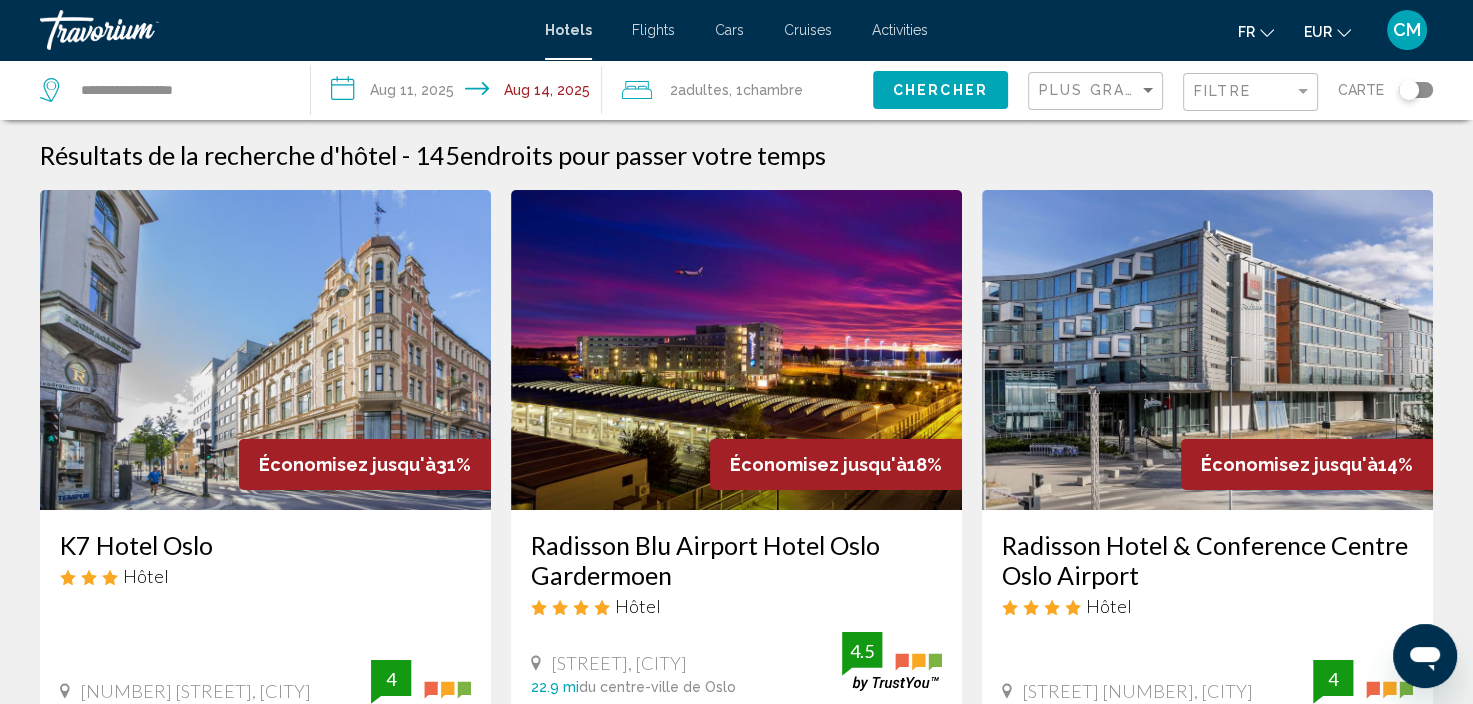 click 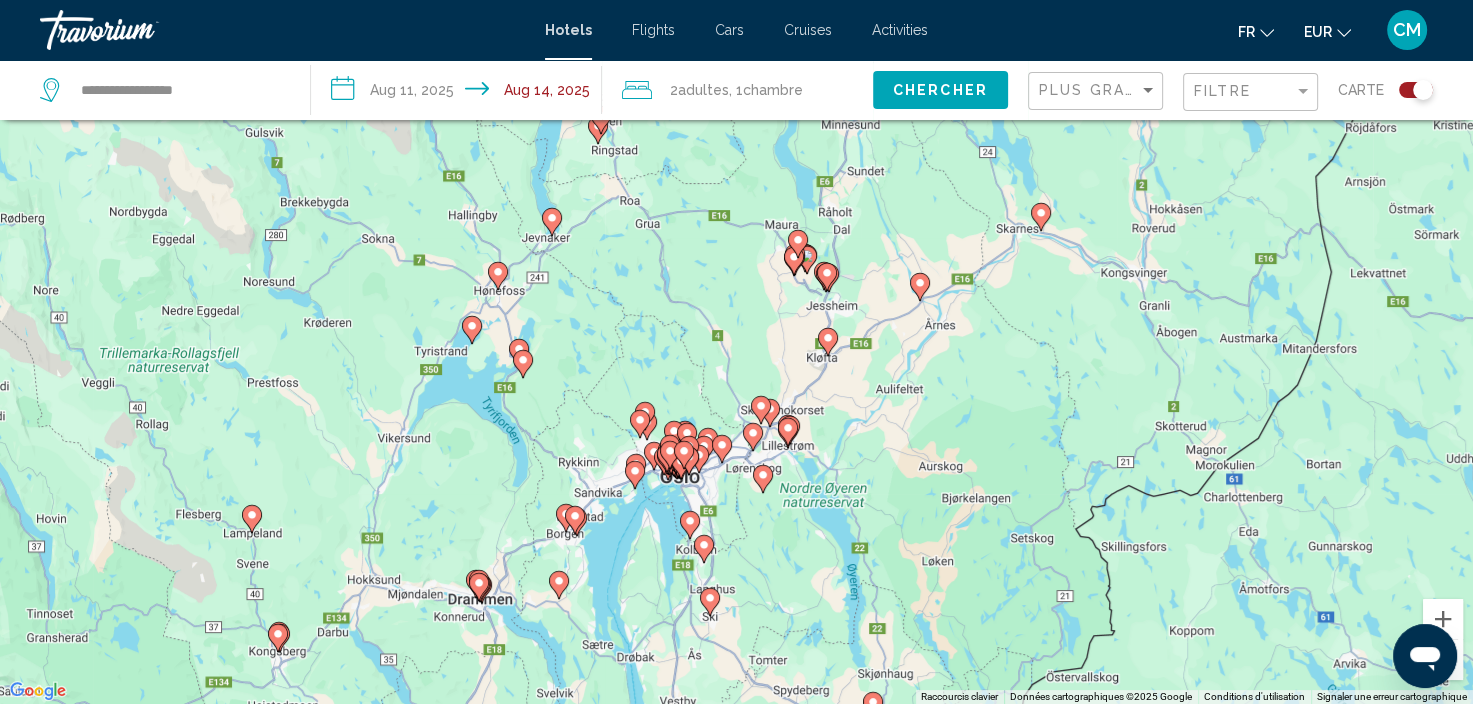 drag, startPoint x: 818, startPoint y: 209, endPoint x: 878, endPoint y: 394, distance: 194.4865 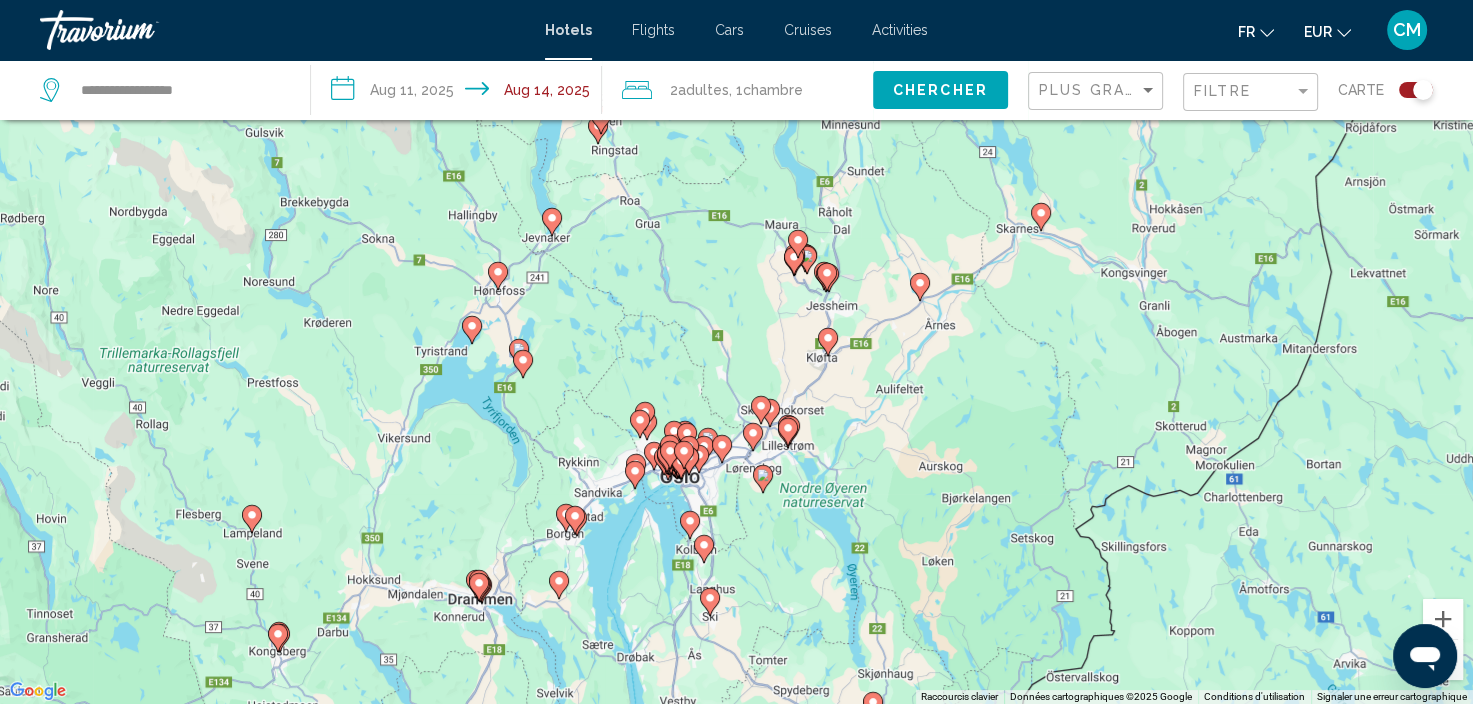 click on "Pour activer le glissement avec le clavier, appuyez sur Alt+Entrée. Une fois ce mode activé, utilisez les touches fléchées pour déplacer le repère. Pour valider le déplacement, appuyez sur Entrée. Pour annuler, appuyez sur Échap." at bounding box center [736, 352] 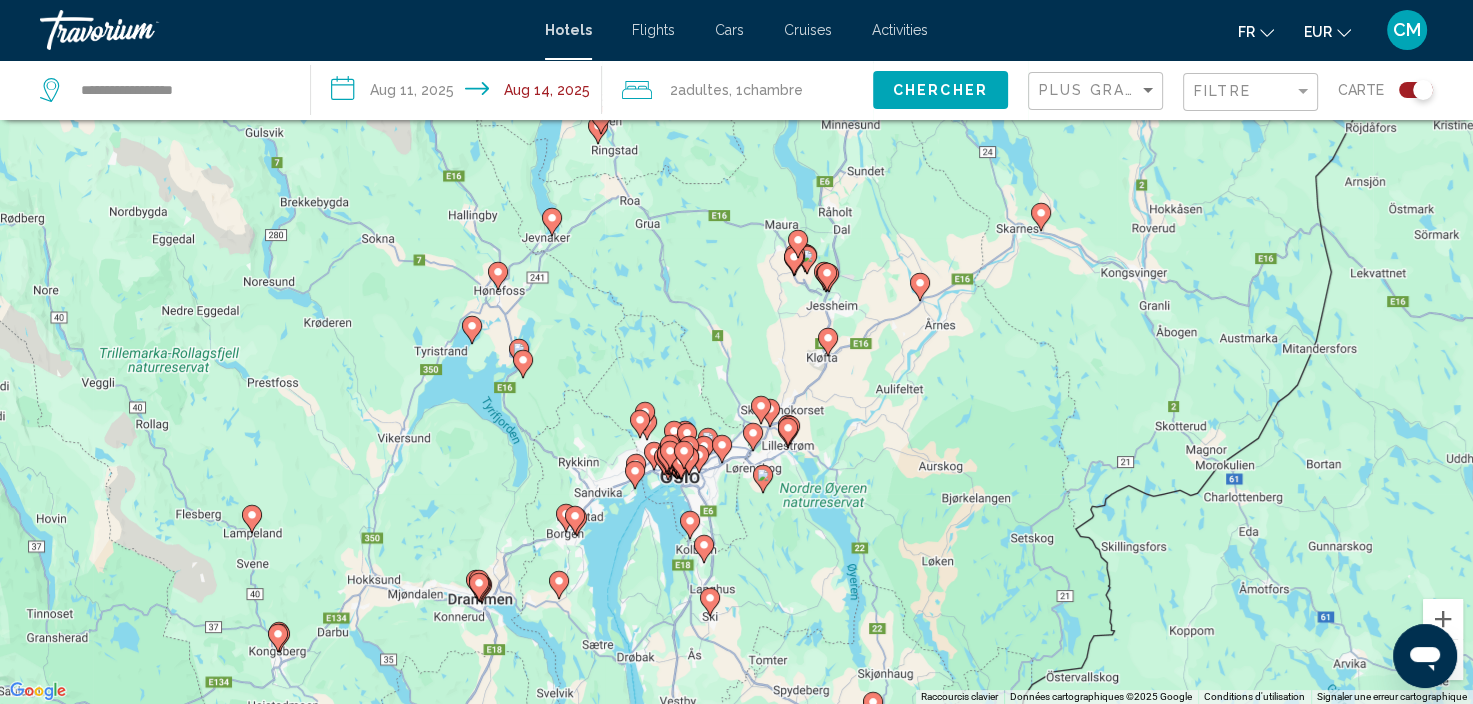 click 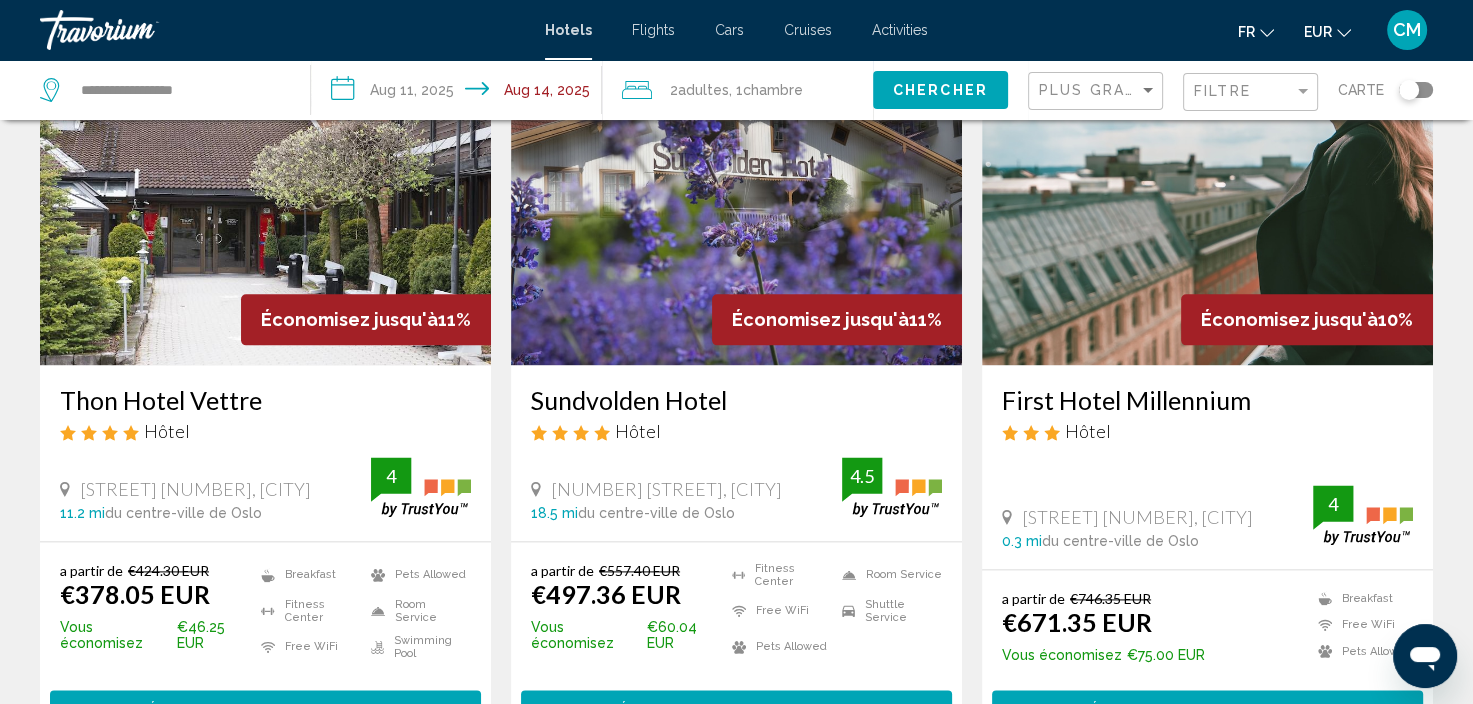 scroll, scrollTop: 2400, scrollLeft: 0, axis: vertical 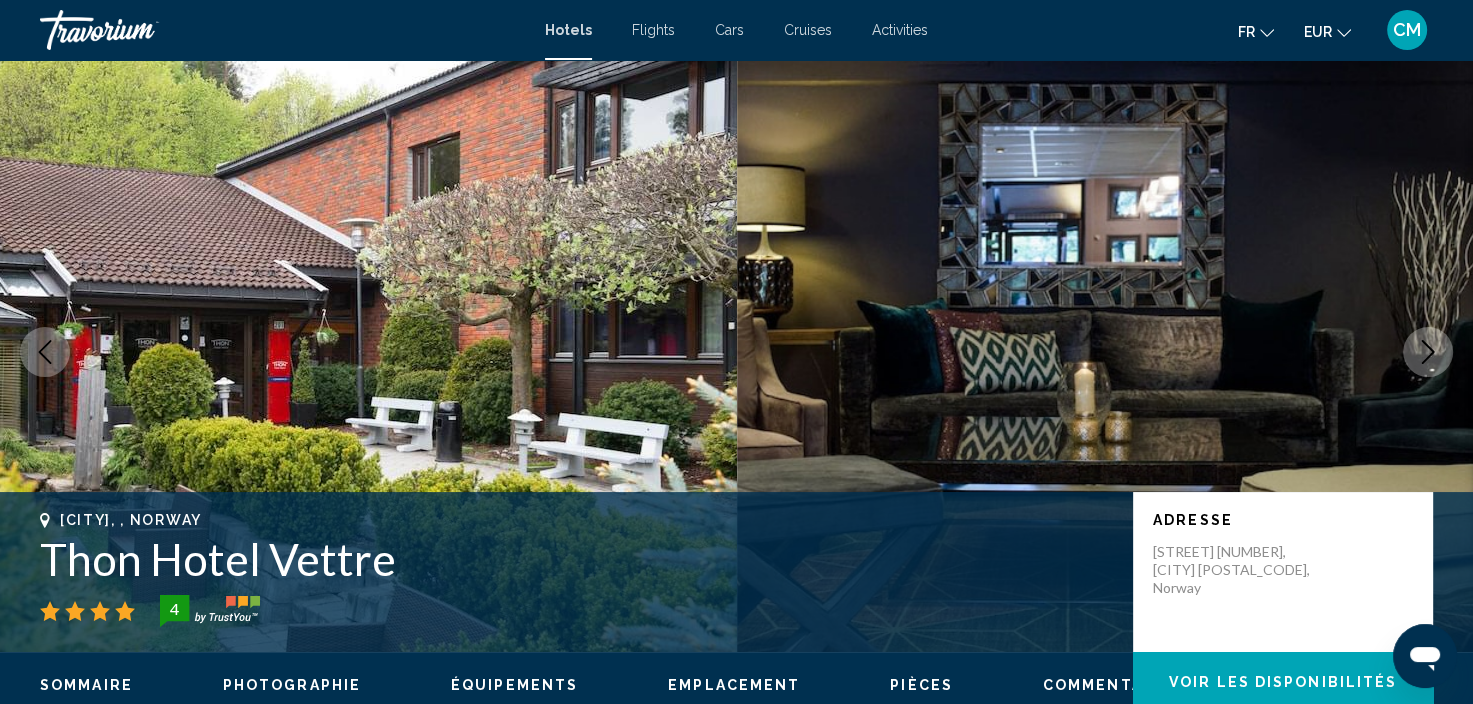 click 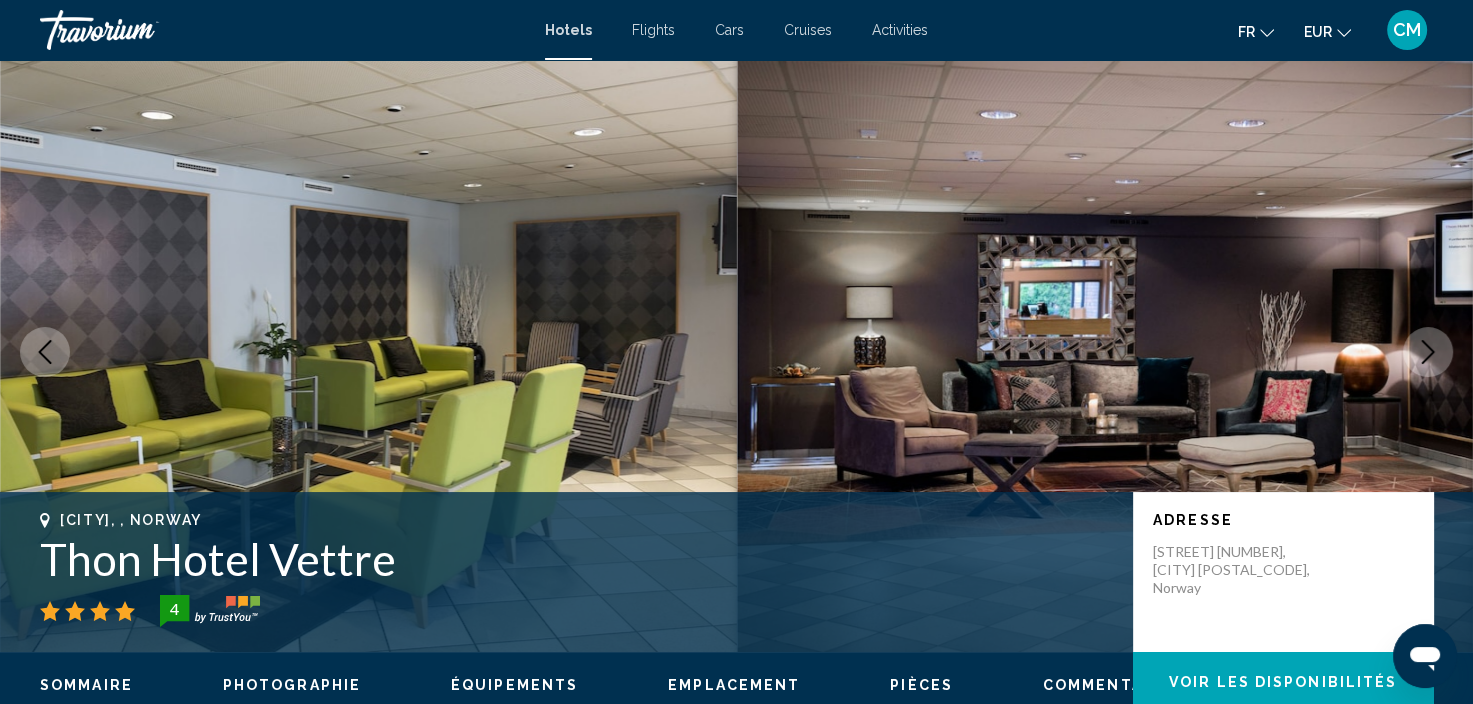 click 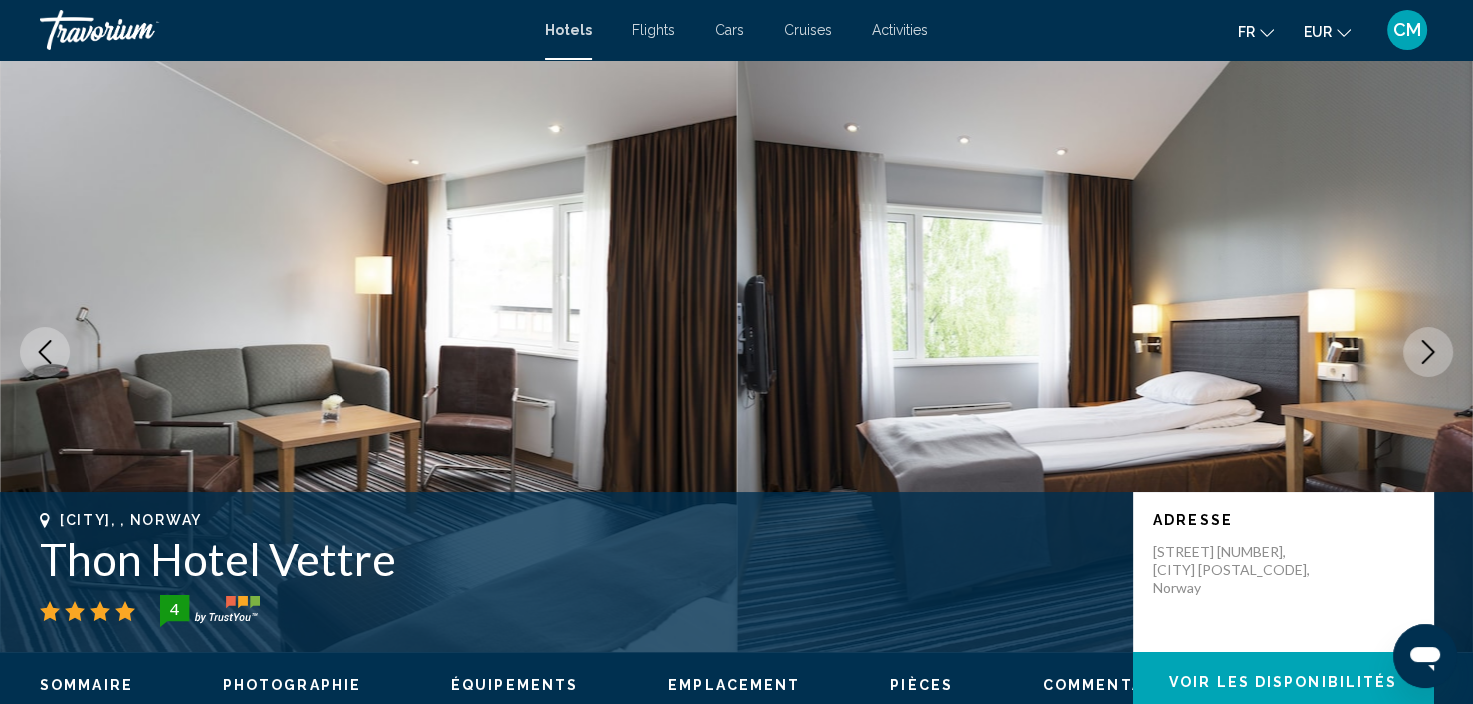 click 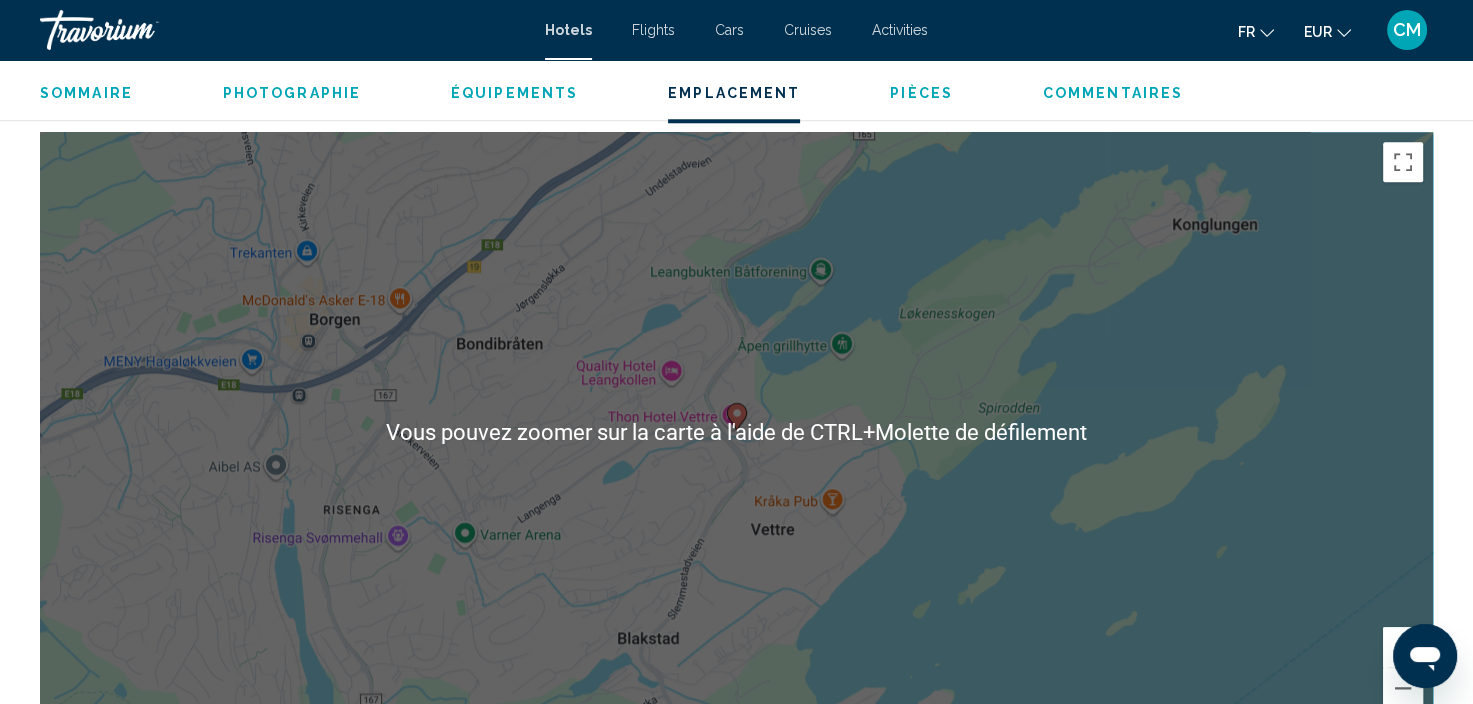 scroll, scrollTop: 2008, scrollLeft: 0, axis: vertical 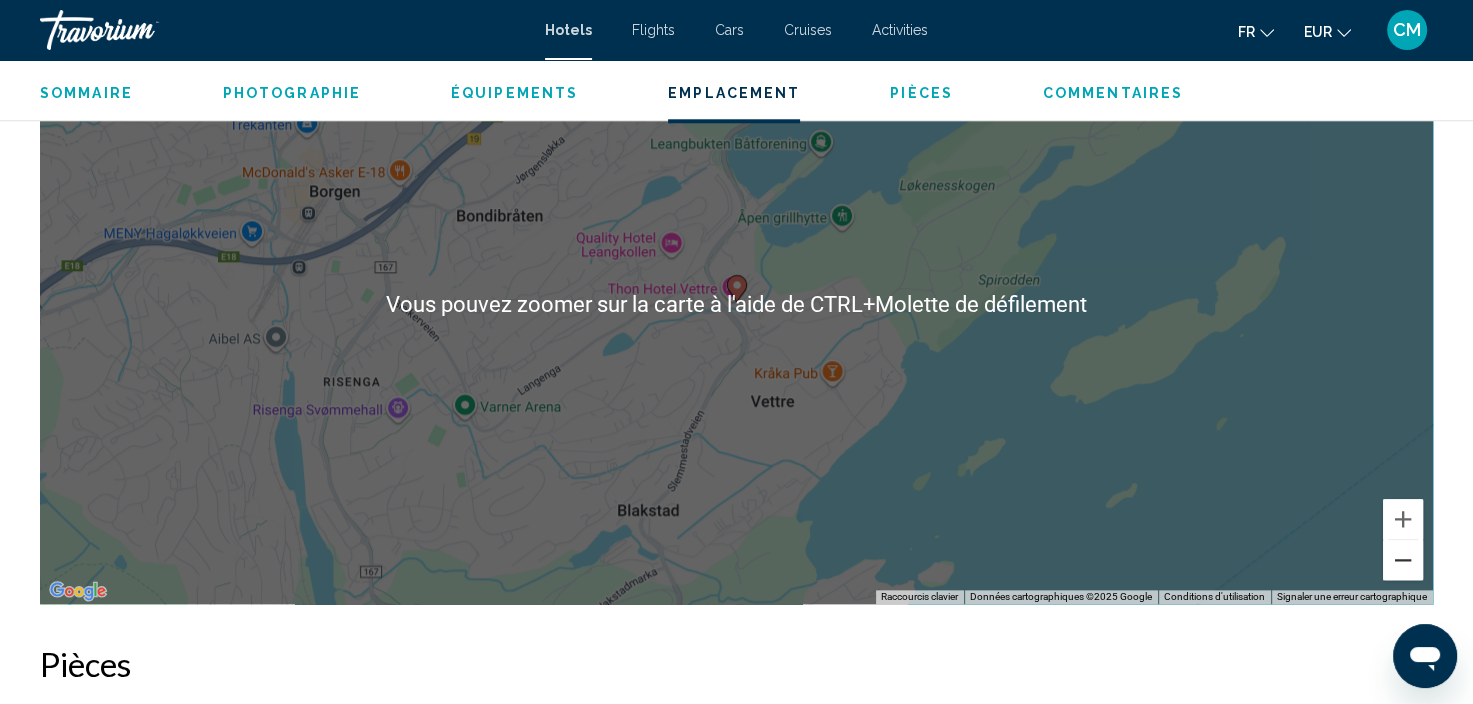 click at bounding box center [1403, 560] 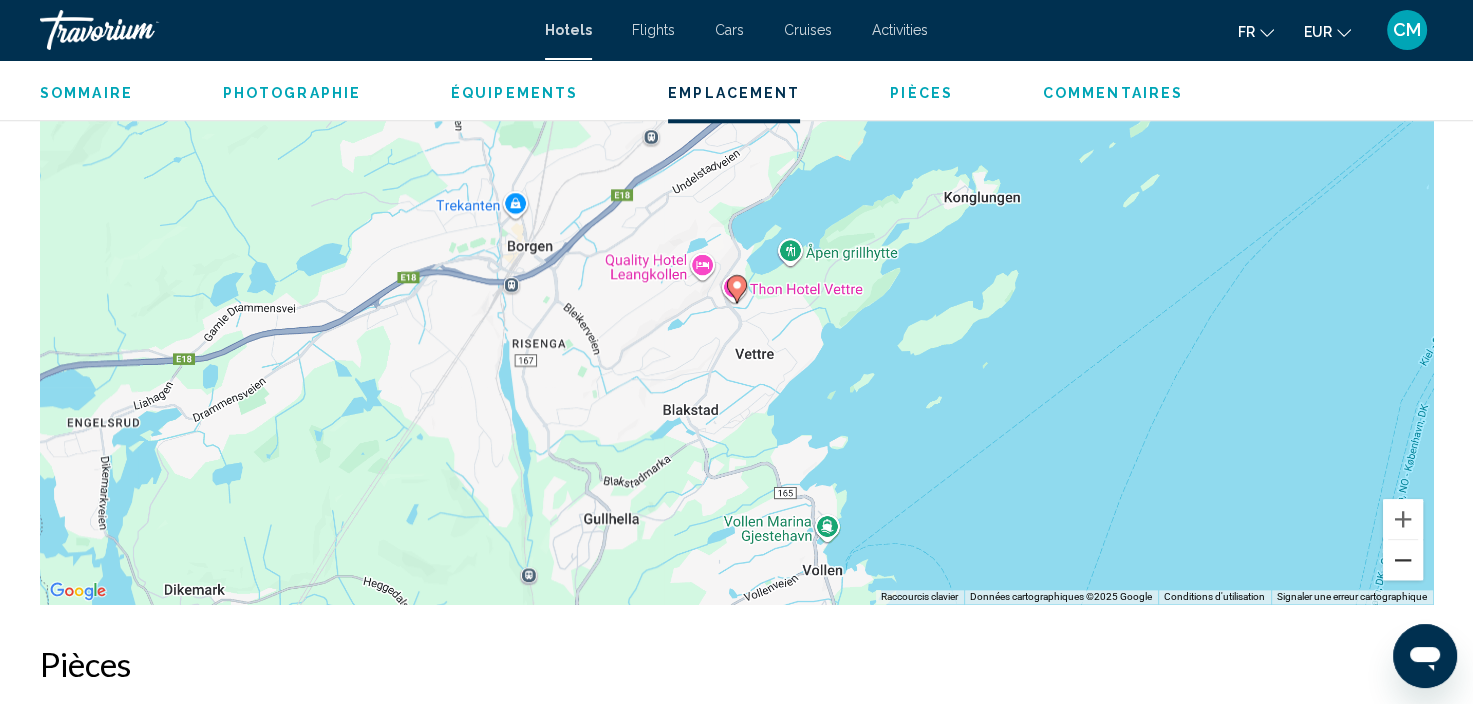 click at bounding box center [1403, 560] 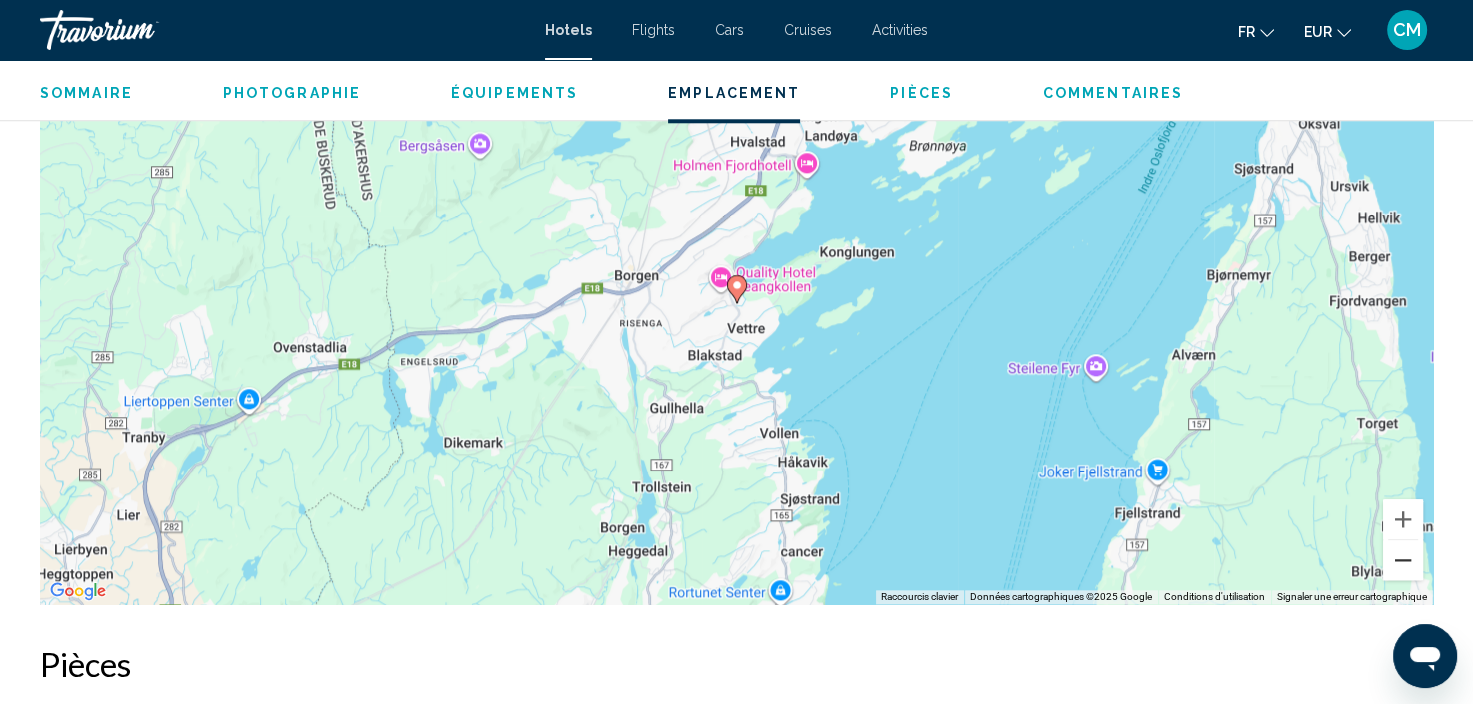 click at bounding box center (1403, 560) 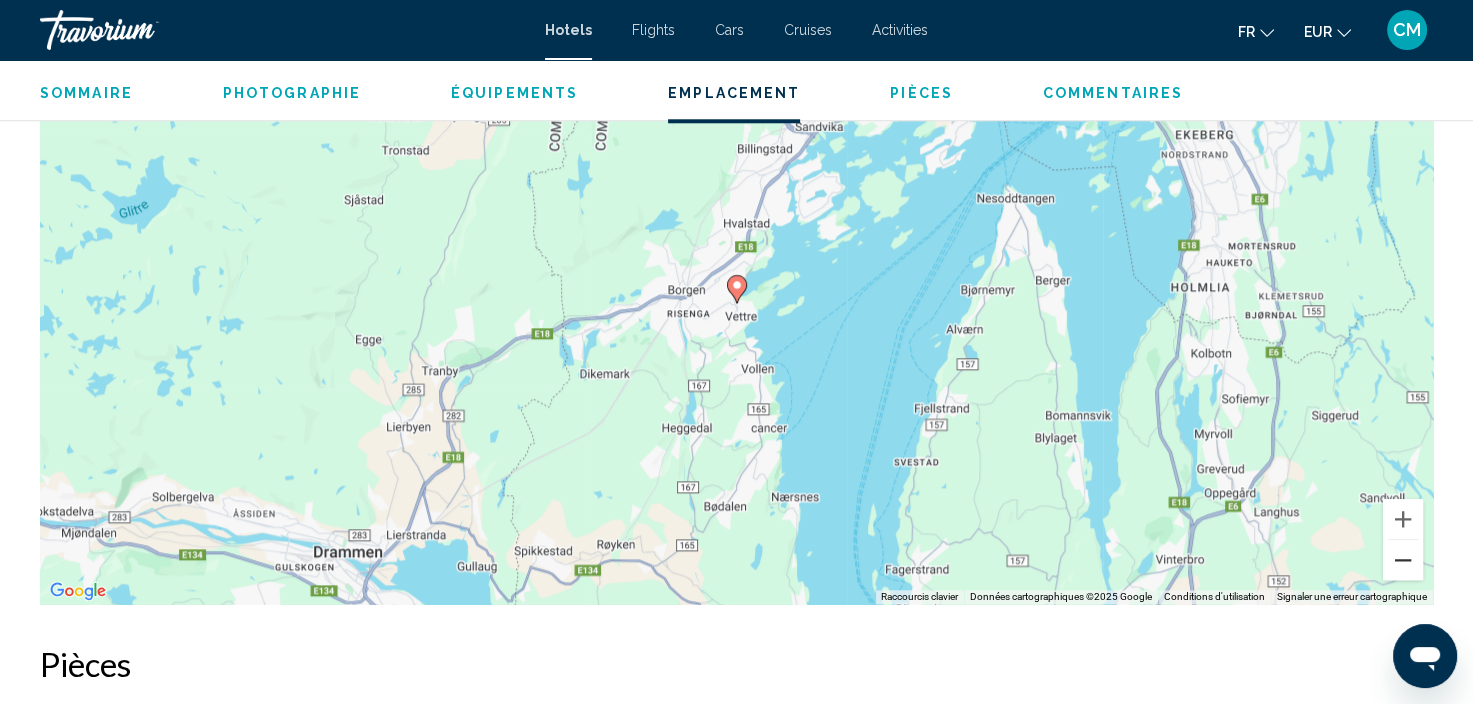 click at bounding box center [1403, 560] 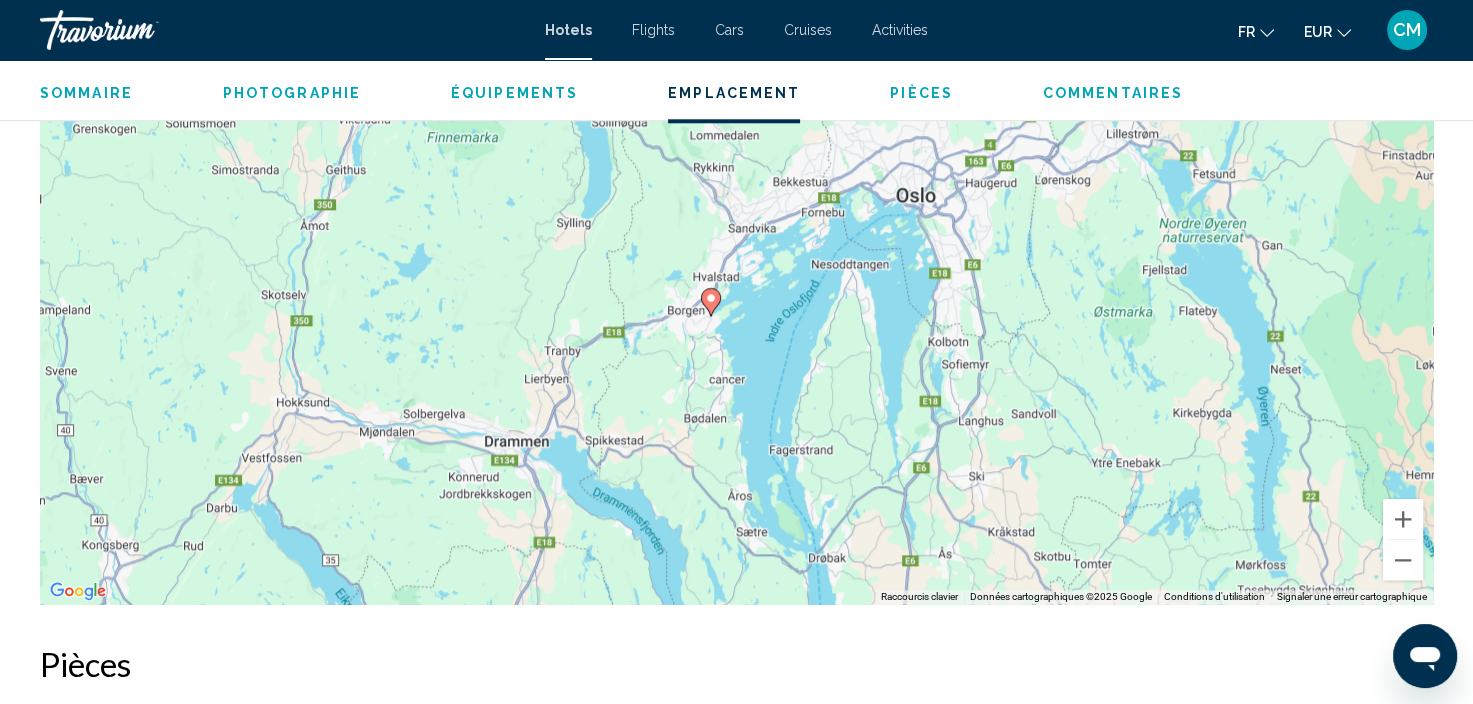 drag, startPoint x: 1062, startPoint y: 293, endPoint x: 1047, endPoint y: 312, distance: 24.207438 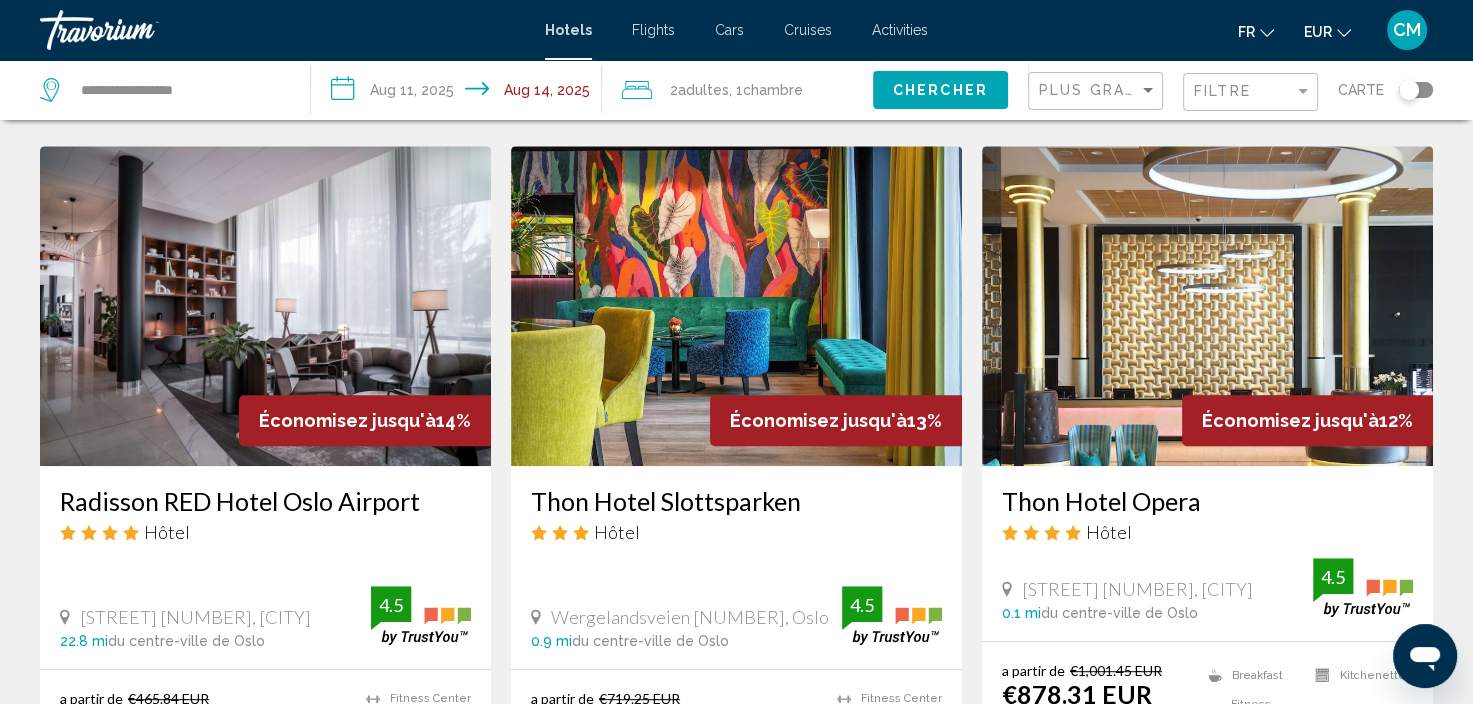 scroll, scrollTop: 1000, scrollLeft: 0, axis: vertical 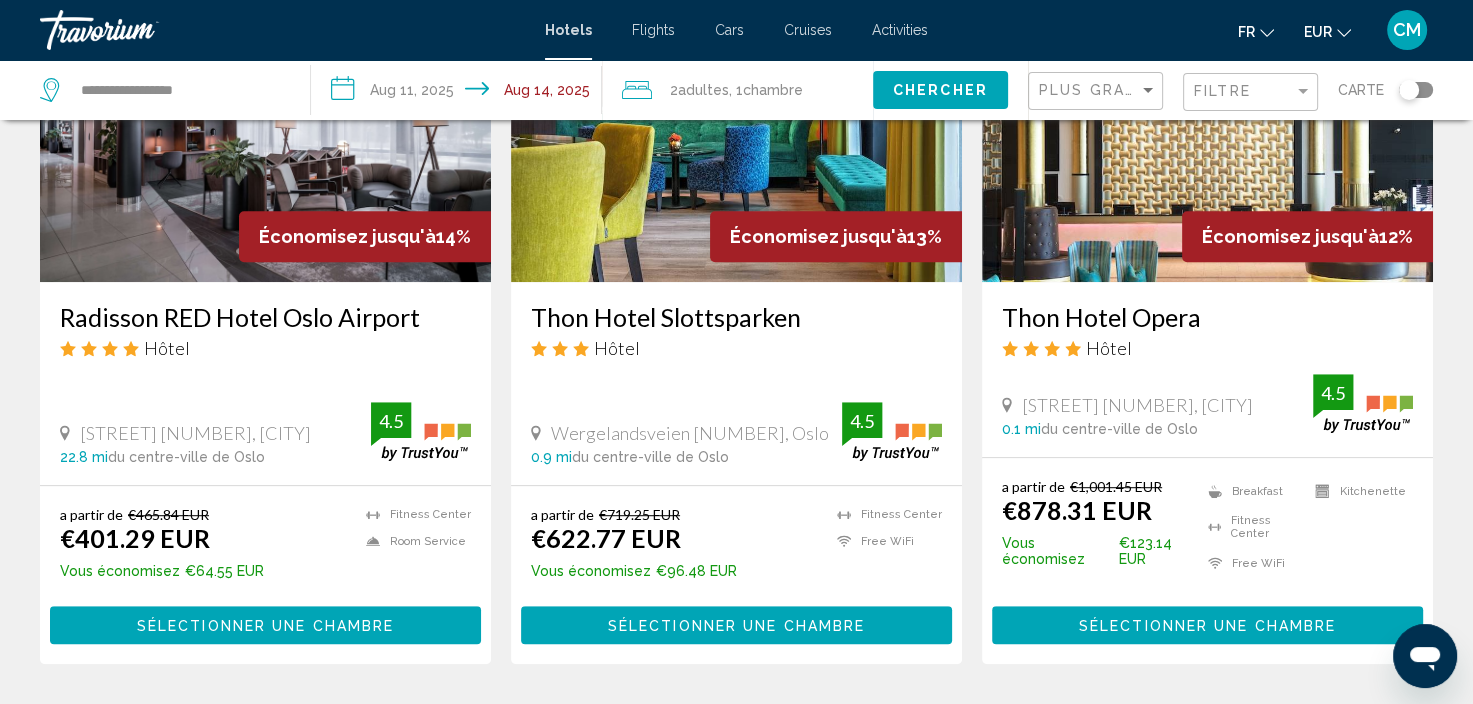 click on "Plus grandes économies" 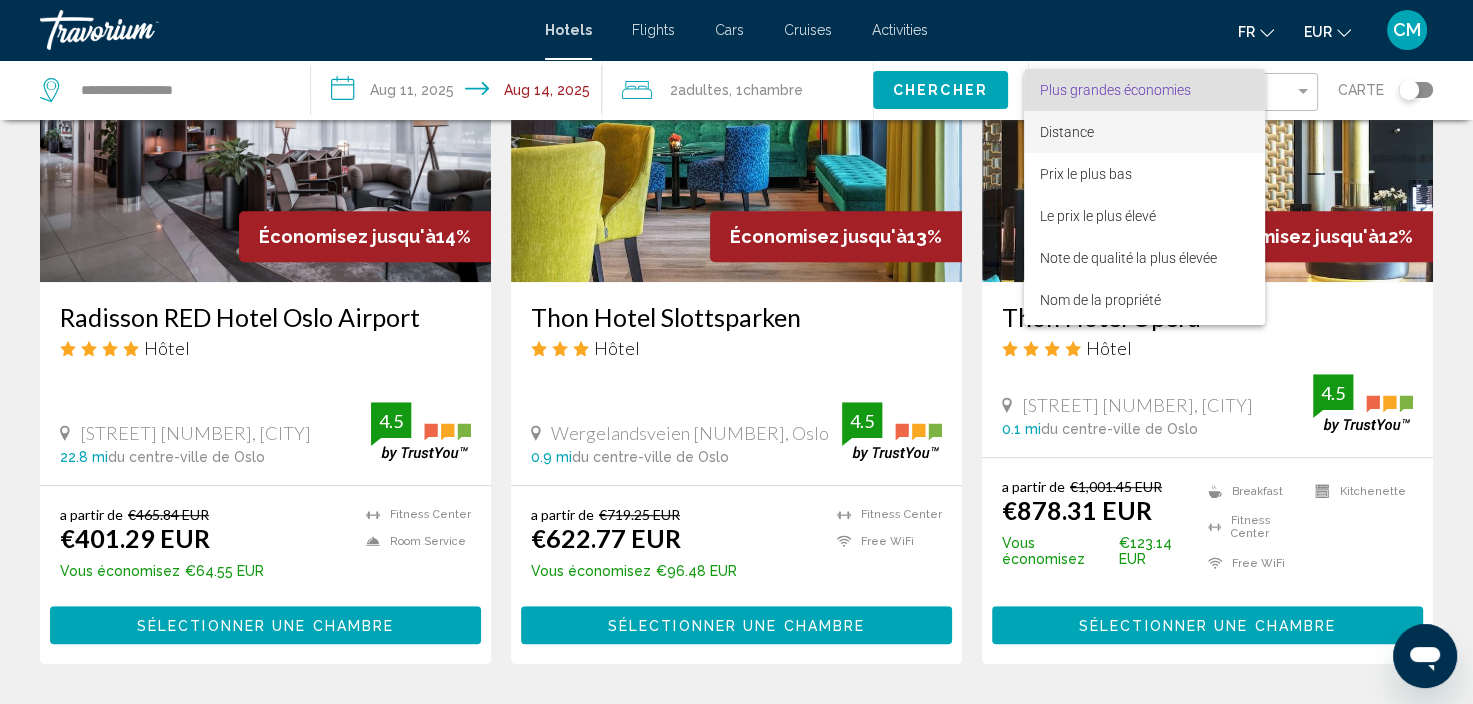 click on "Distance" at bounding box center (1144, 132) 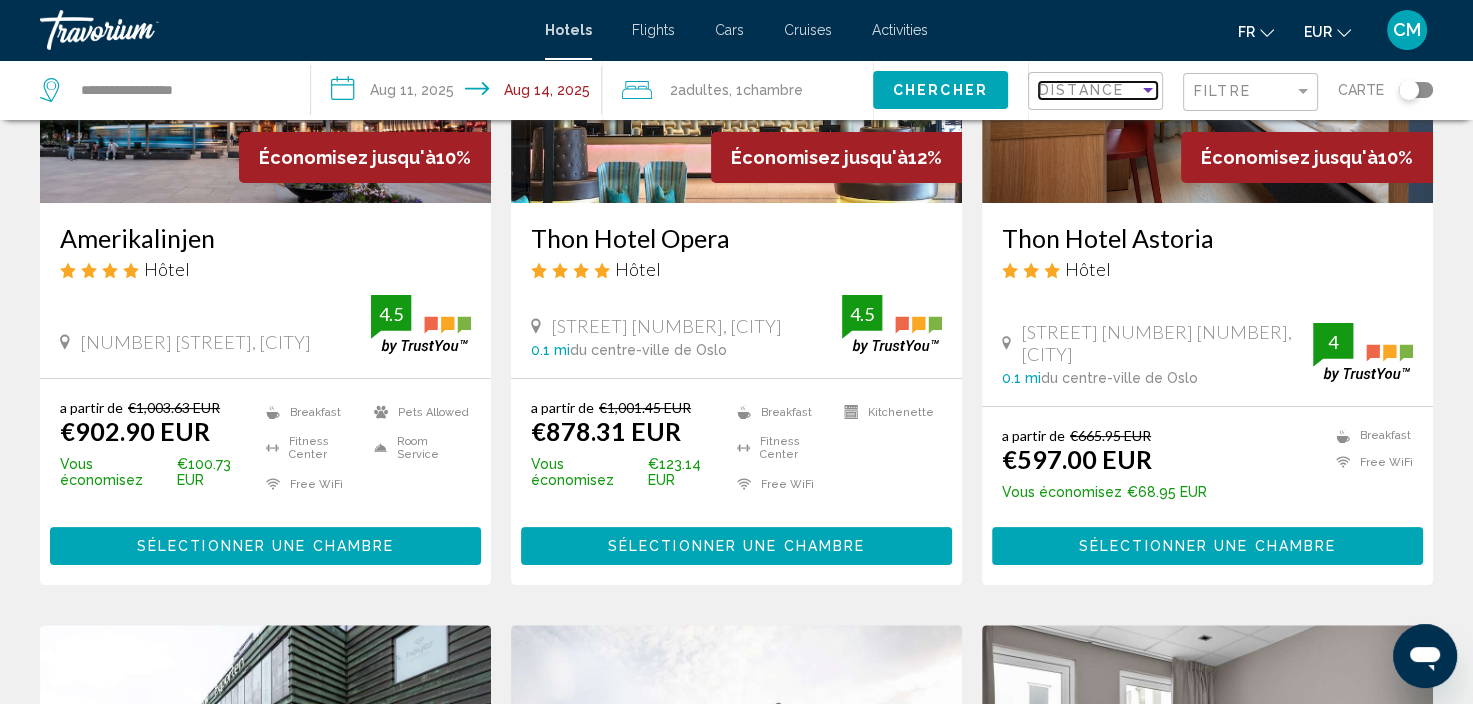 scroll, scrollTop: 528, scrollLeft: 0, axis: vertical 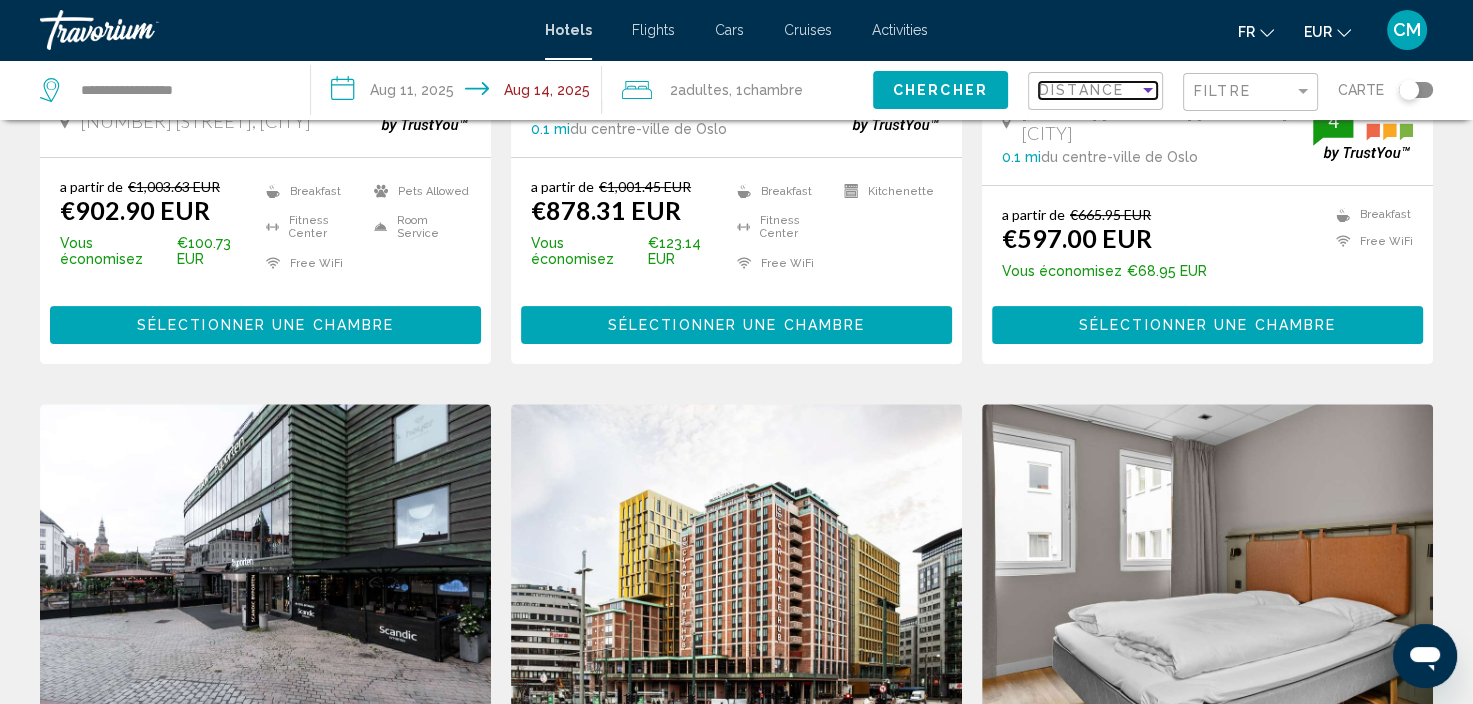 click on "Distance" at bounding box center (1081, 90) 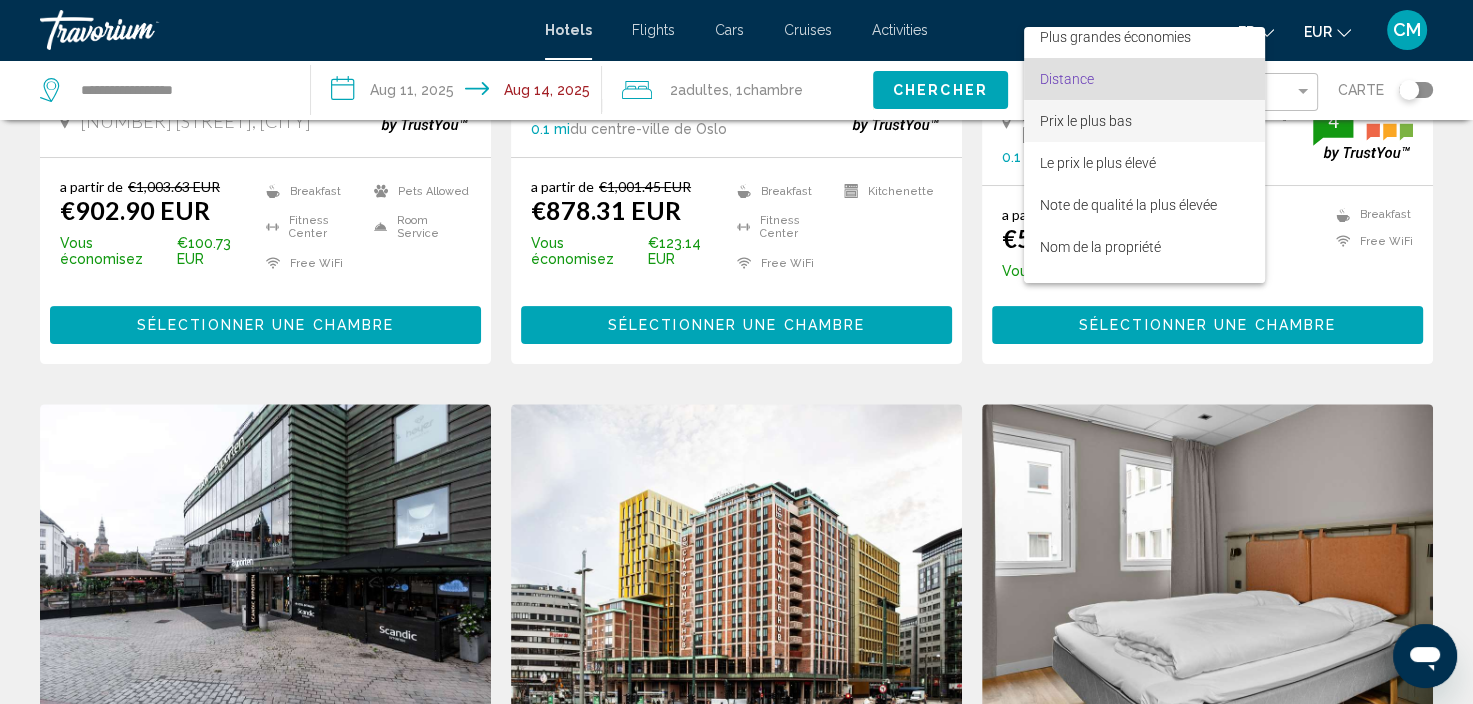 scroll, scrollTop: 0, scrollLeft: 0, axis: both 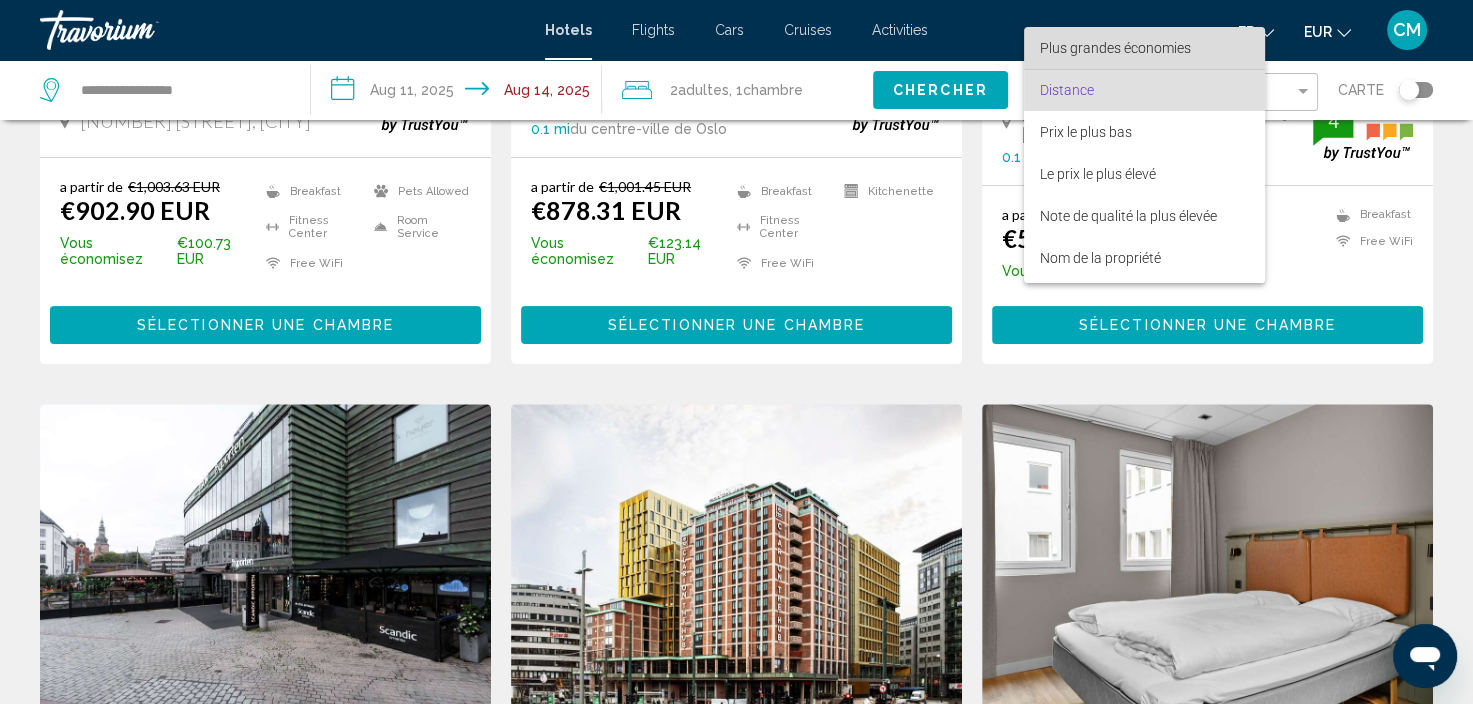 click on "Plus grandes économies" at bounding box center [1115, 48] 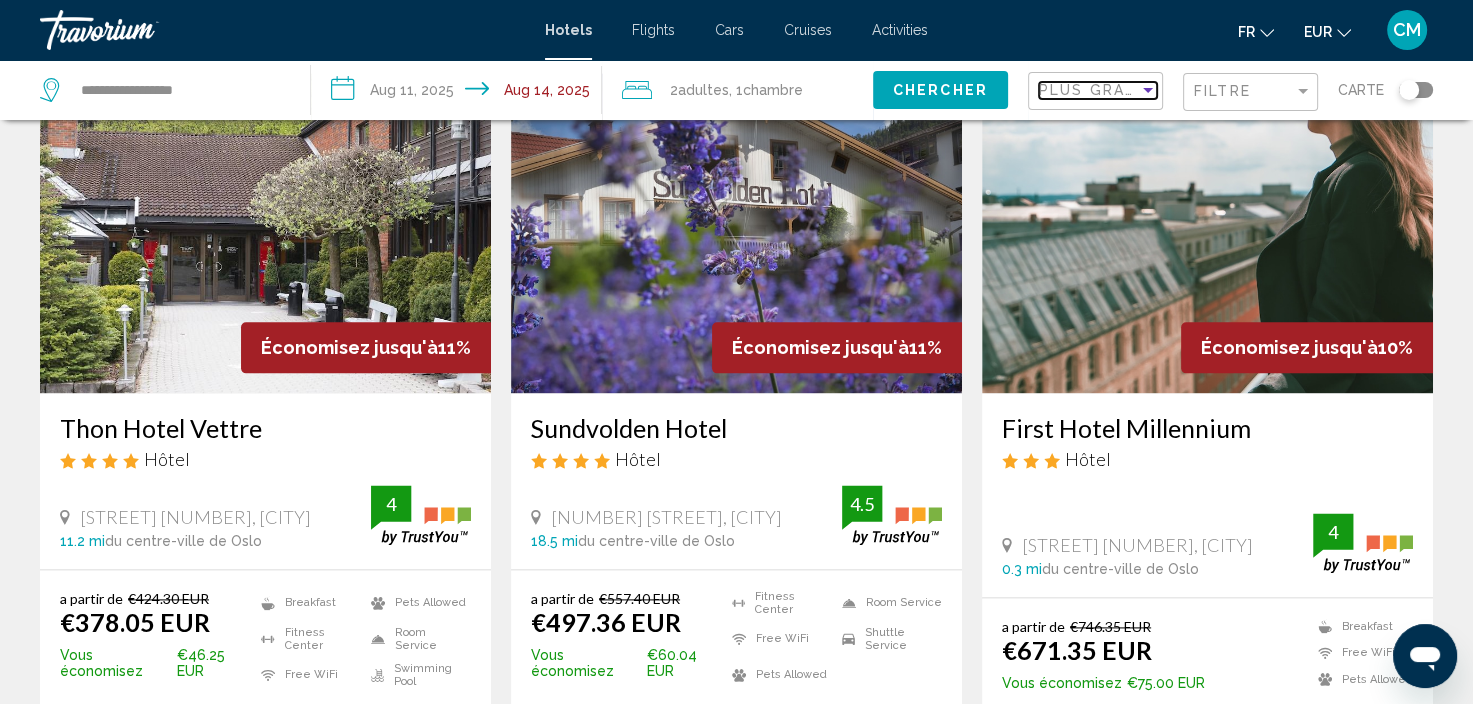 scroll, scrollTop: 2400, scrollLeft: 0, axis: vertical 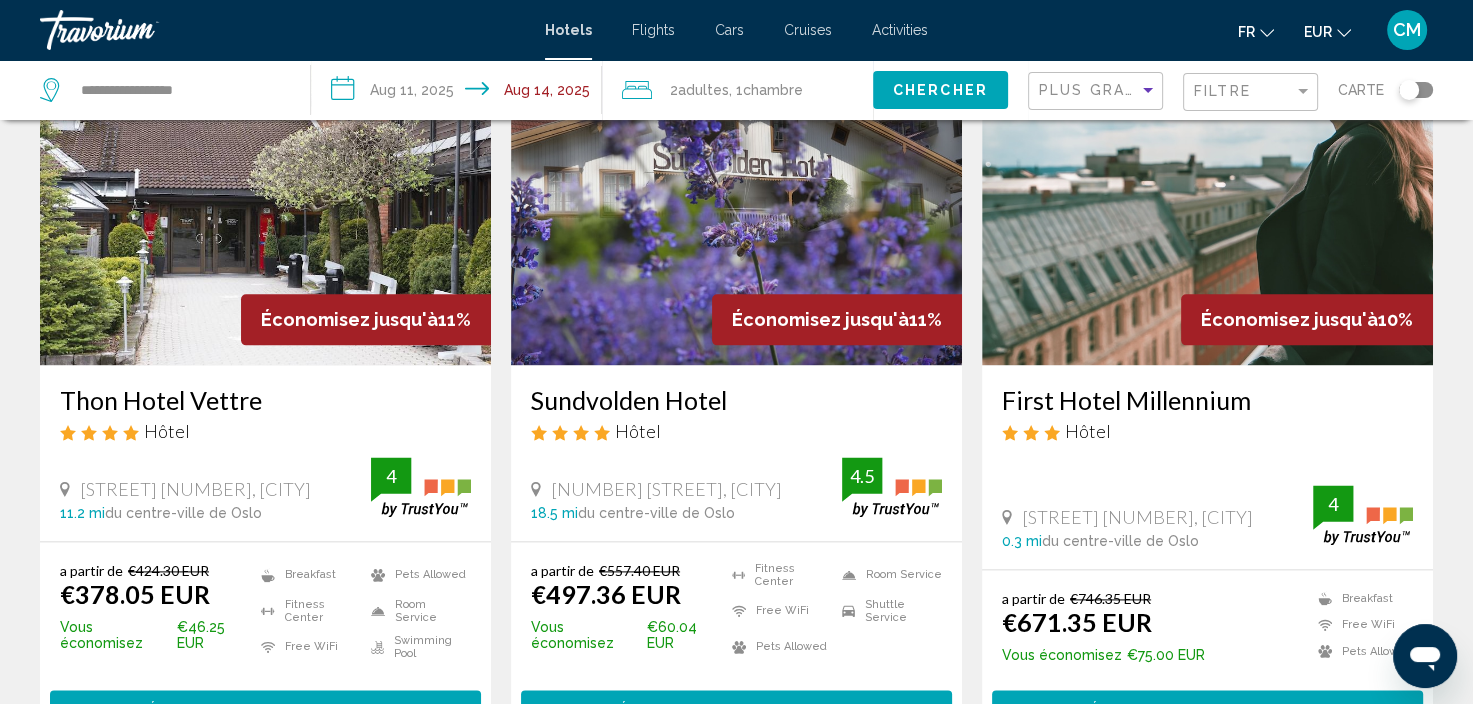 click at bounding box center [736, 205] 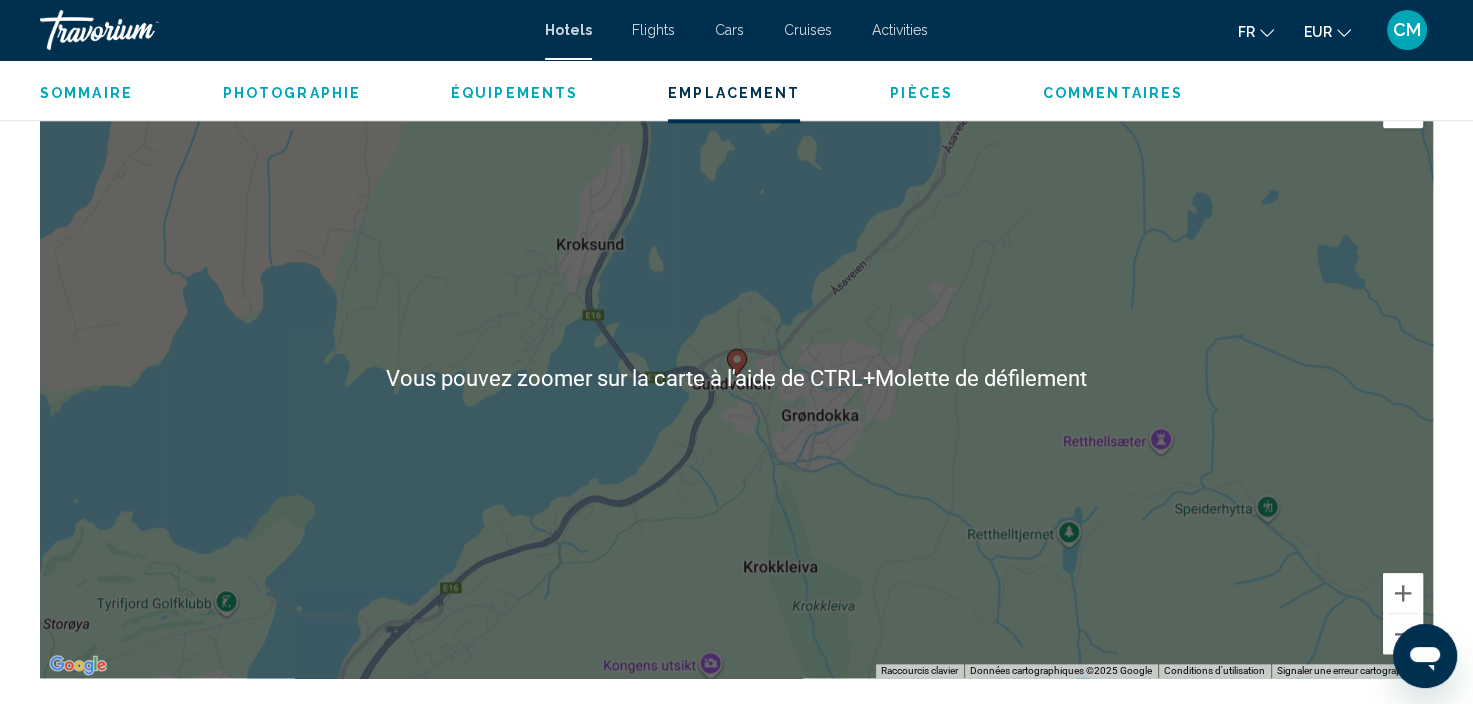 scroll, scrollTop: 2008, scrollLeft: 0, axis: vertical 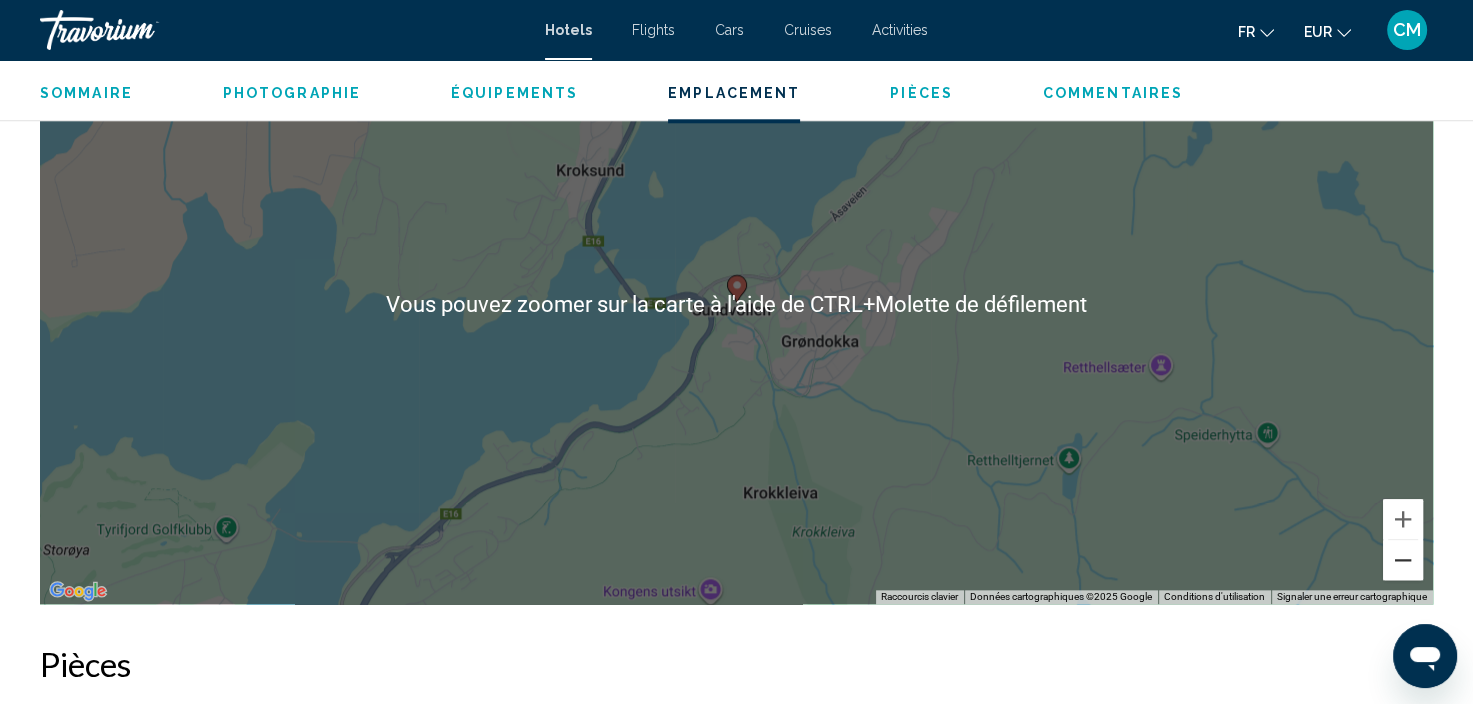 click at bounding box center [1403, 560] 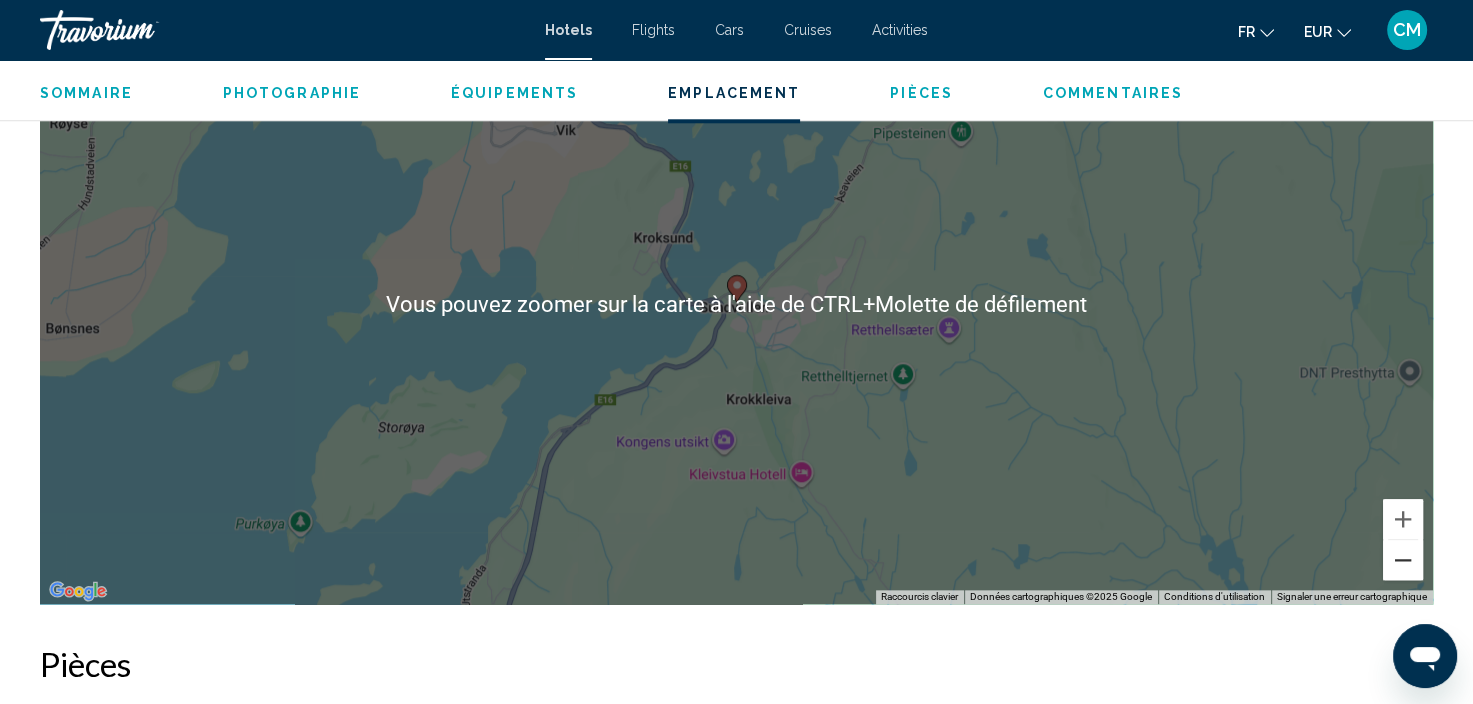 click at bounding box center [1403, 560] 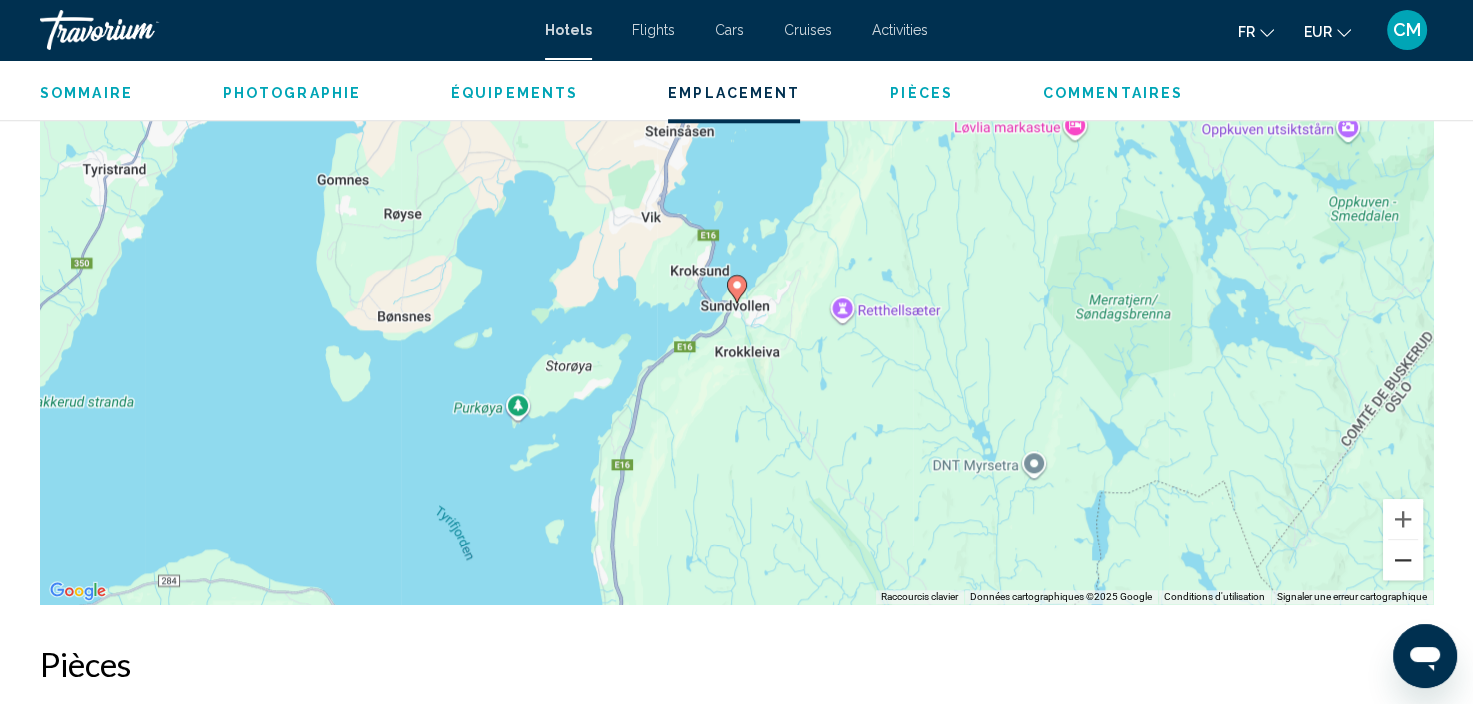 click at bounding box center (1403, 560) 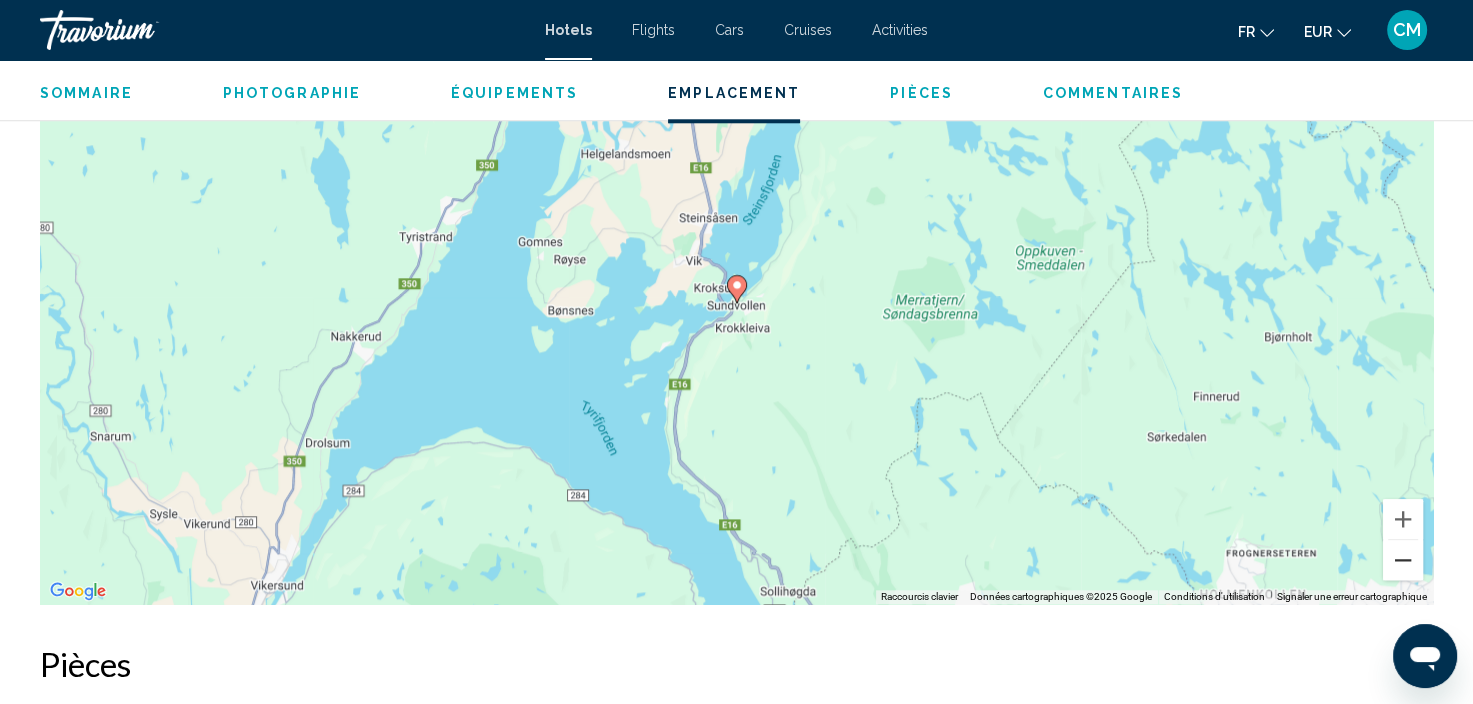 click at bounding box center [1403, 560] 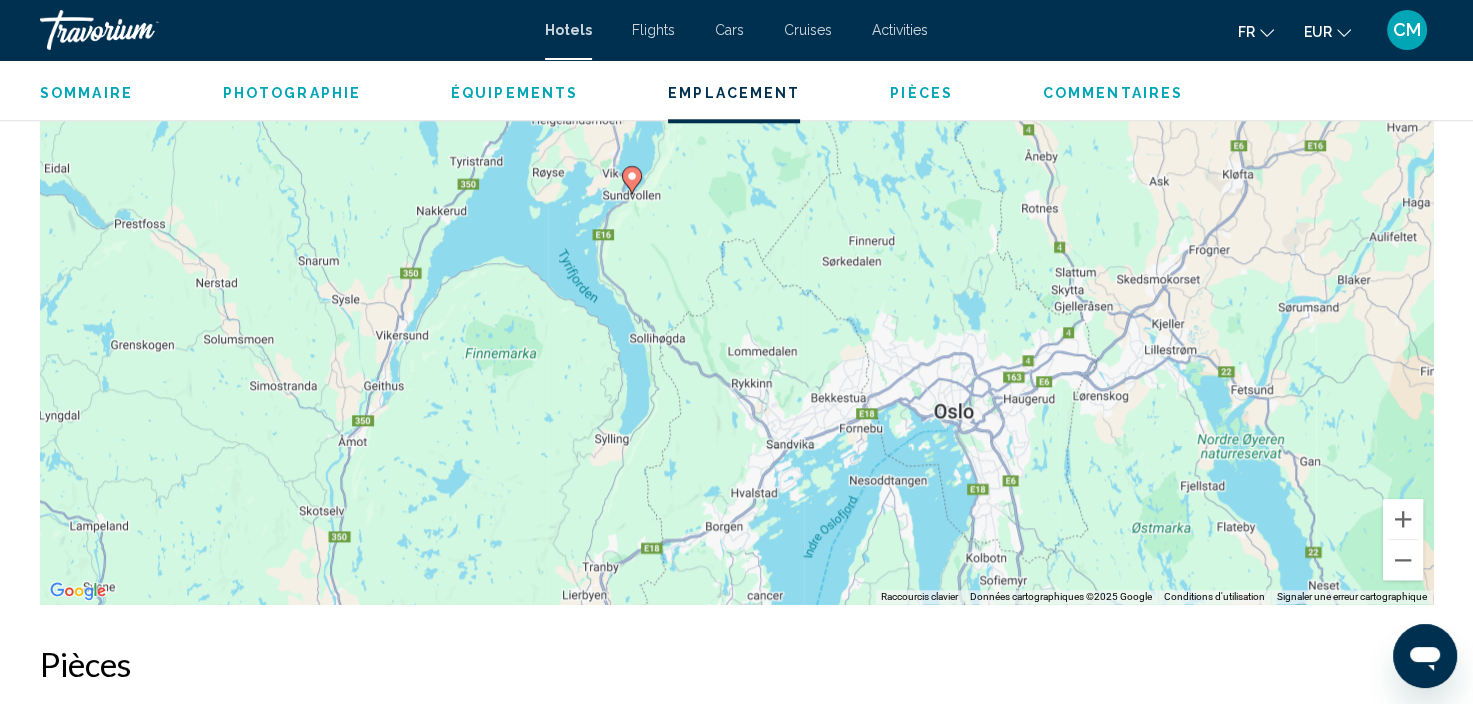 drag, startPoint x: 931, startPoint y: 219, endPoint x: 824, endPoint y: 110, distance: 152.74161 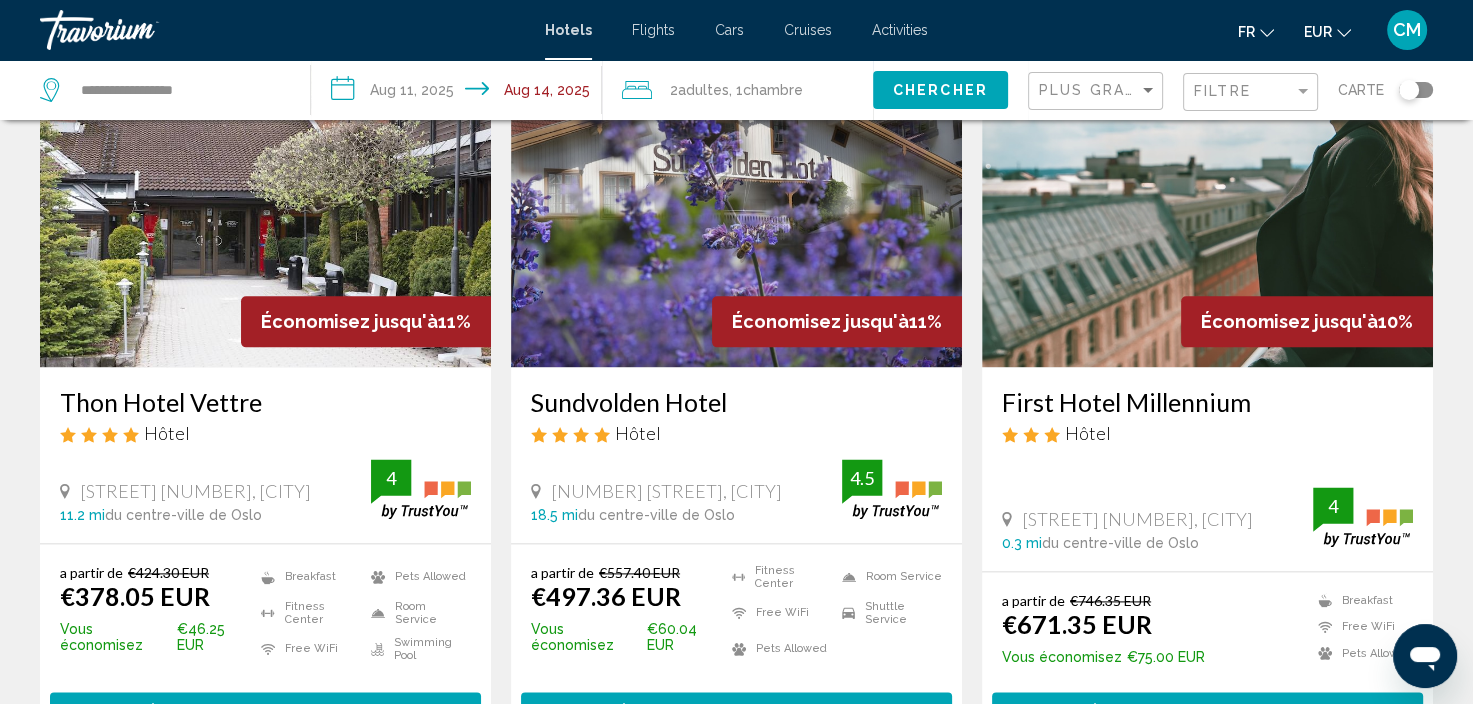 scroll, scrollTop: 2400, scrollLeft: 0, axis: vertical 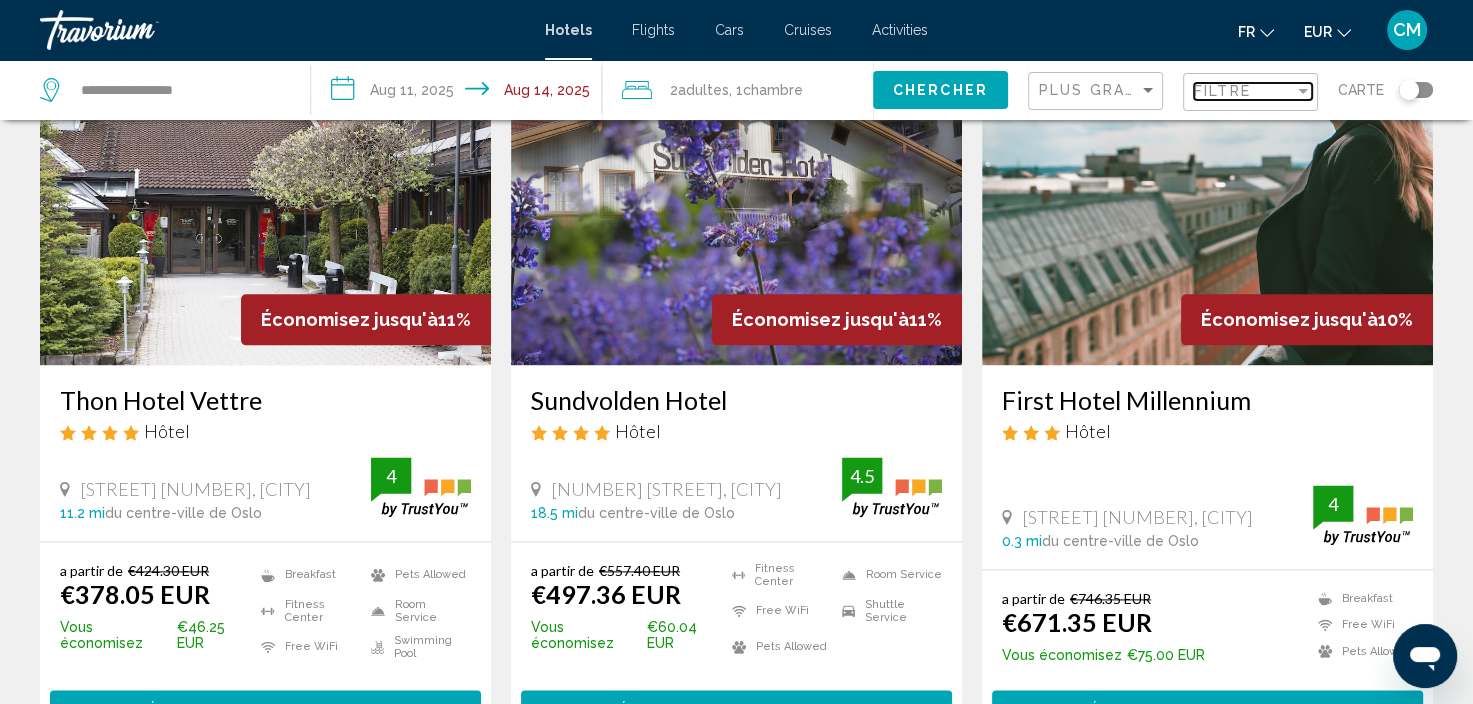 click on "Filtre" at bounding box center (1222, 91) 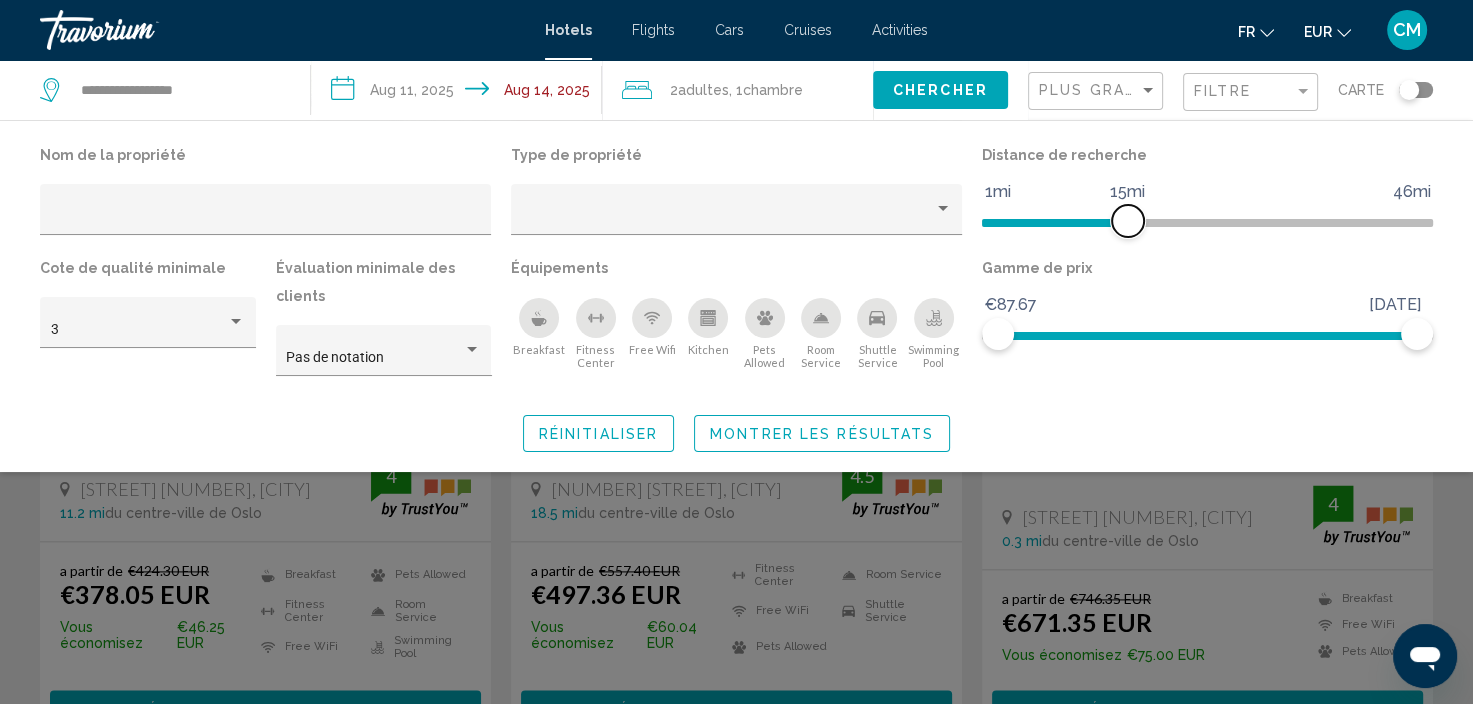 drag, startPoint x: 1402, startPoint y: 218, endPoint x: 1130, endPoint y: 215, distance: 272.01654 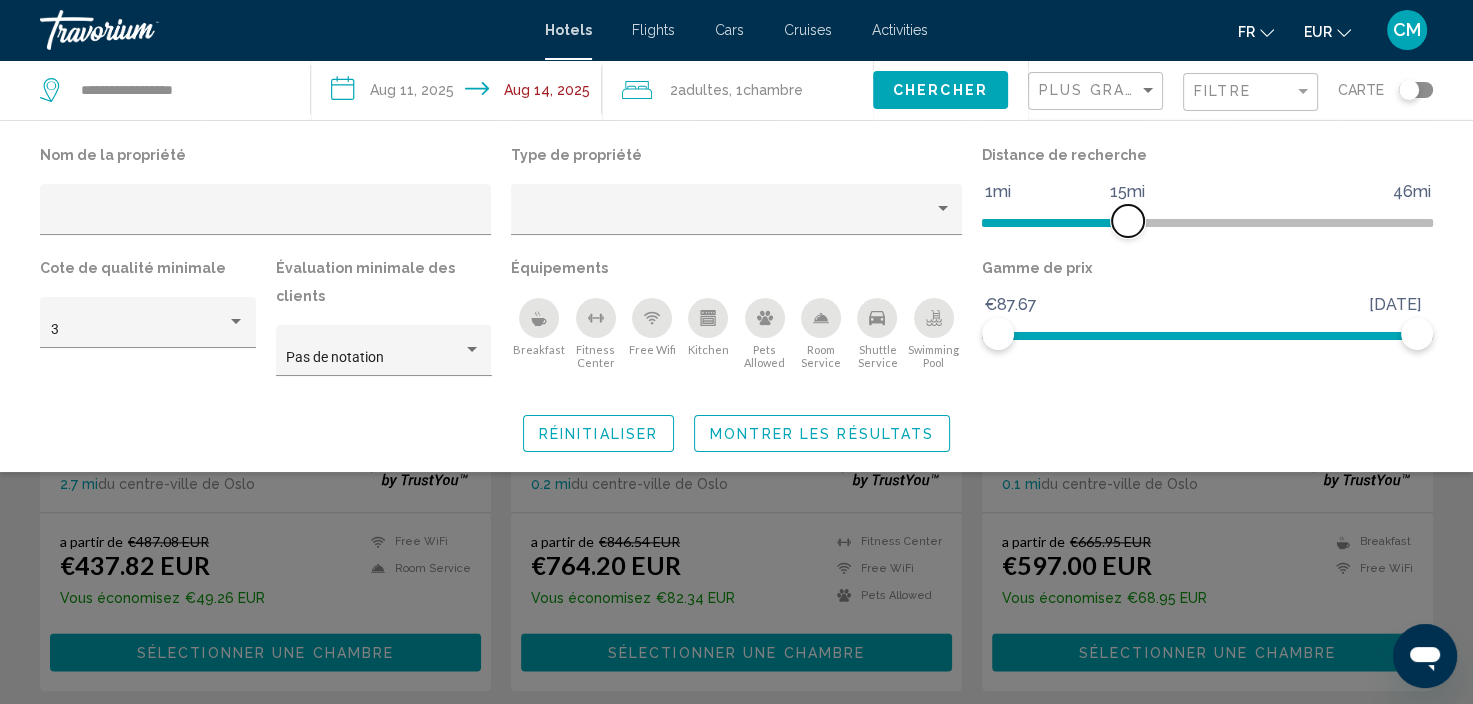 scroll, scrollTop: 1628, scrollLeft: 0, axis: vertical 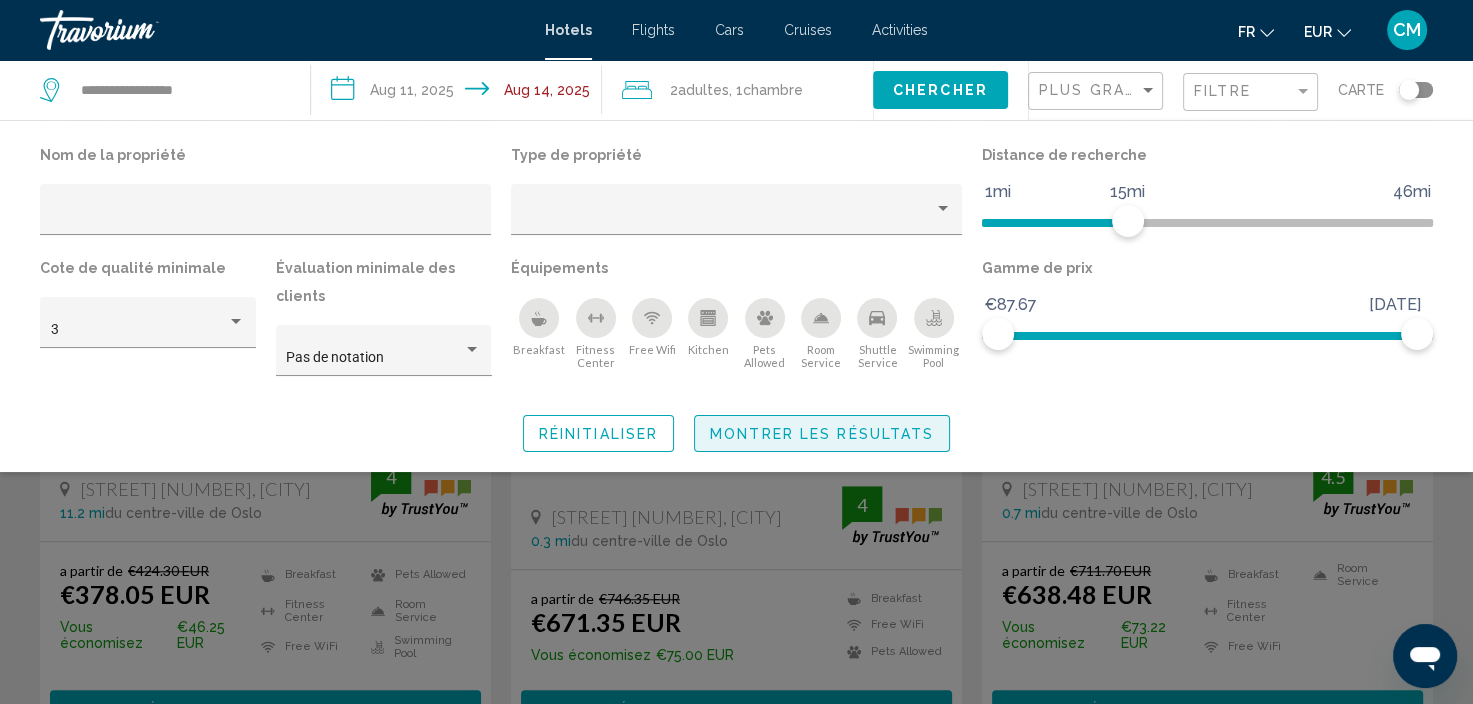 click on "Montrer les résultats" 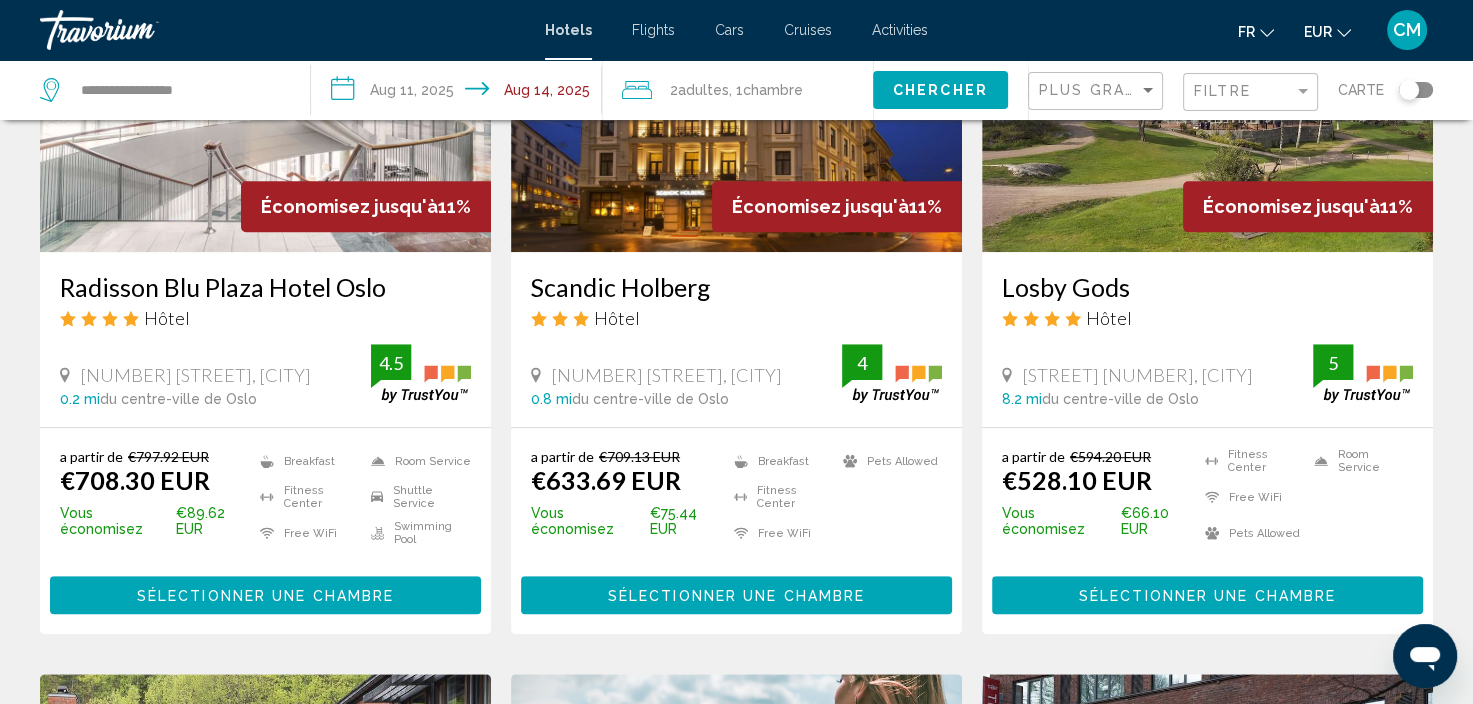scroll, scrollTop: 800, scrollLeft: 0, axis: vertical 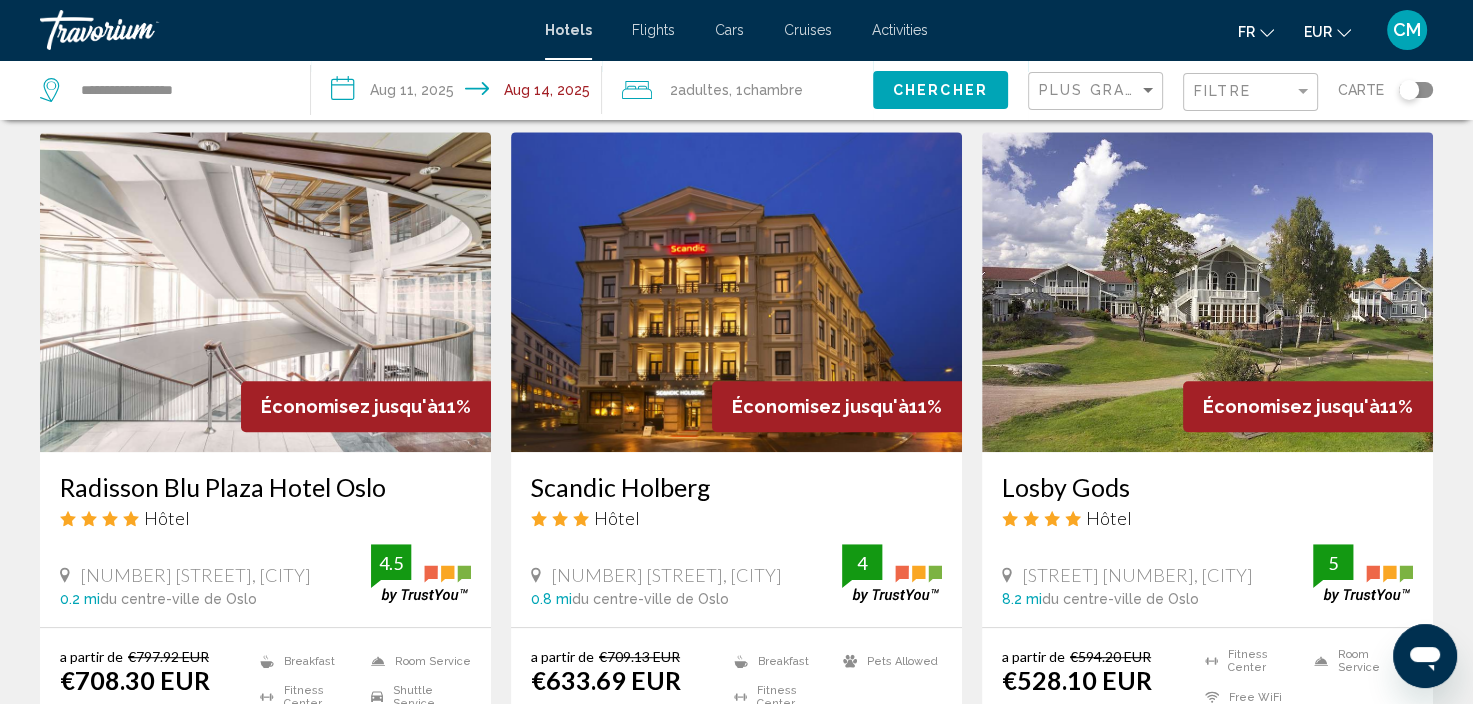 click at bounding box center [1207, 292] 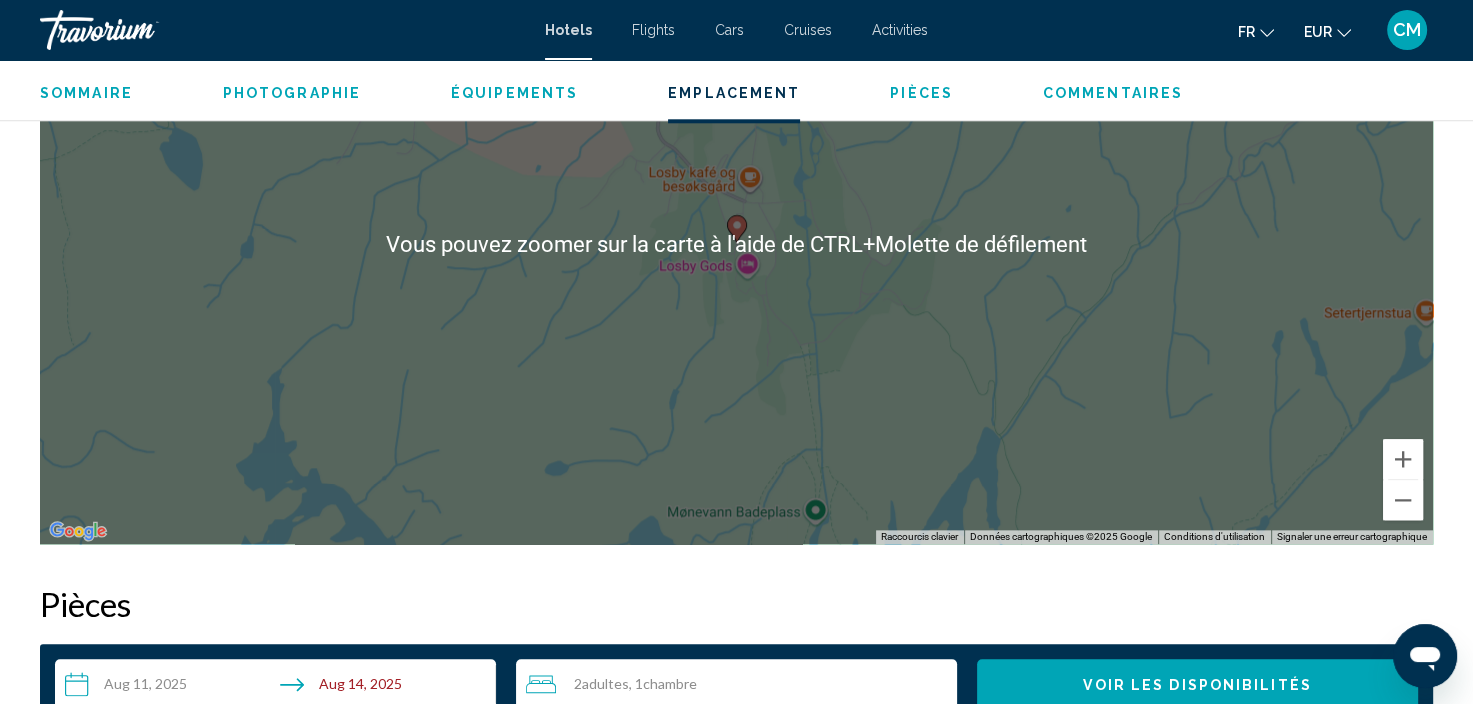 scroll, scrollTop: 2108, scrollLeft: 0, axis: vertical 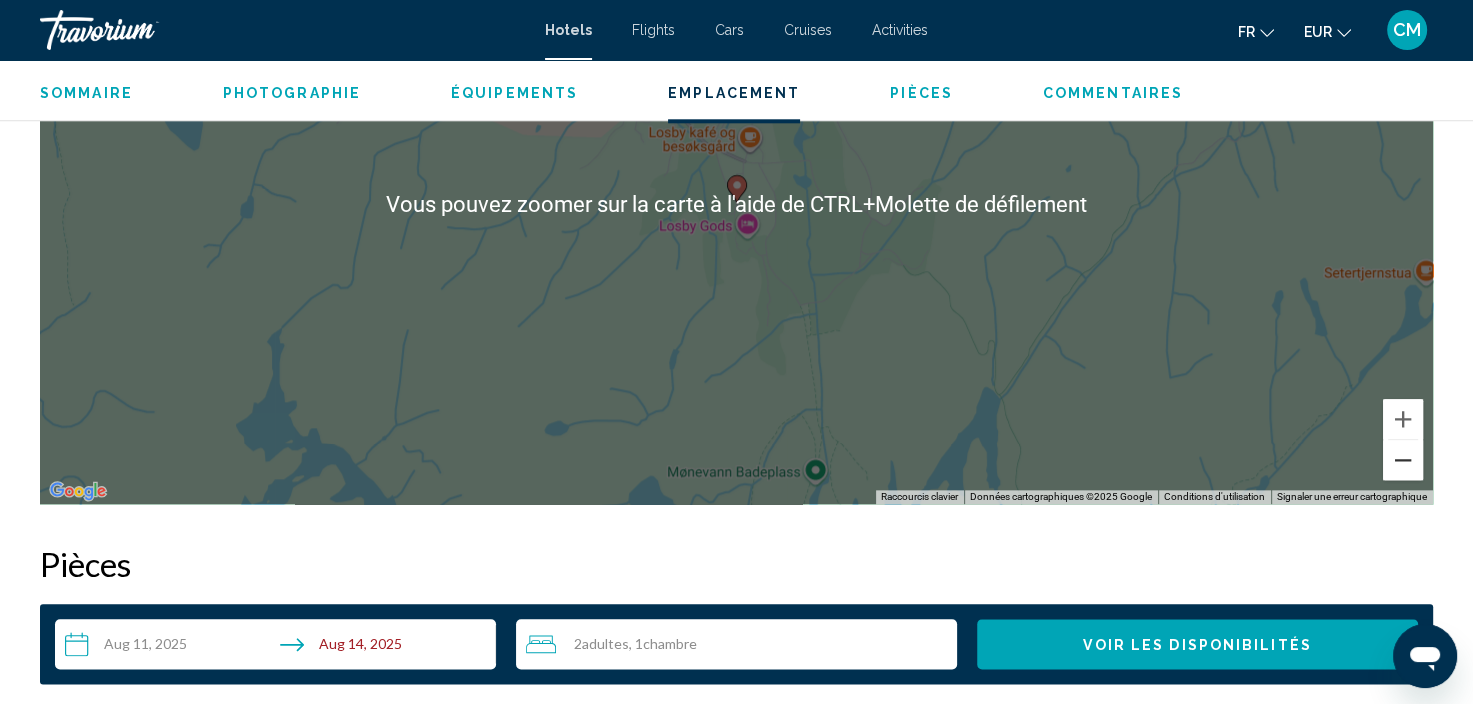 click at bounding box center [1403, 460] 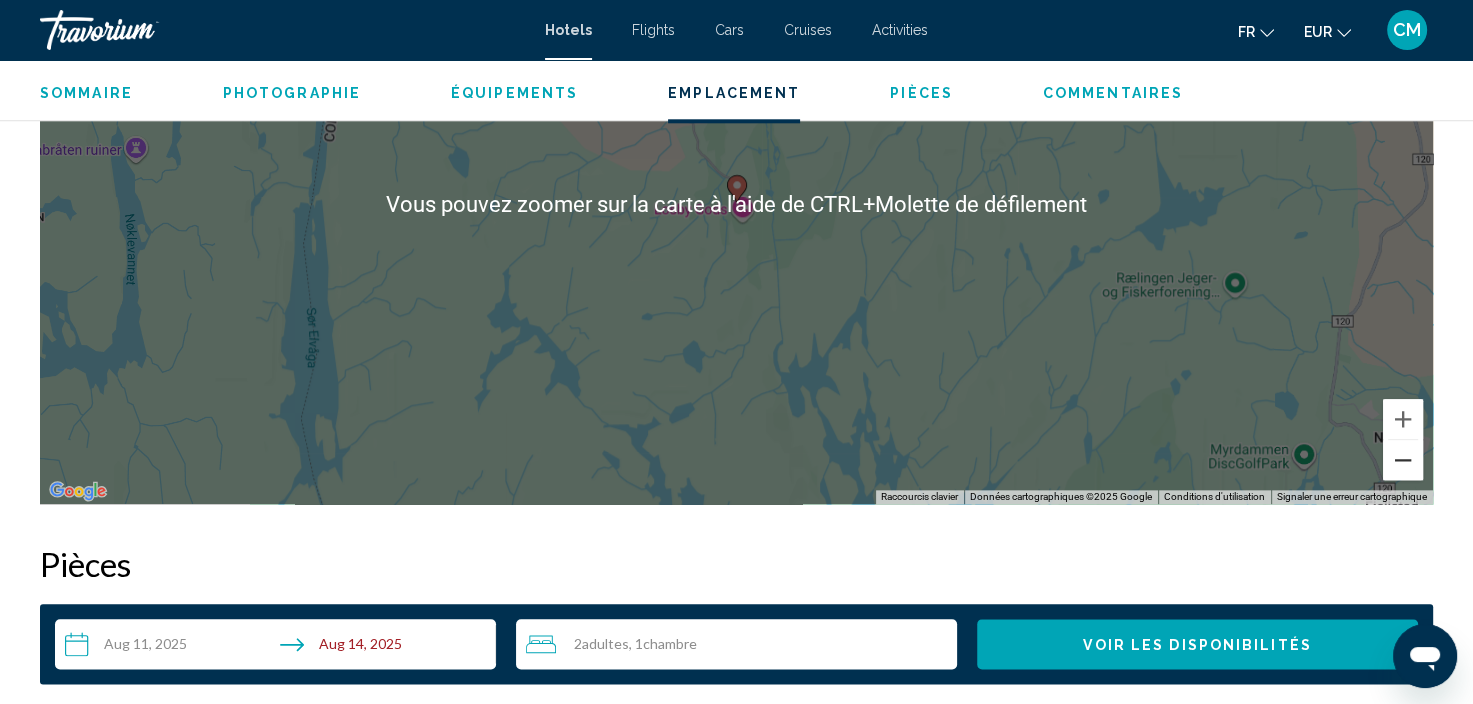 click at bounding box center (1403, 460) 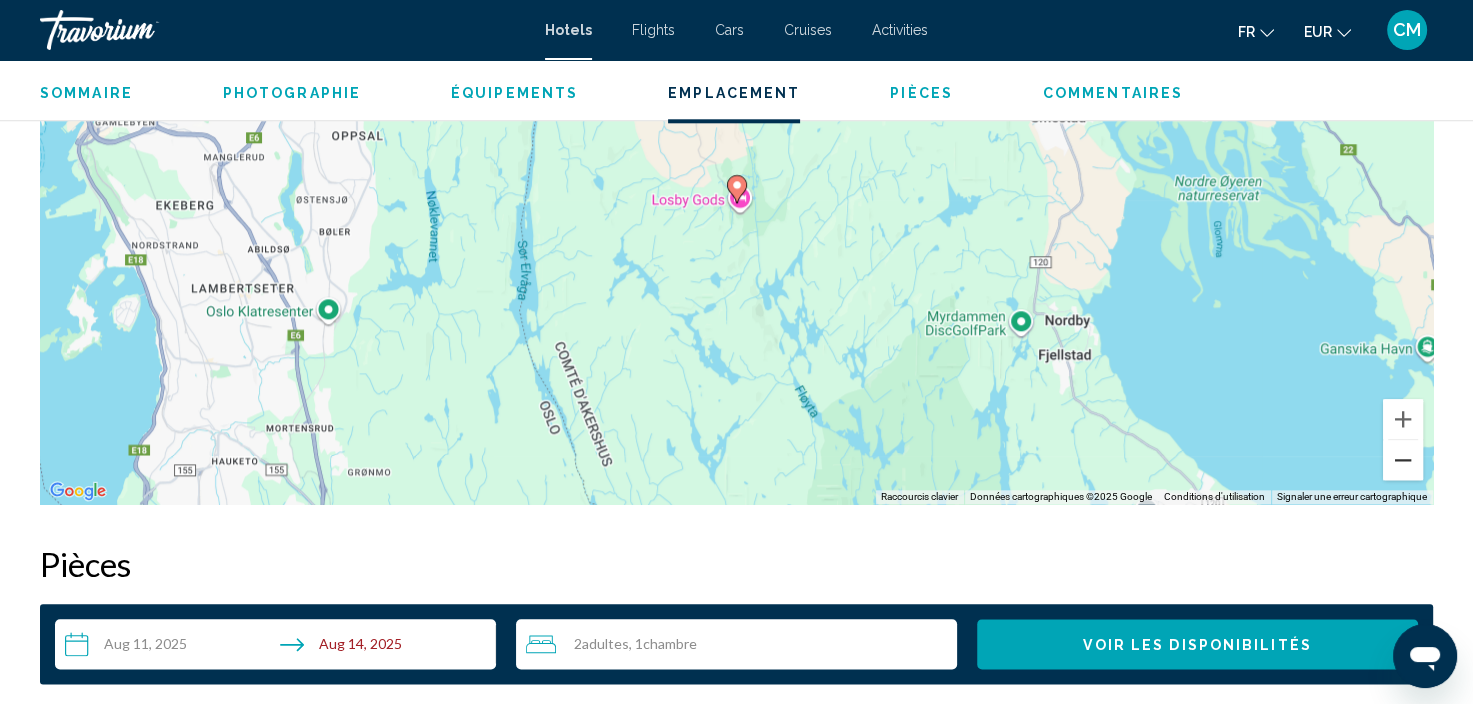 click at bounding box center (1403, 460) 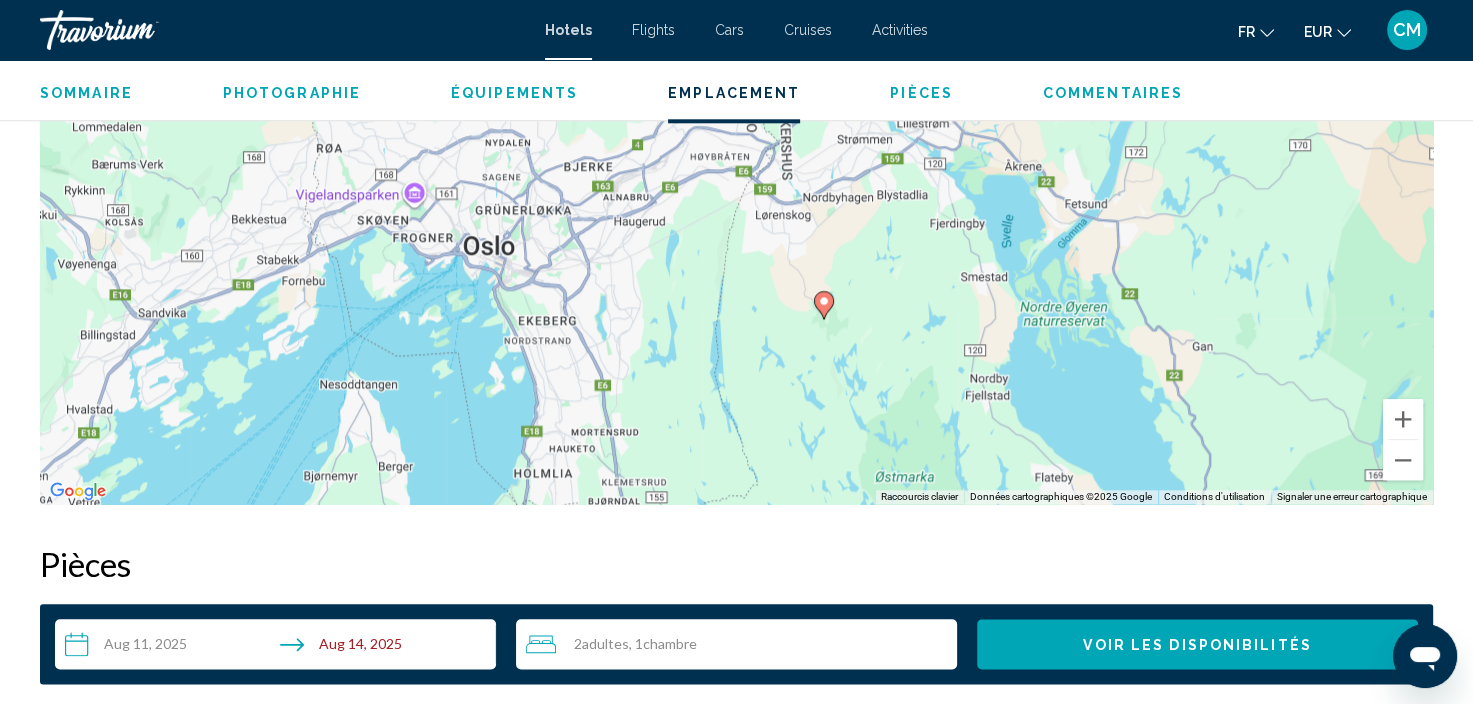 drag, startPoint x: 1024, startPoint y: 279, endPoint x: 1121, endPoint y: 401, distance: 155.86212 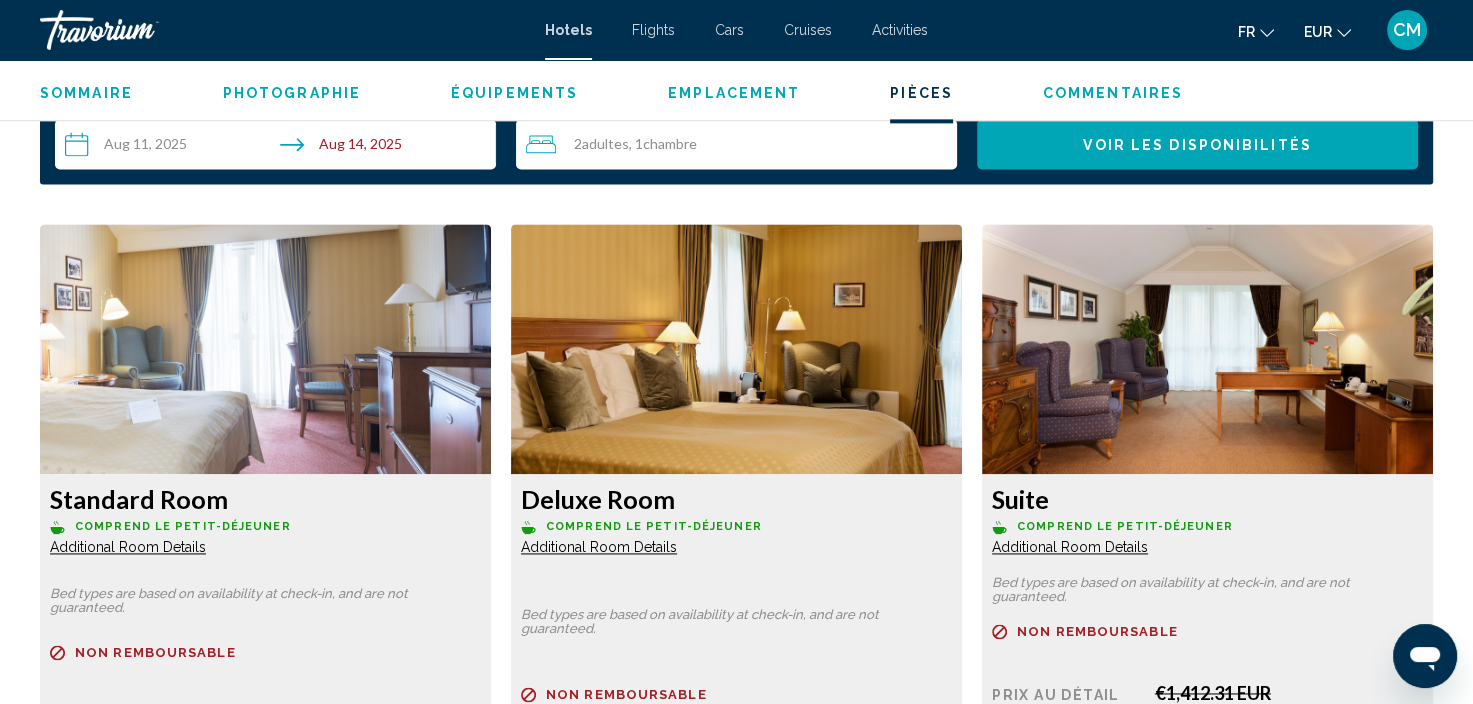 scroll, scrollTop: 3008, scrollLeft: 0, axis: vertical 